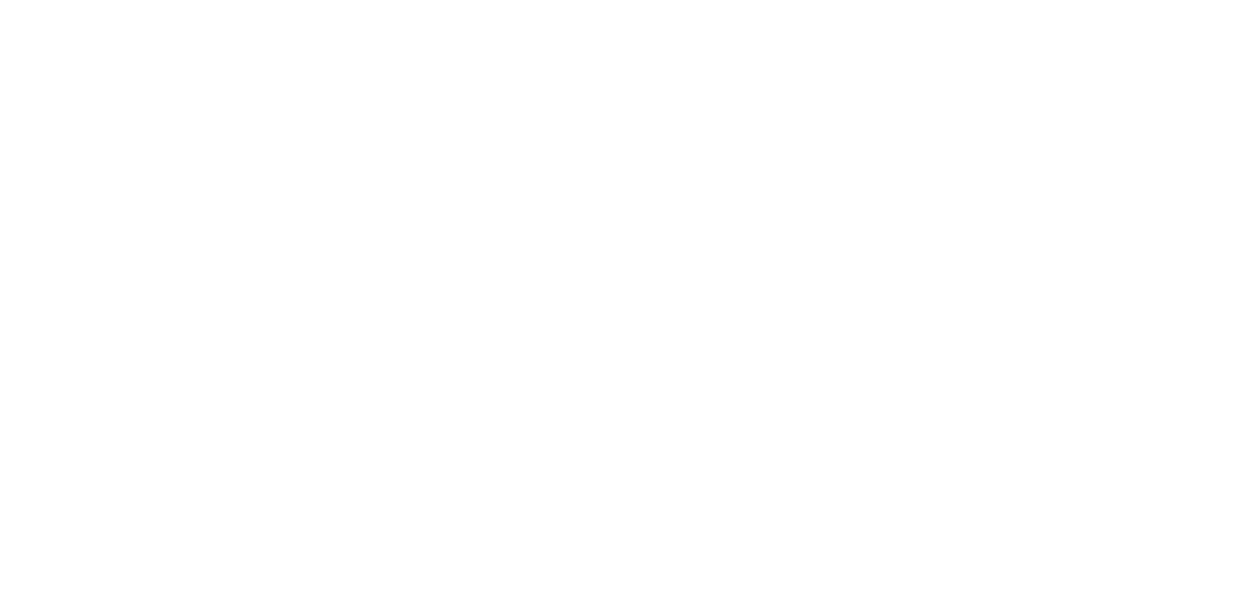 scroll, scrollTop: 0, scrollLeft: 0, axis: both 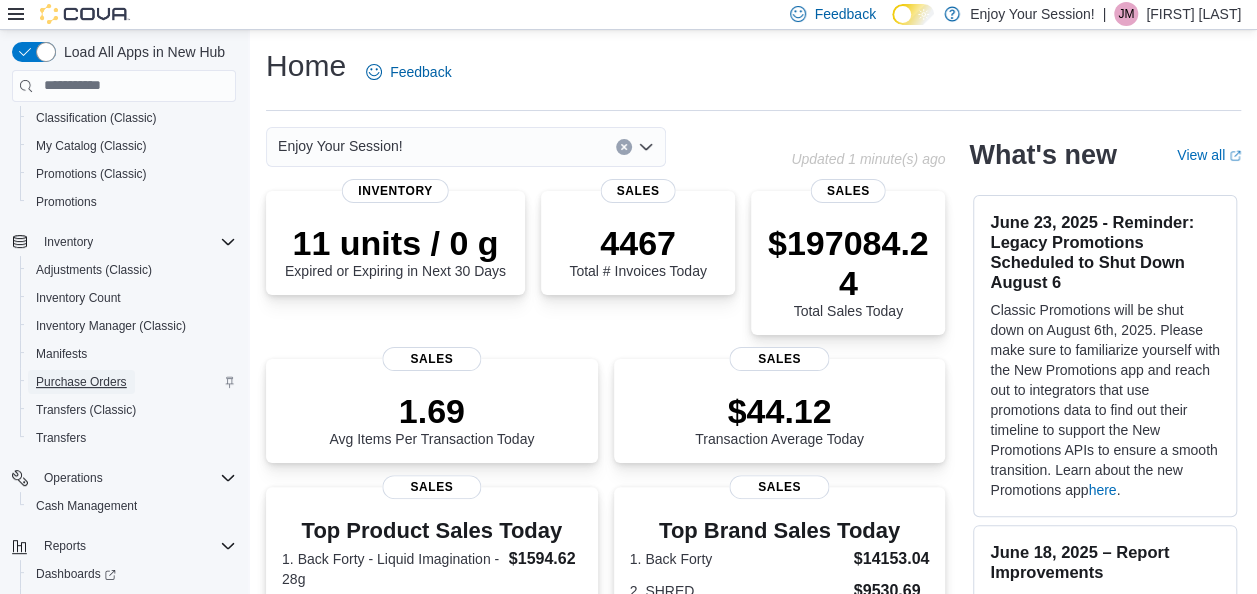 click on "Purchase Orders" at bounding box center [81, 382] 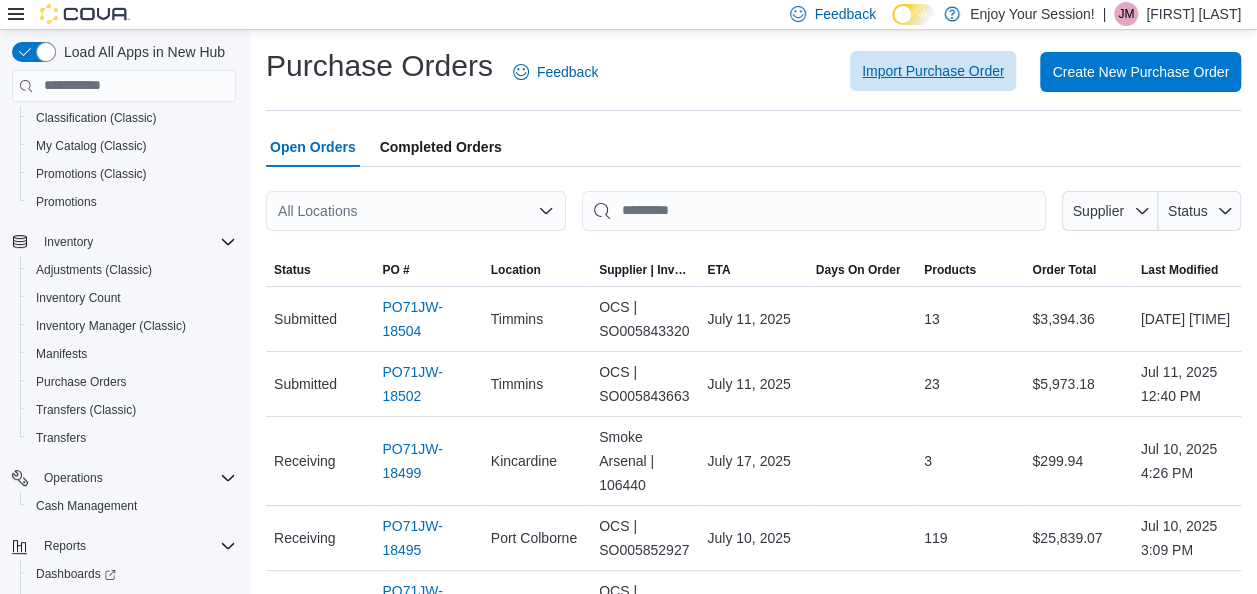 click on "Import Purchase Order" at bounding box center (933, 71) 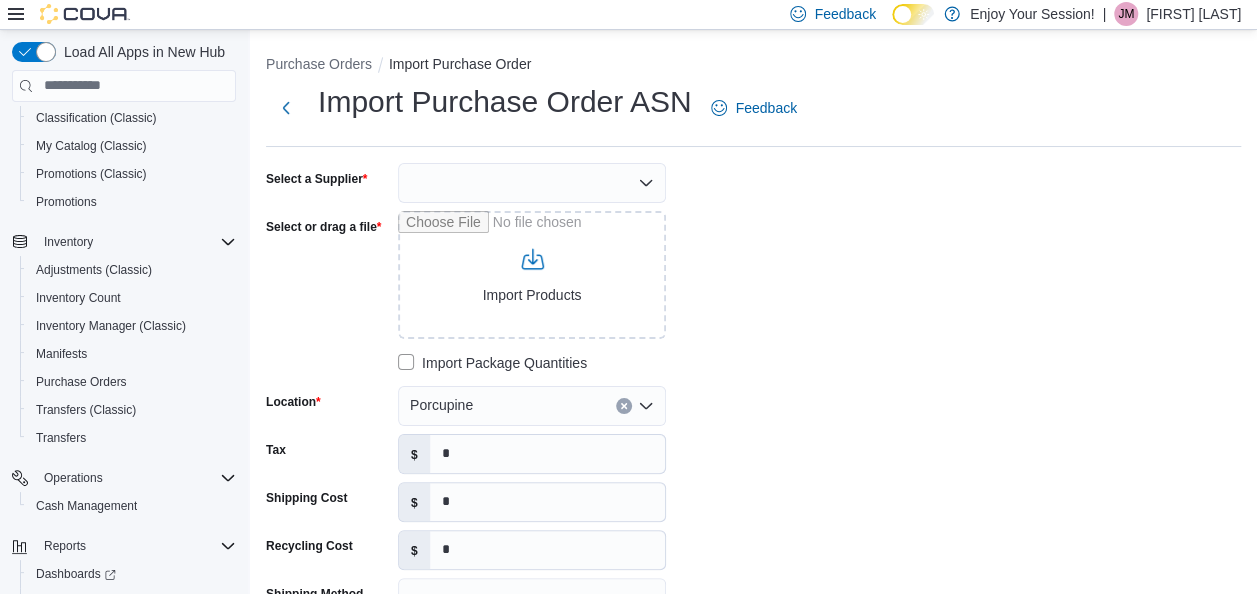 click at bounding box center (532, 183) 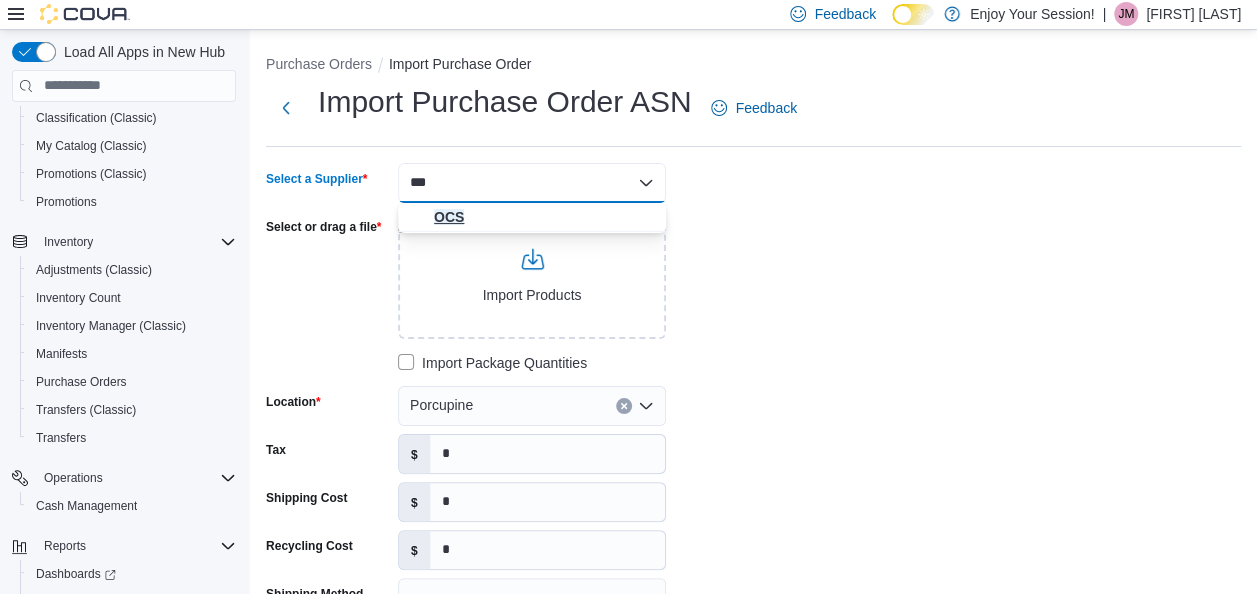type on "***" 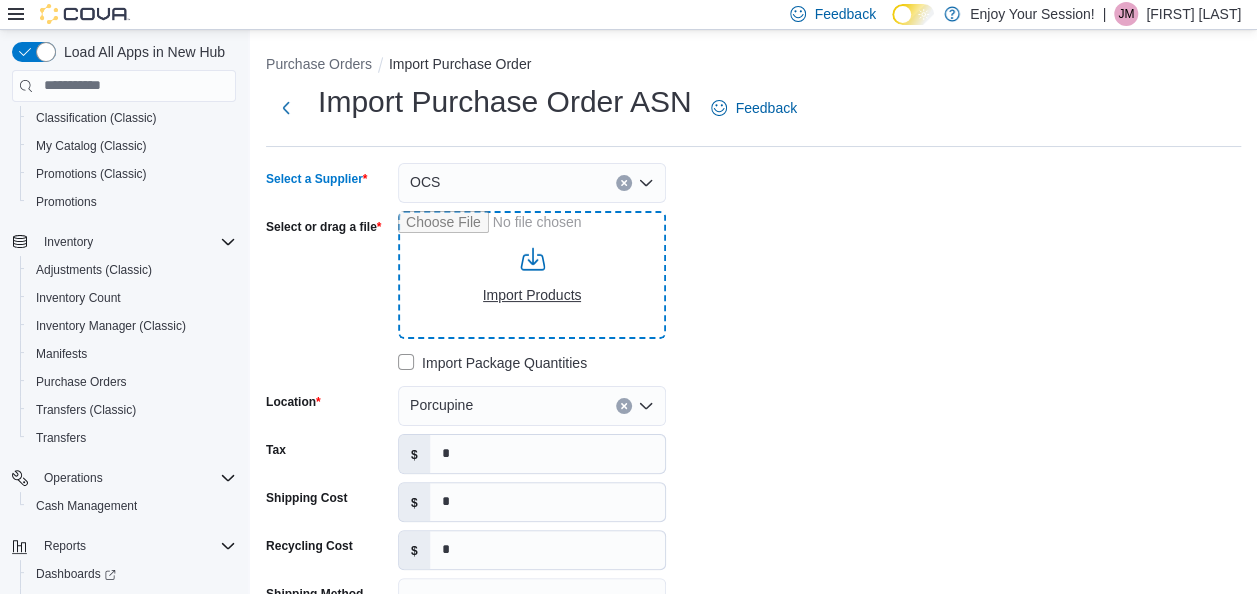 click on "Select or drag a file" at bounding box center (532, 275) 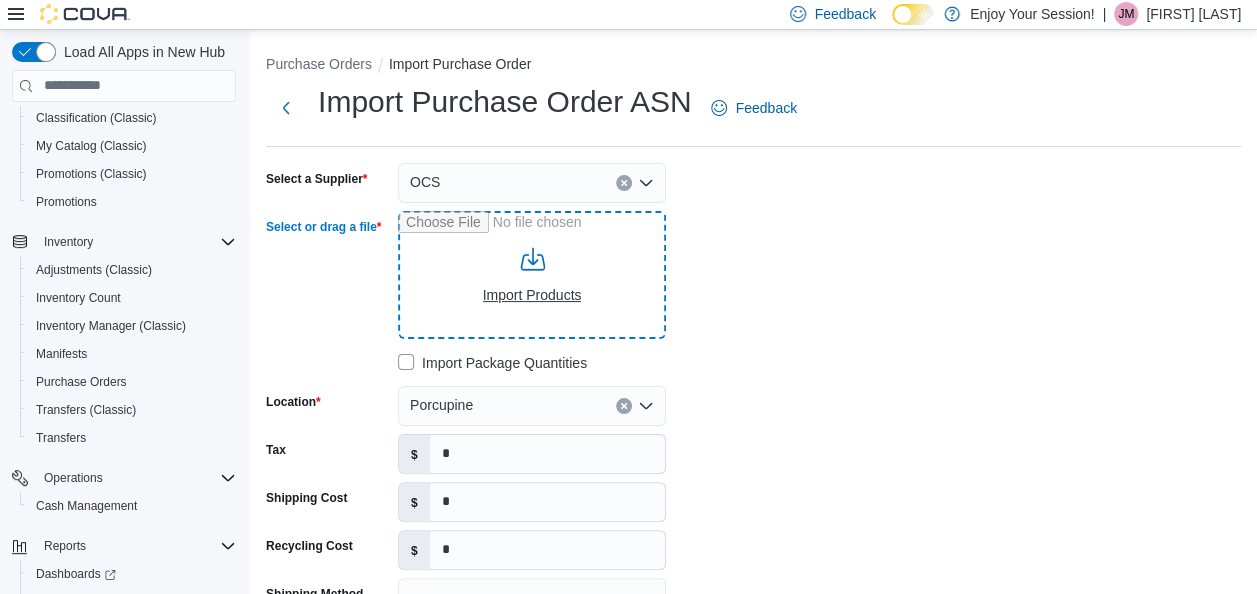 type on "**********" 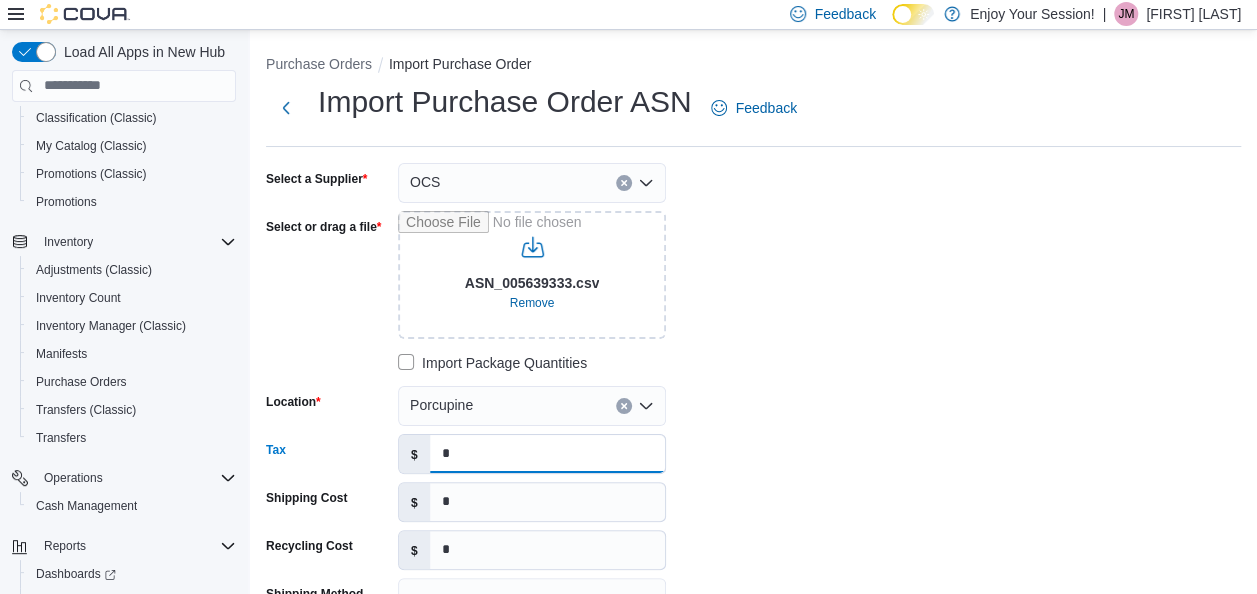 click on "*" at bounding box center (547, 454) 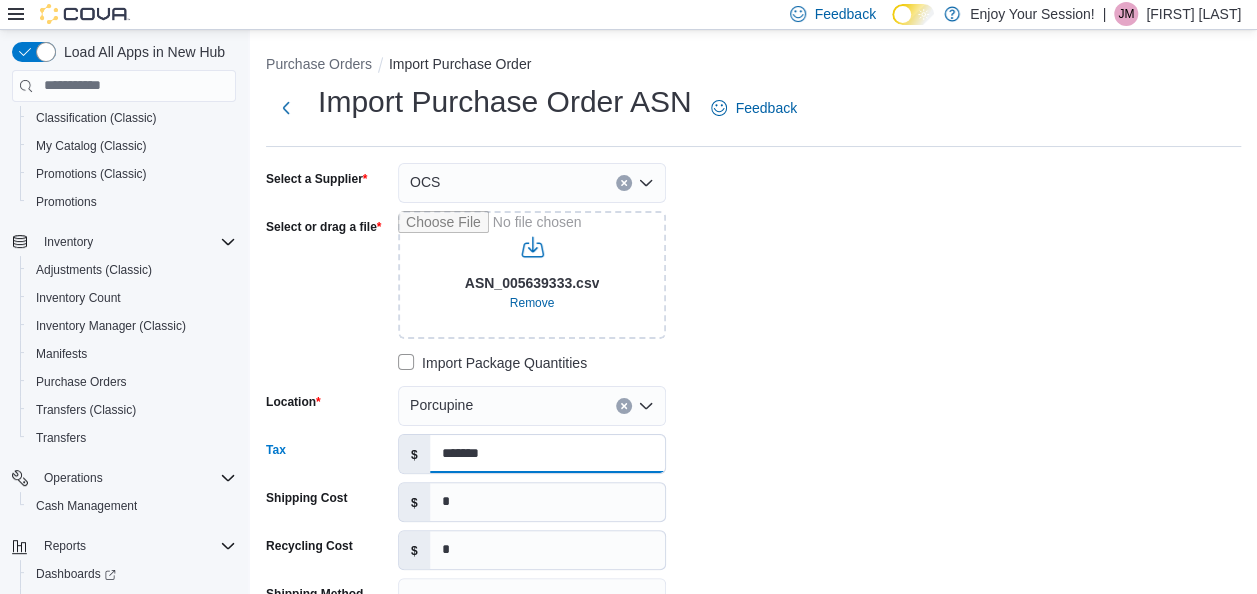 click on "*******" at bounding box center [547, 454] 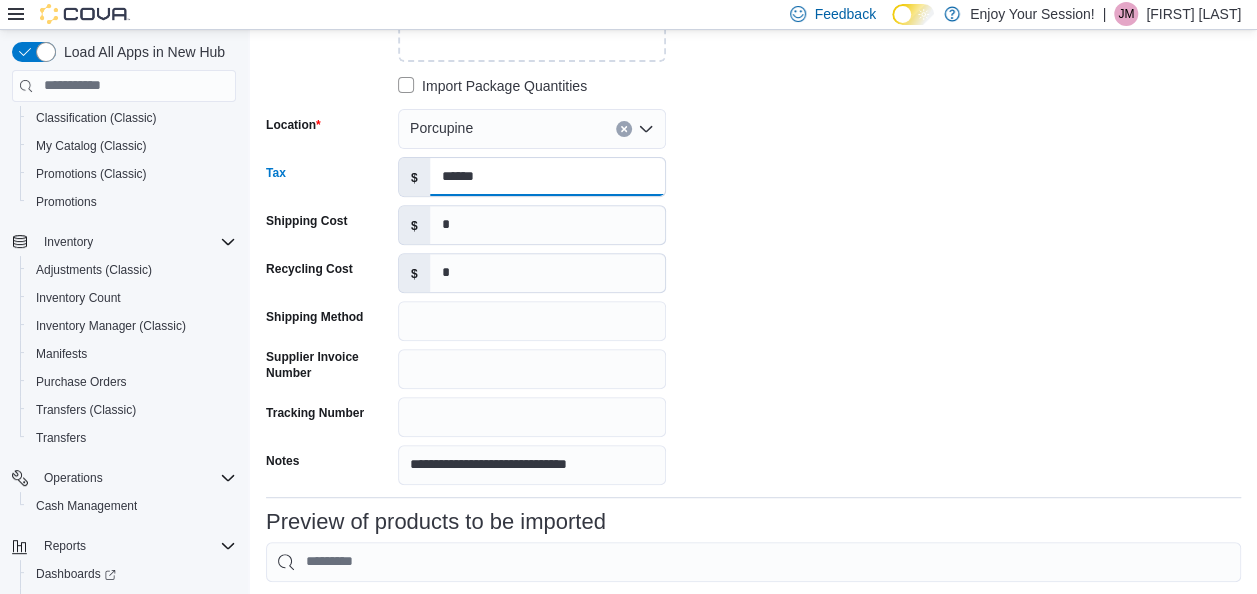 scroll, scrollTop: 284, scrollLeft: 0, axis: vertical 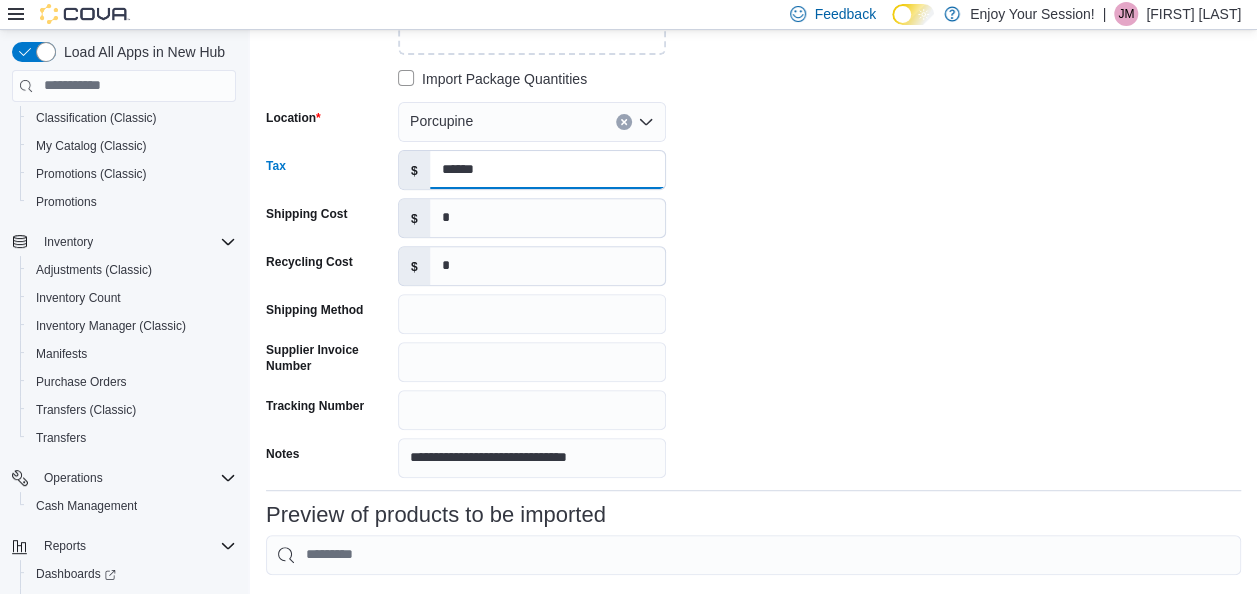 type on "******" 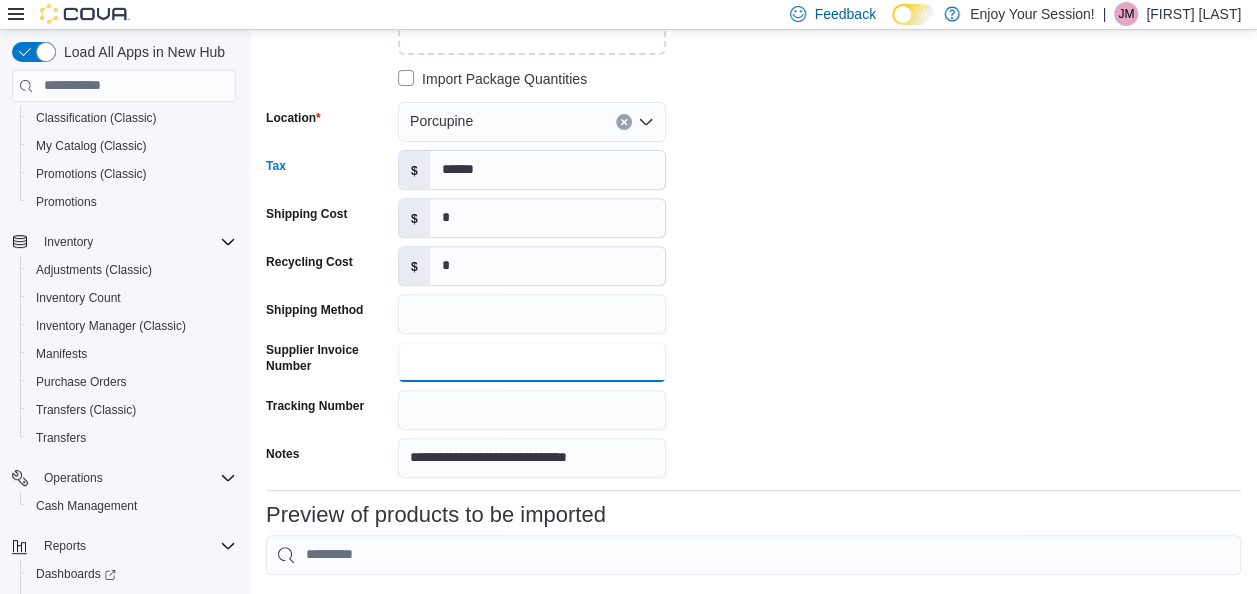 click on "Supplier Invoice Number" at bounding box center [532, 362] 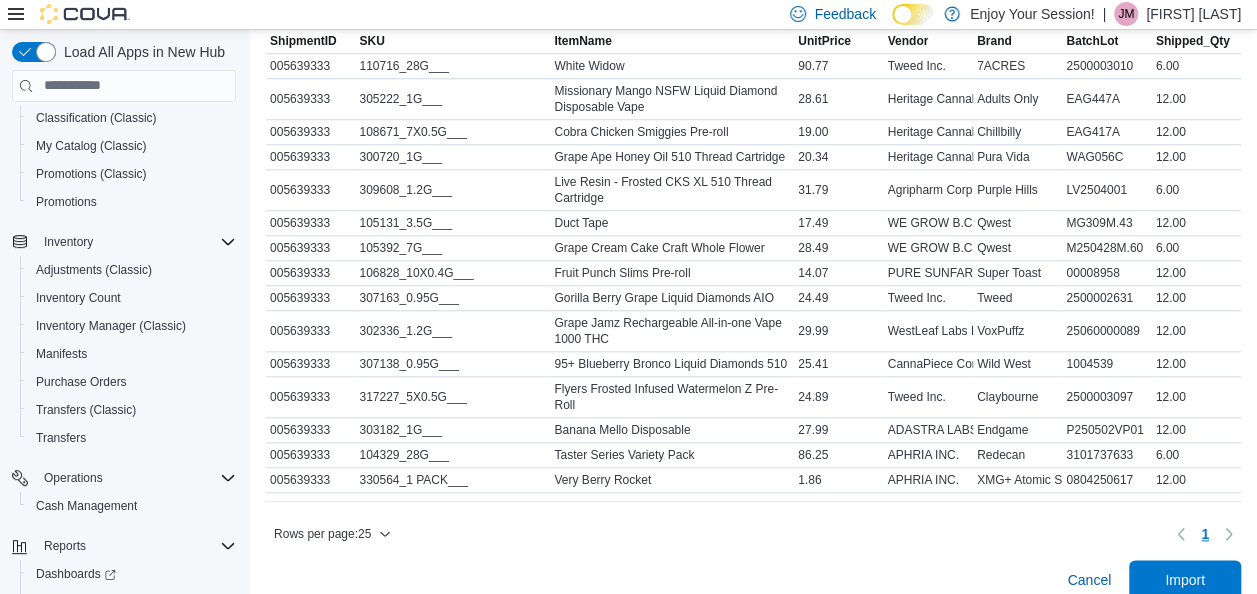 scroll, scrollTop: 885, scrollLeft: 0, axis: vertical 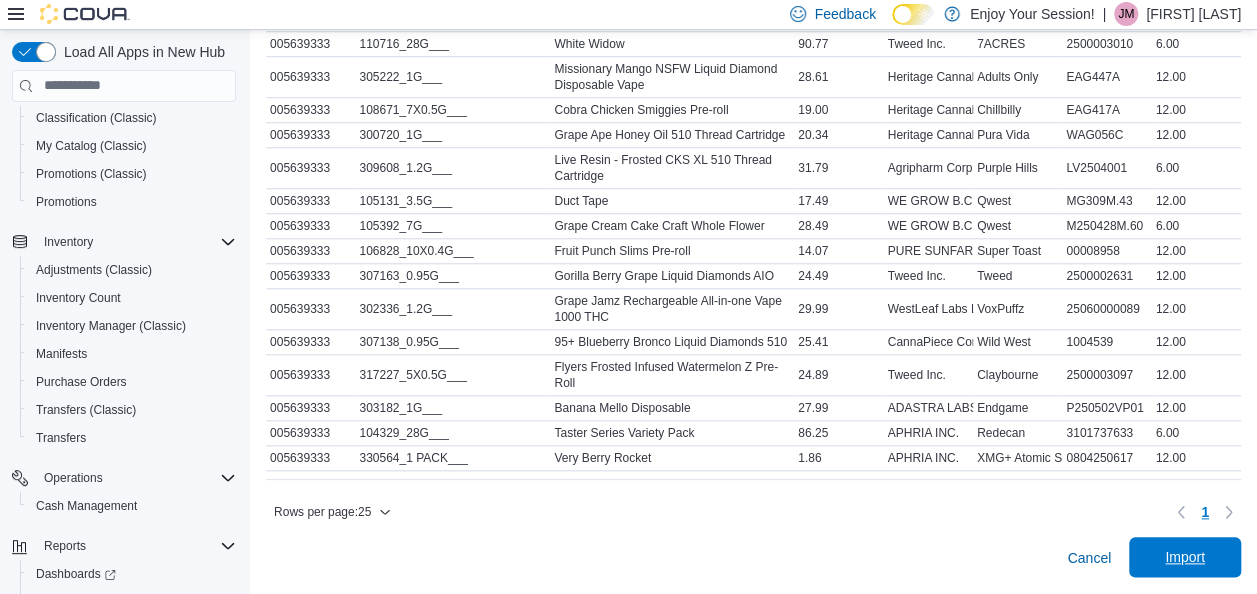 type on "**********" 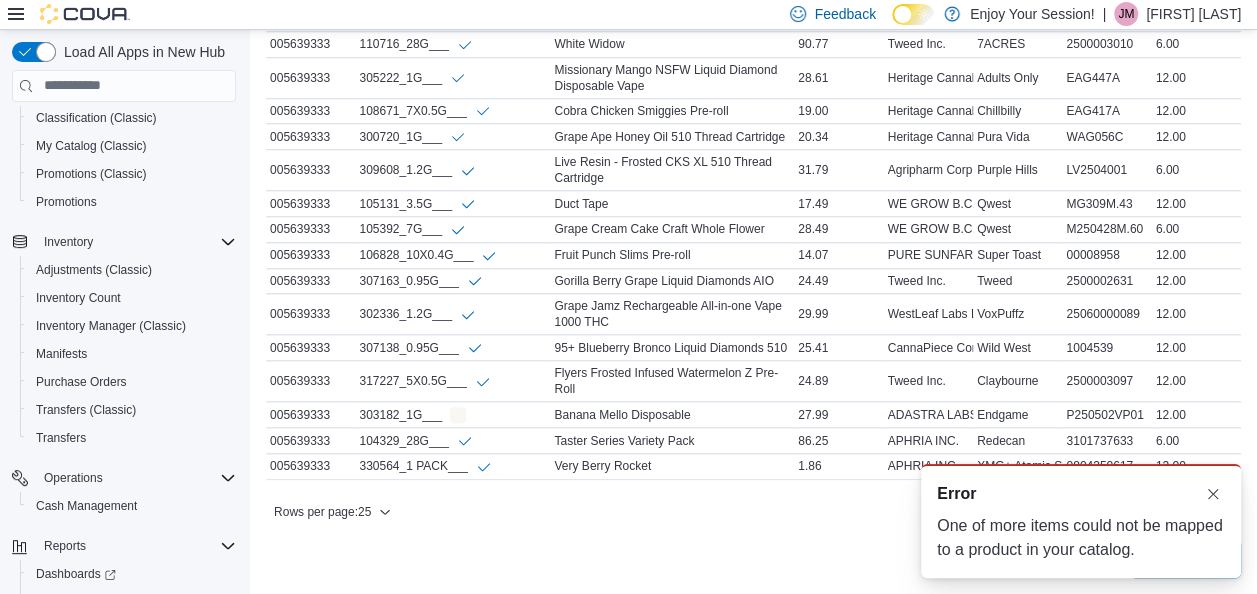 scroll, scrollTop: 886, scrollLeft: 0, axis: vertical 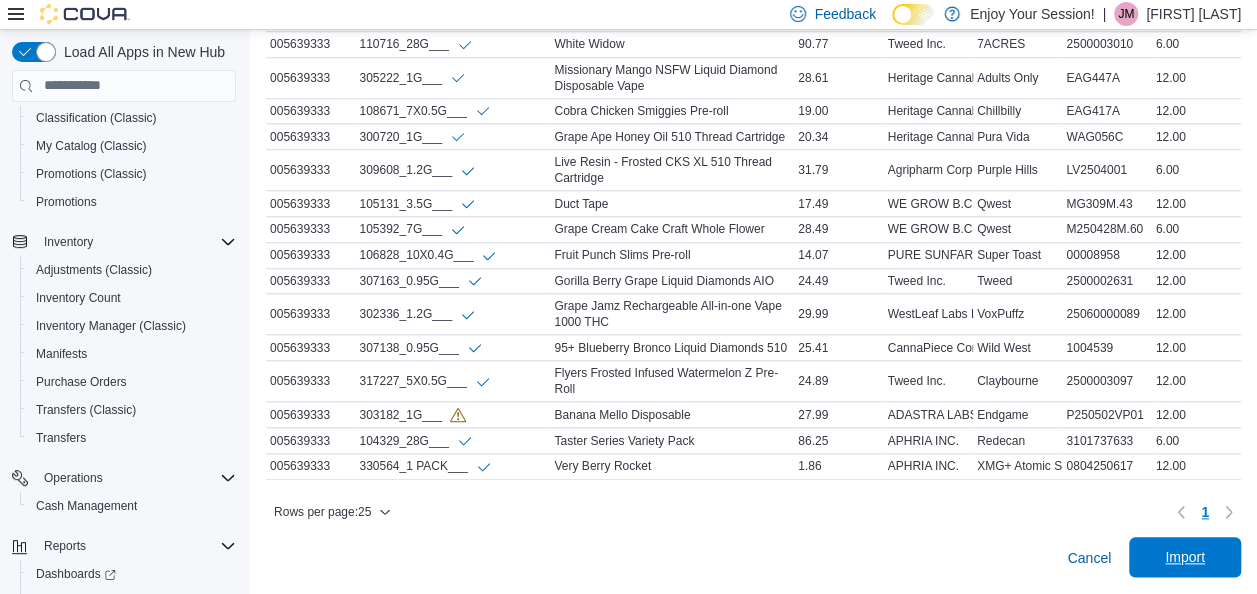 click on "Import" at bounding box center (1185, 557) 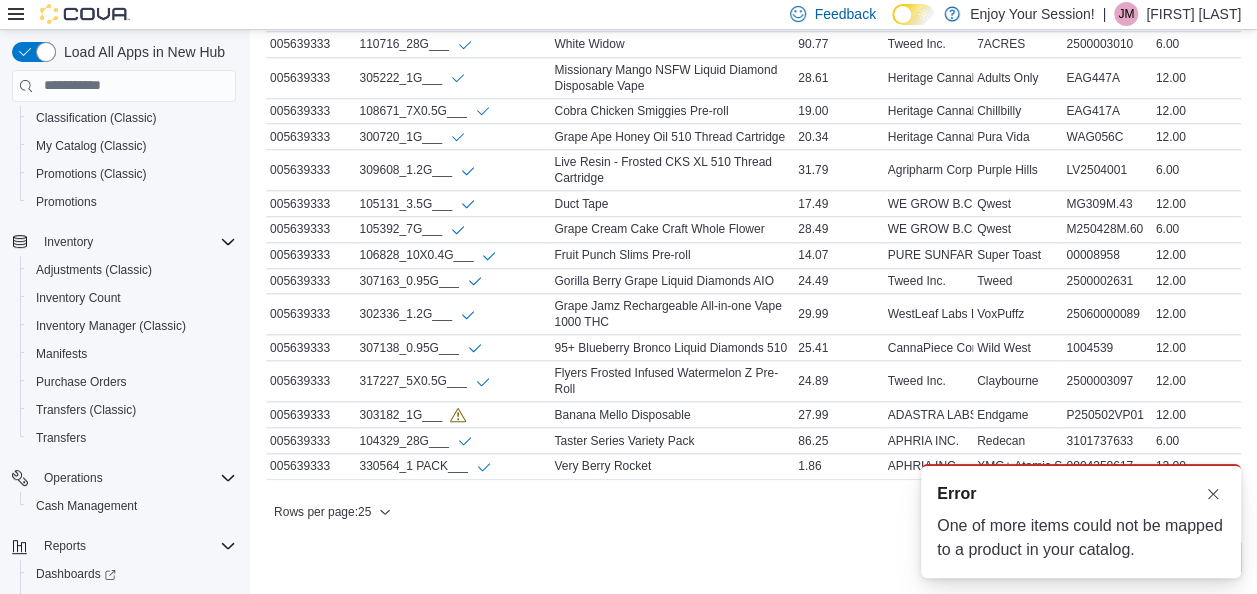 scroll, scrollTop: 0, scrollLeft: 0, axis: both 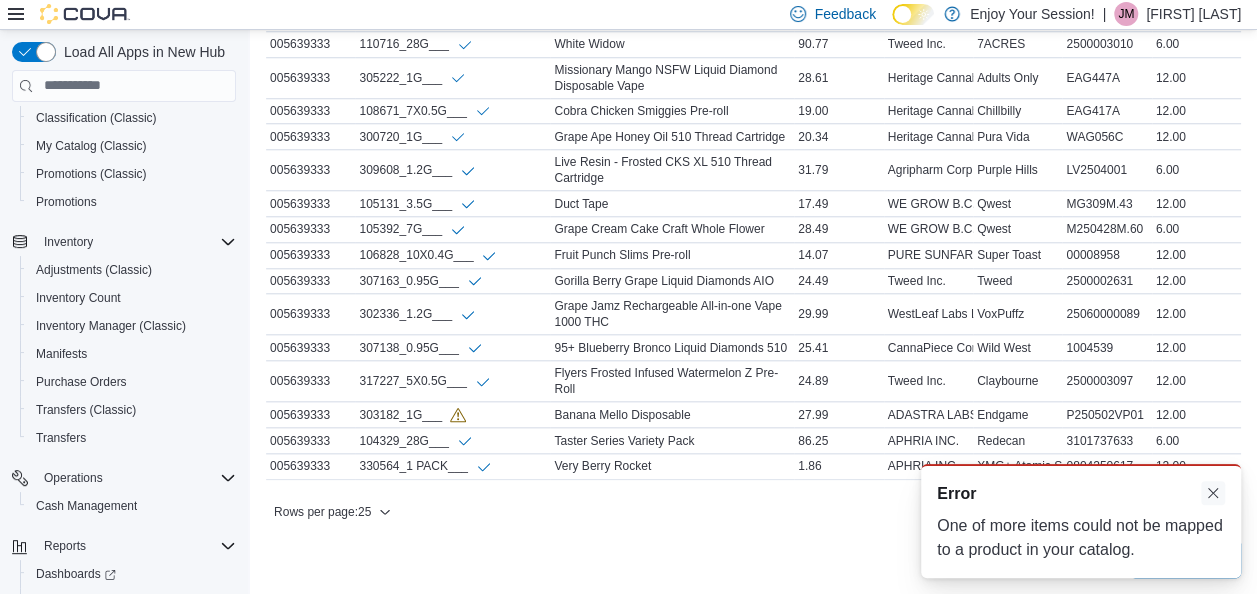 click at bounding box center (1213, 493) 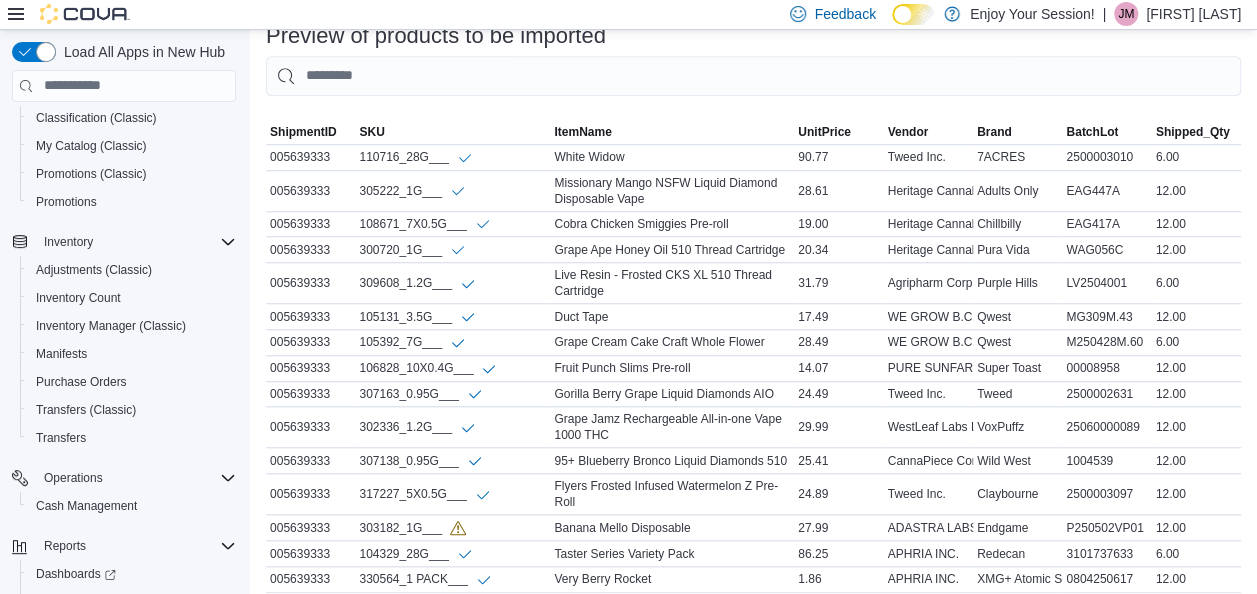 scroll, scrollTop: 886, scrollLeft: 0, axis: vertical 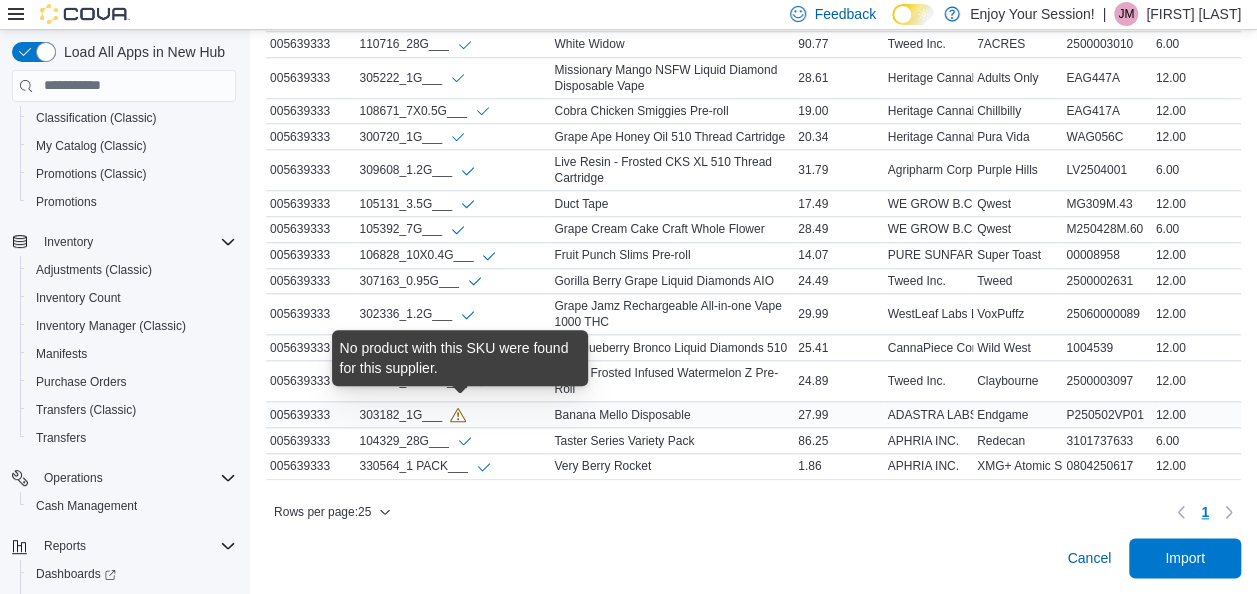 click 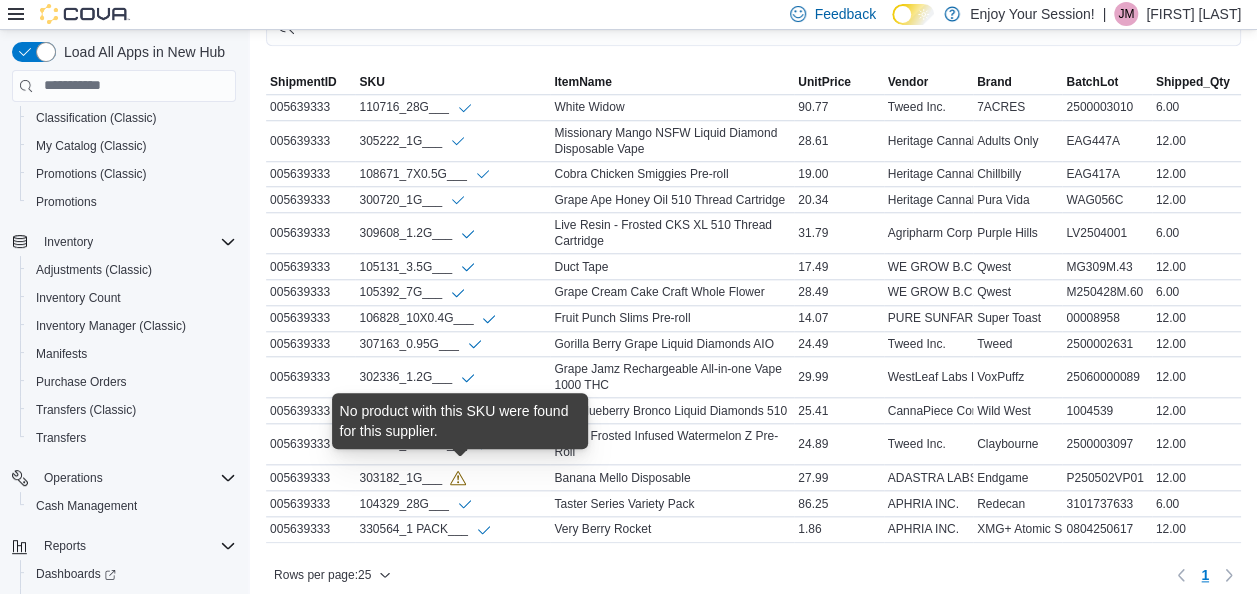 scroll, scrollTop: 812, scrollLeft: 0, axis: vertical 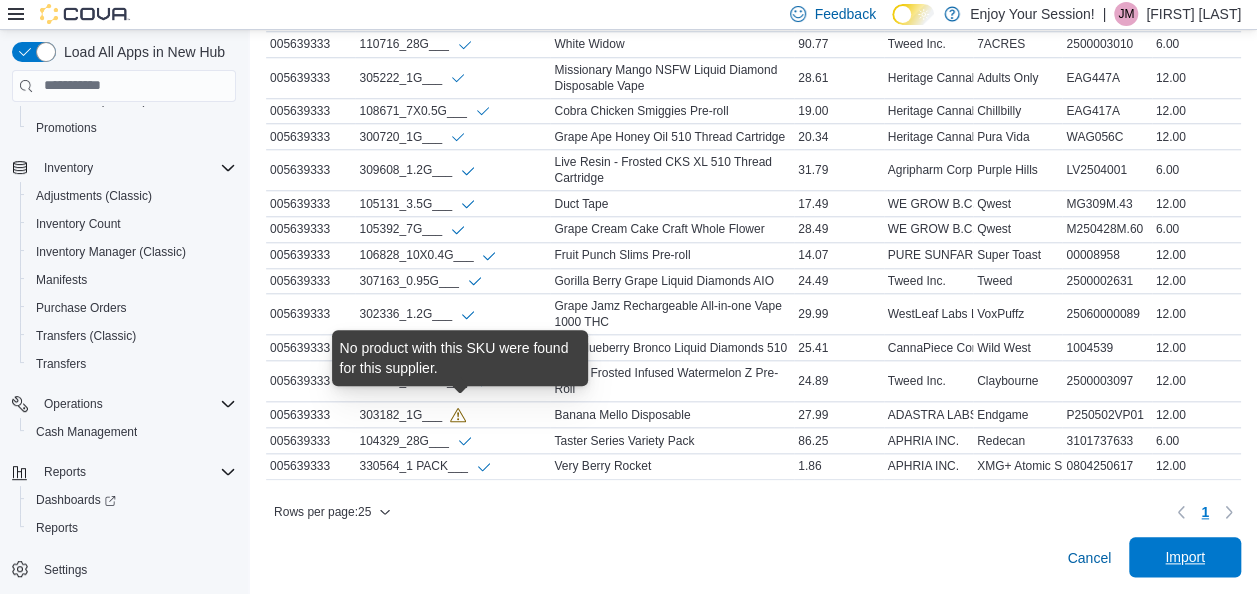 click on "Import" at bounding box center (1185, 557) 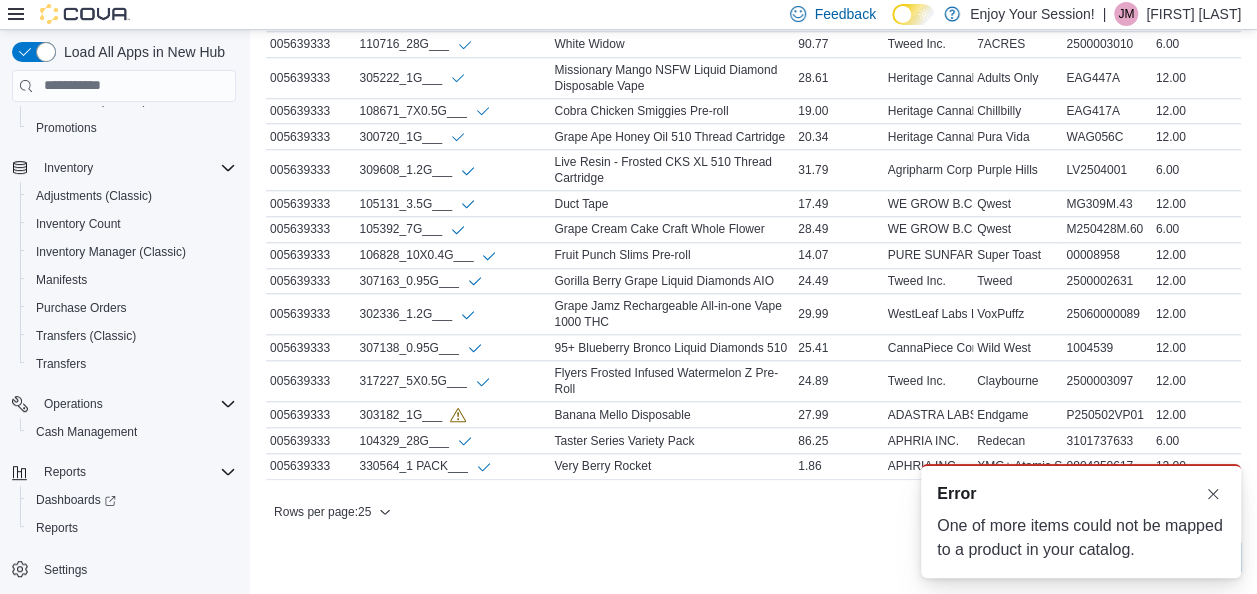scroll, scrollTop: 0, scrollLeft: 0, axis: both 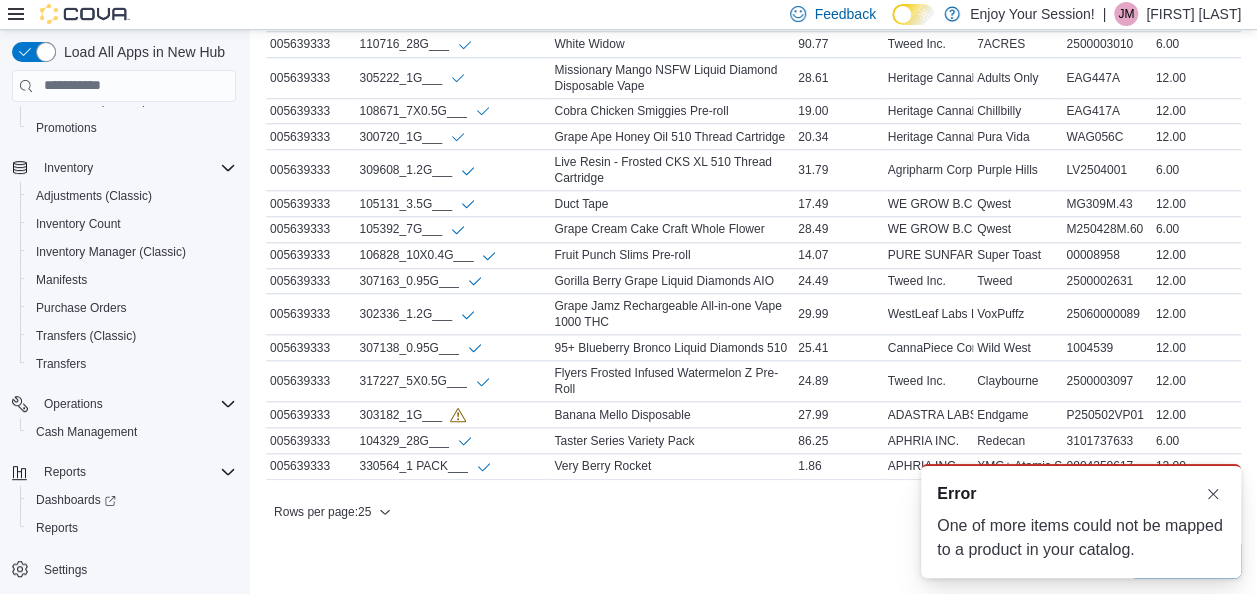 click on "**********" at bounding box center [628, -579] 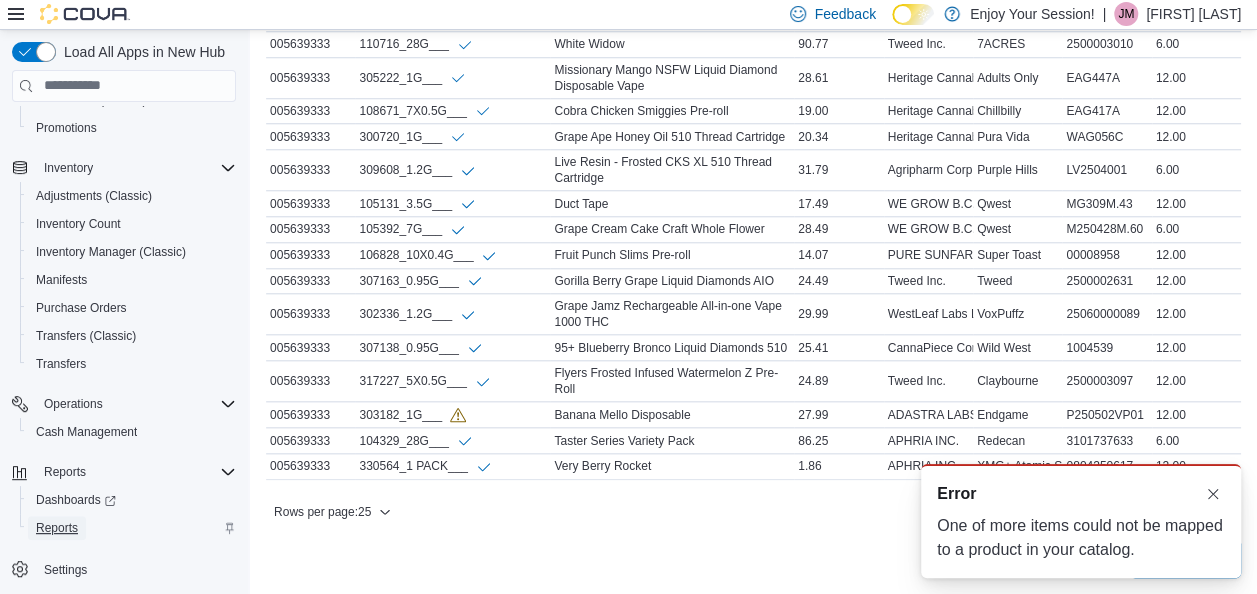 click on "Reports" at bounding box center [57, 528] 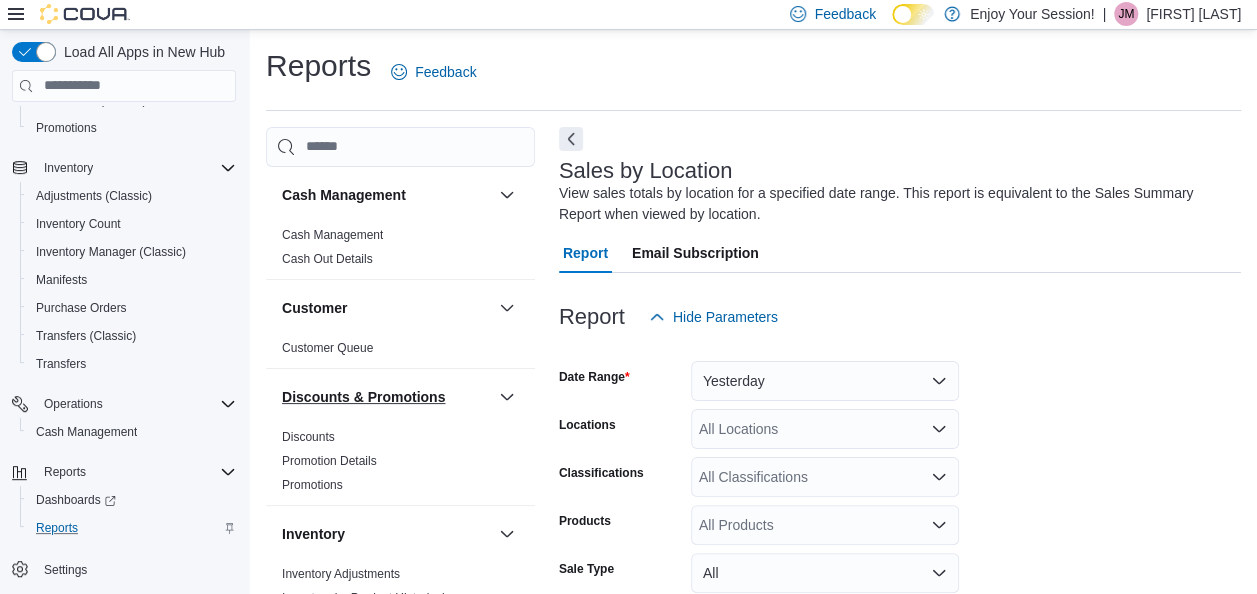 scroll, scrollTop: 67, scrollLeft: 0, axis: vertical 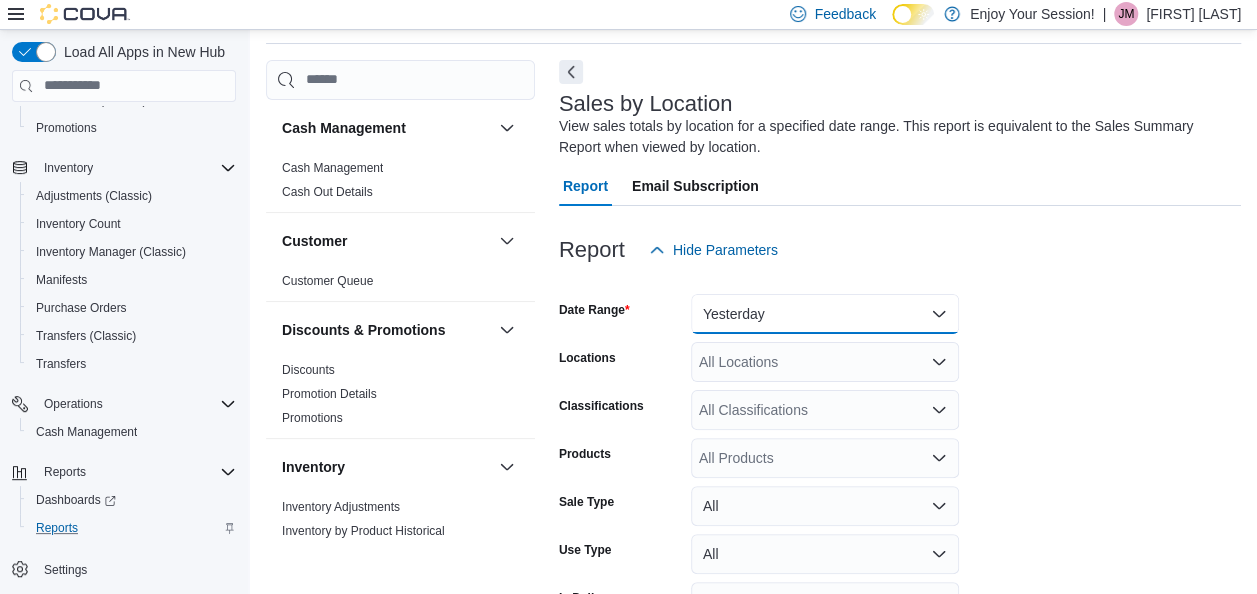 click on "Yesterday" at bounding box center (825, 314) 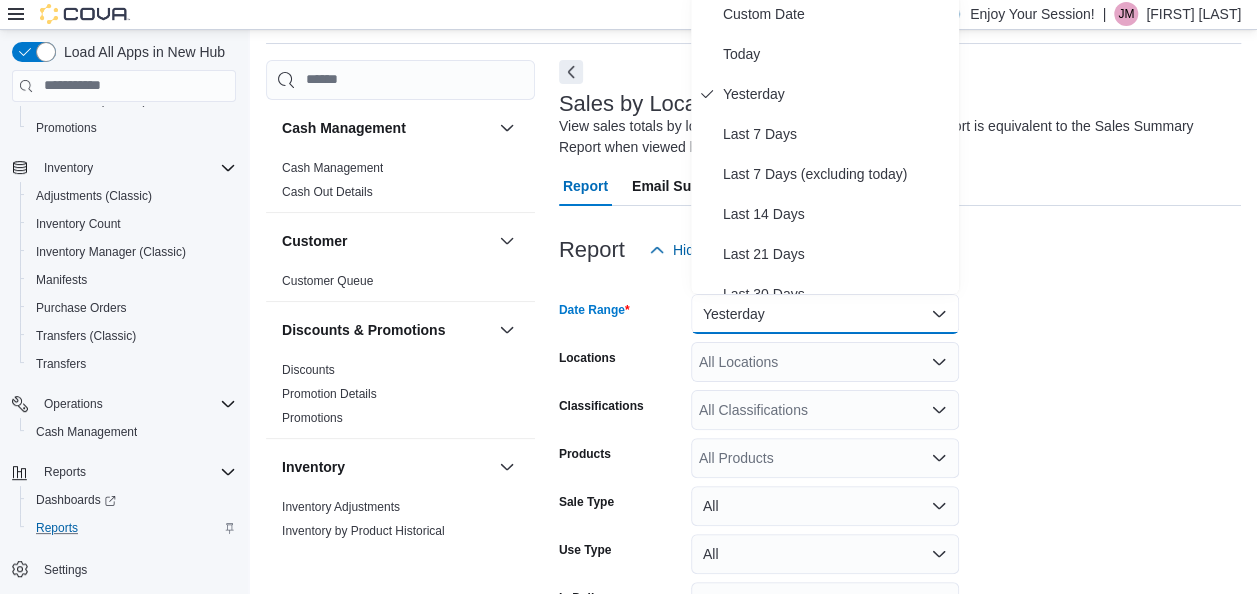 scroll, scrollTop: 60, scrollLeft: 0, axis: vertical 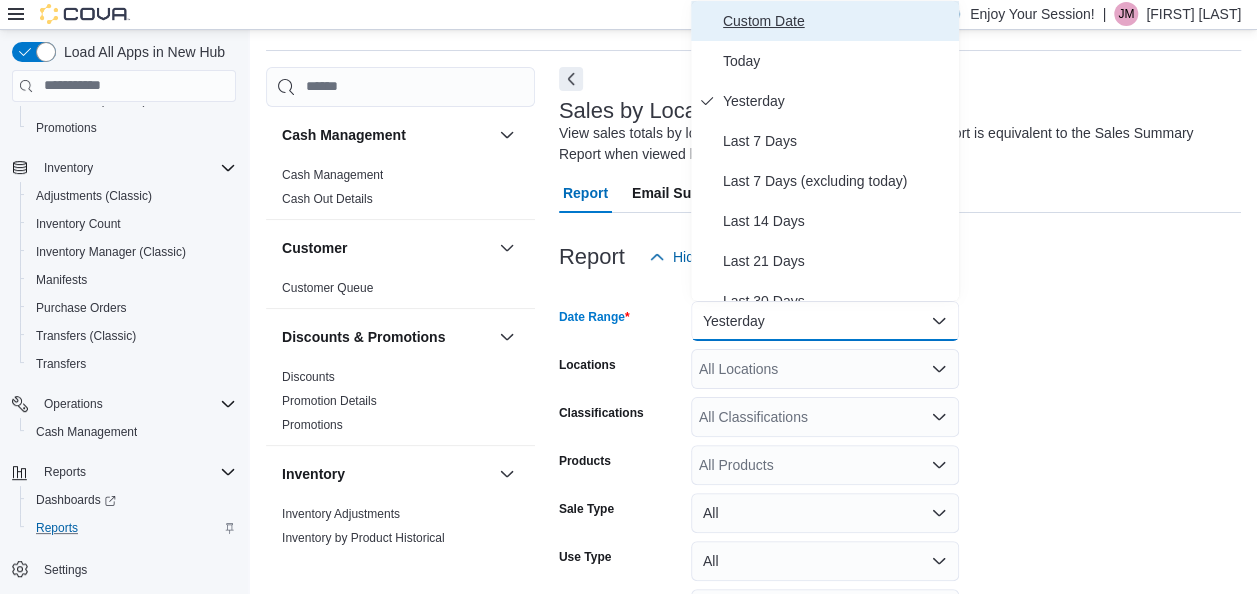 click on "Custom Date" at bounding box center [837, 21] 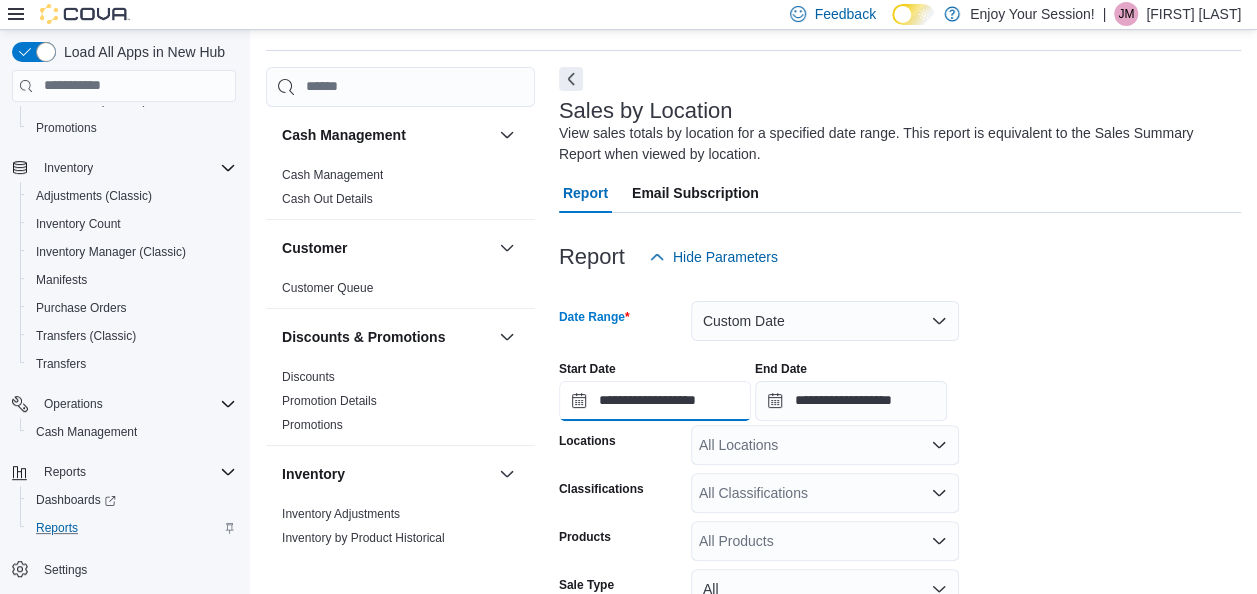 click on "**********" at bounding box center (655, 401) 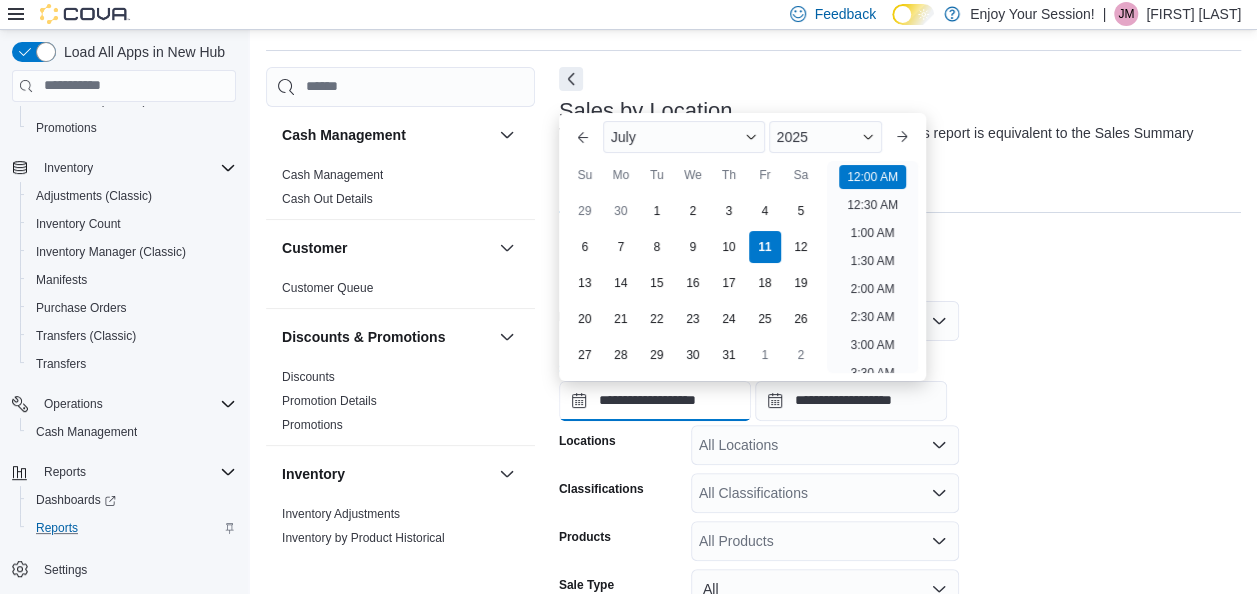 scroll, scrollTop: 62, scrollLeft: 0, axis: vertical 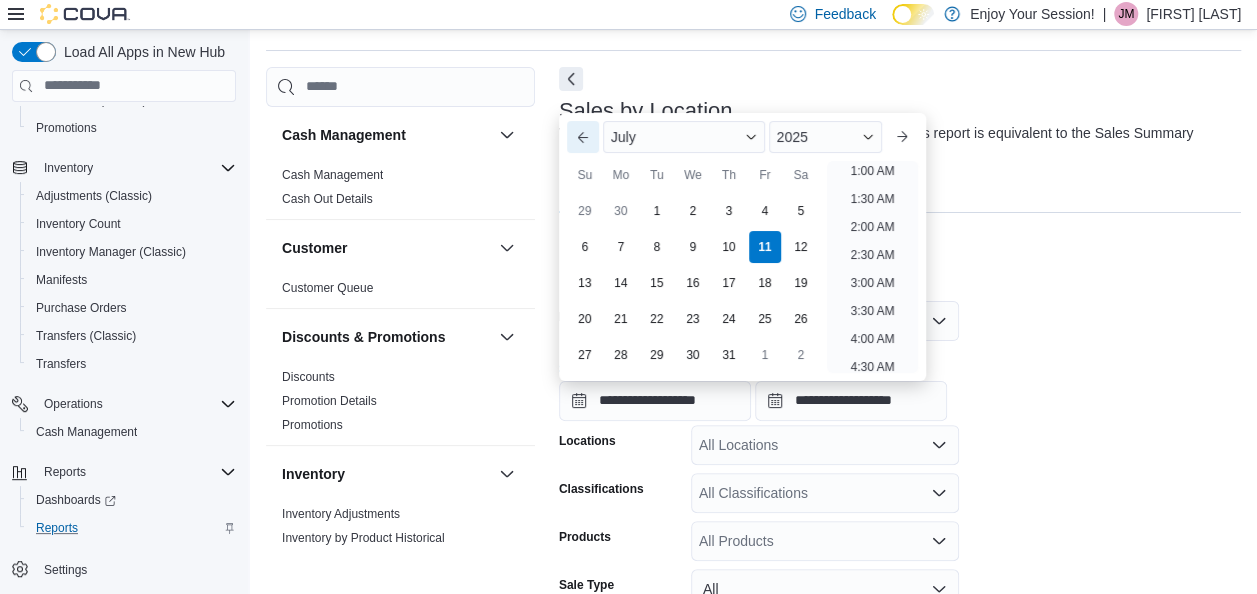 click on "Previous Month" at bounding box center [583, 137] 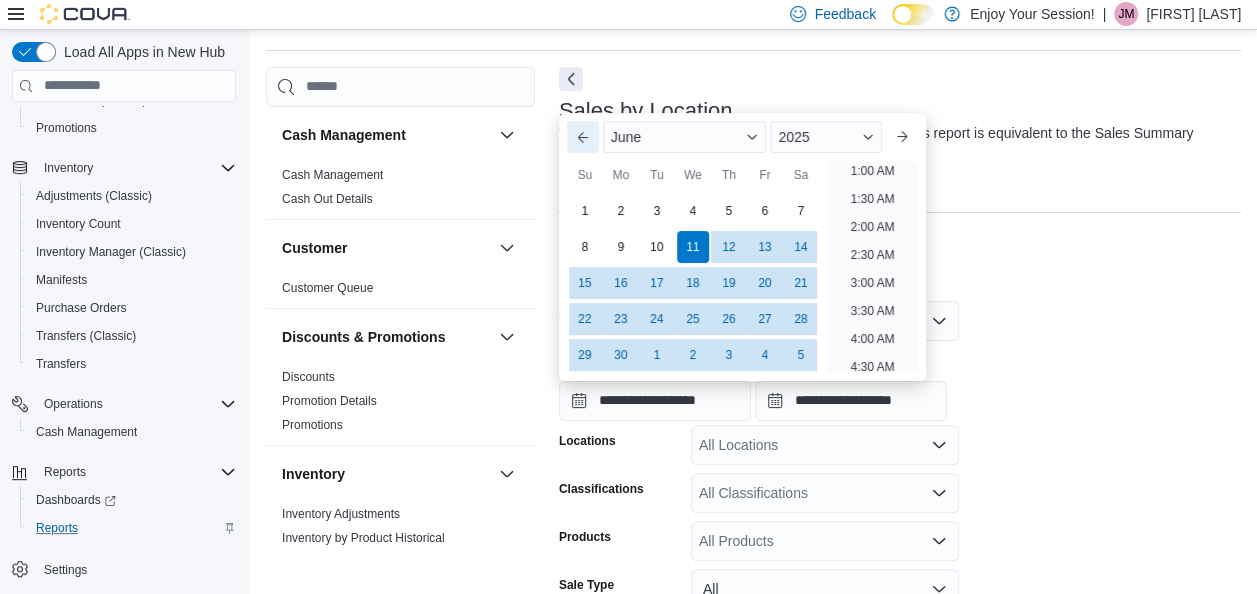 scroll, scrollTop: 4, scrollLeft: 0, axis: vertical 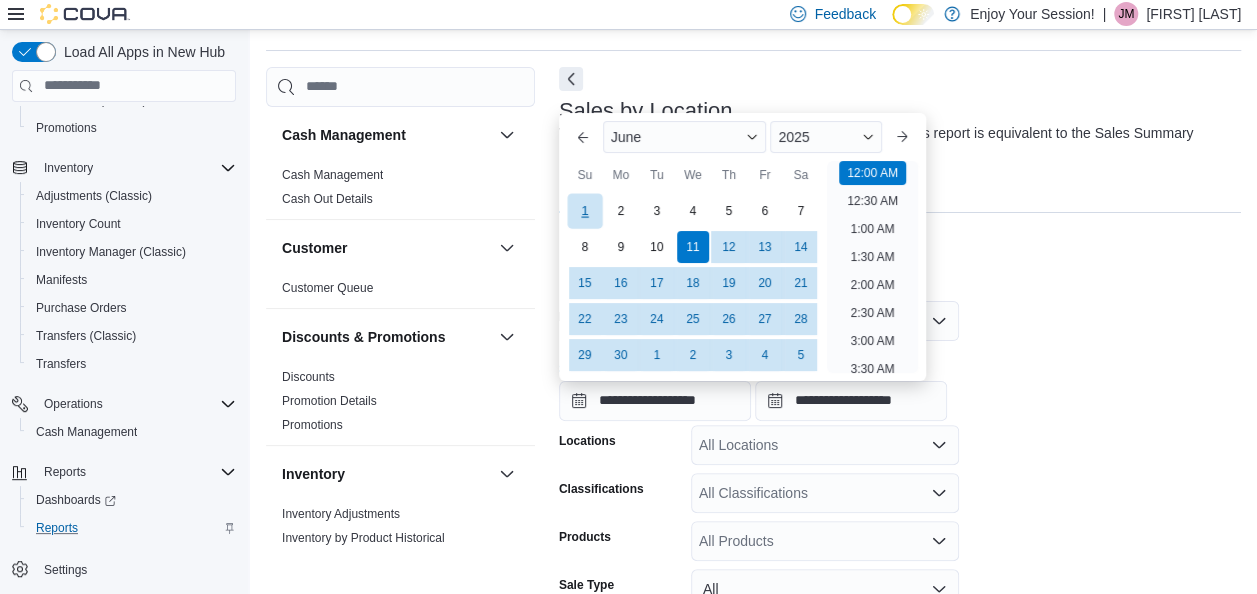 click on "1" at bounding box center [584, 210] 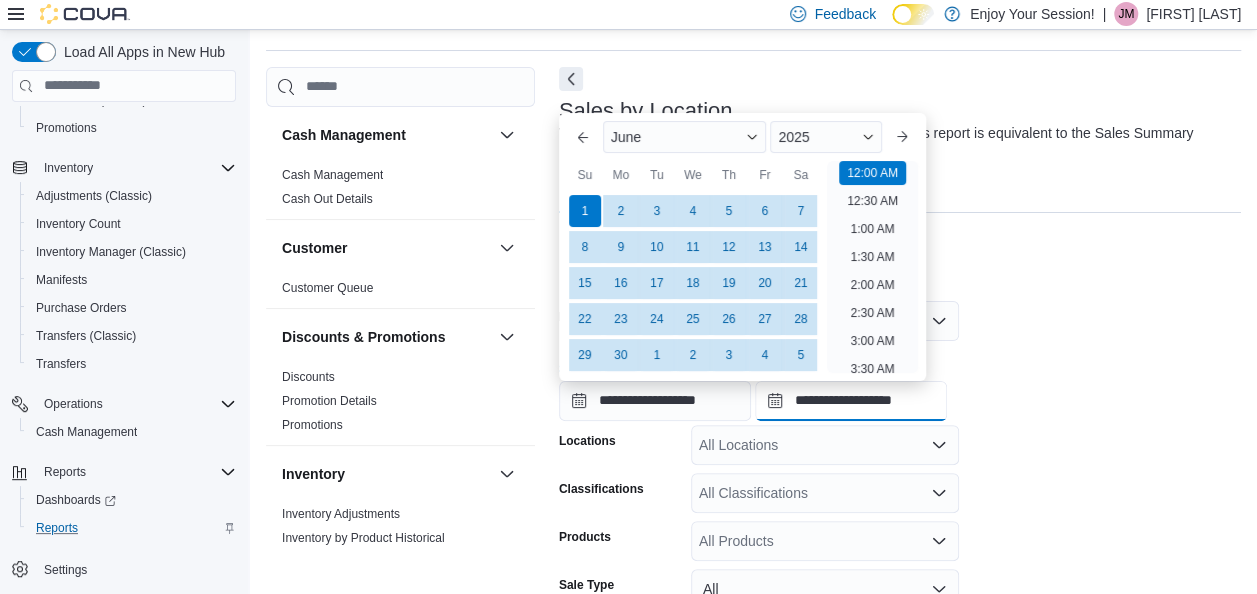 click on "**********" at bounding box center (851, 401) 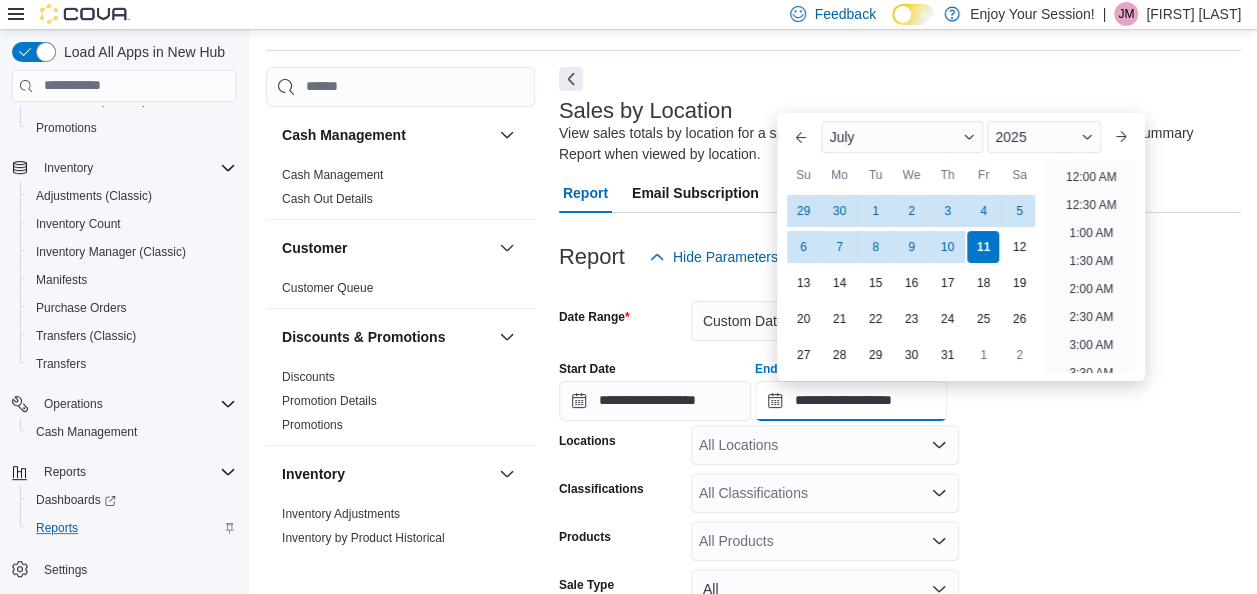 scroll, scrollTop: 1136, scrollLeft: 0, axis: vertical 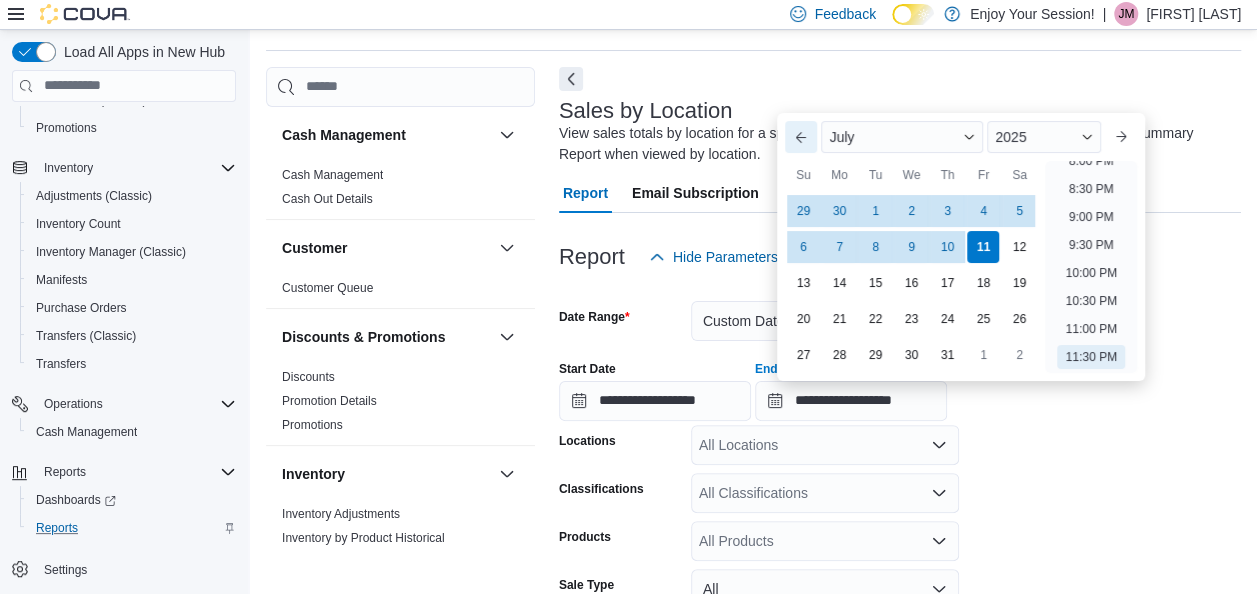 click on "Previous Month" at bounding box center (801, 137) 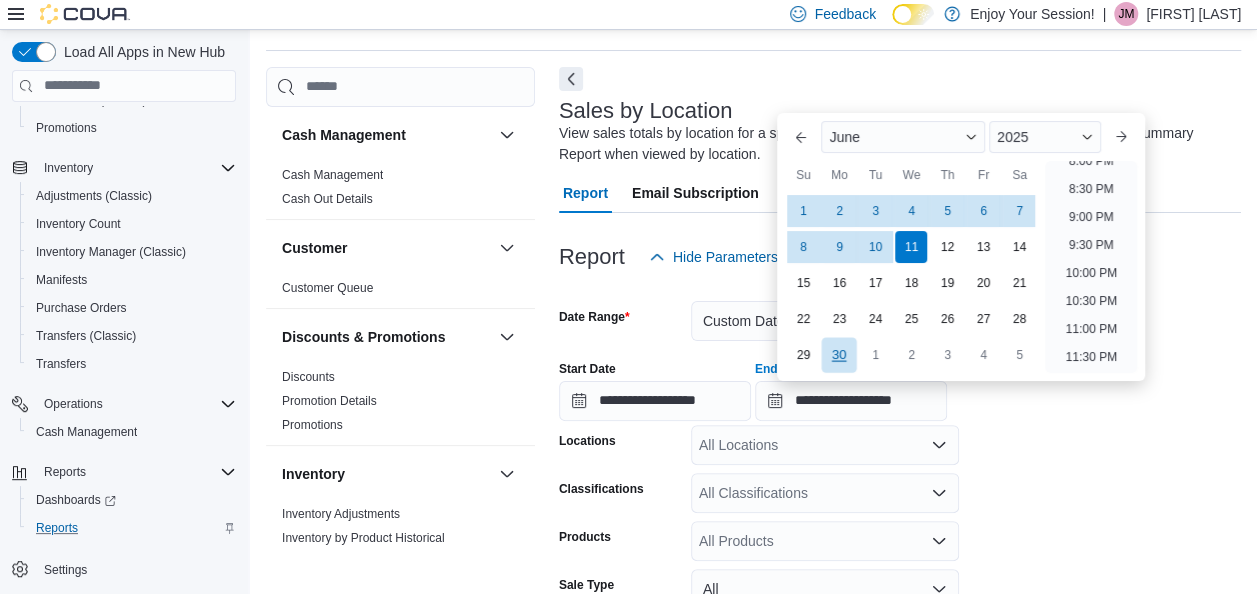click on "30" at bounding box center [839, 354] 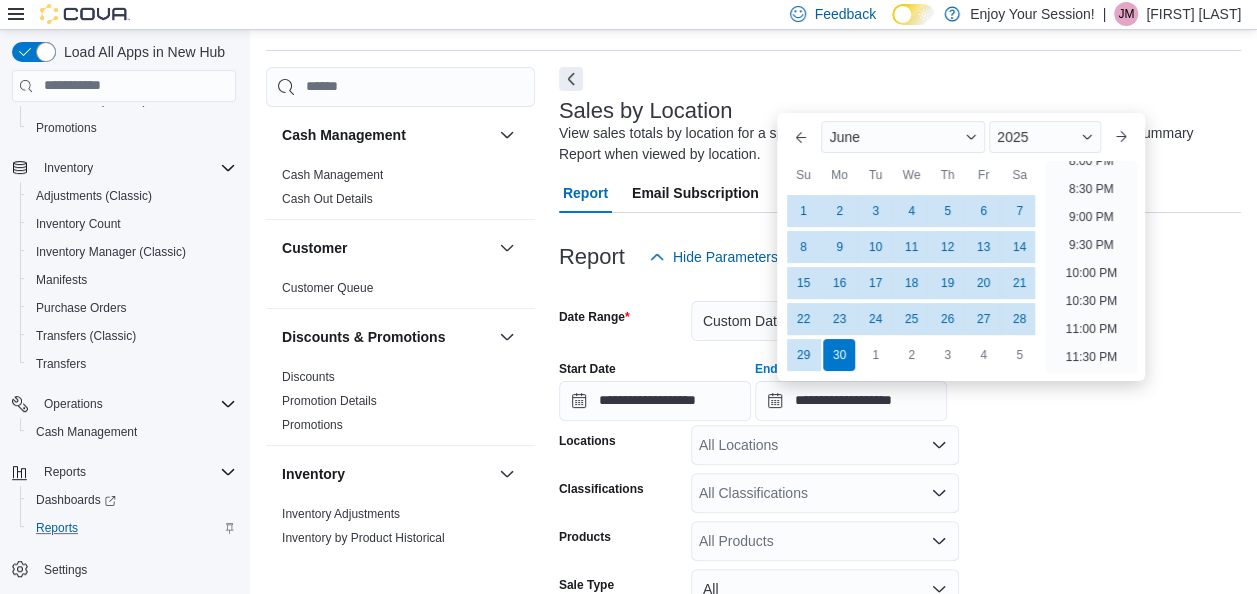 click on "**********" at bounding box center (900, 519) 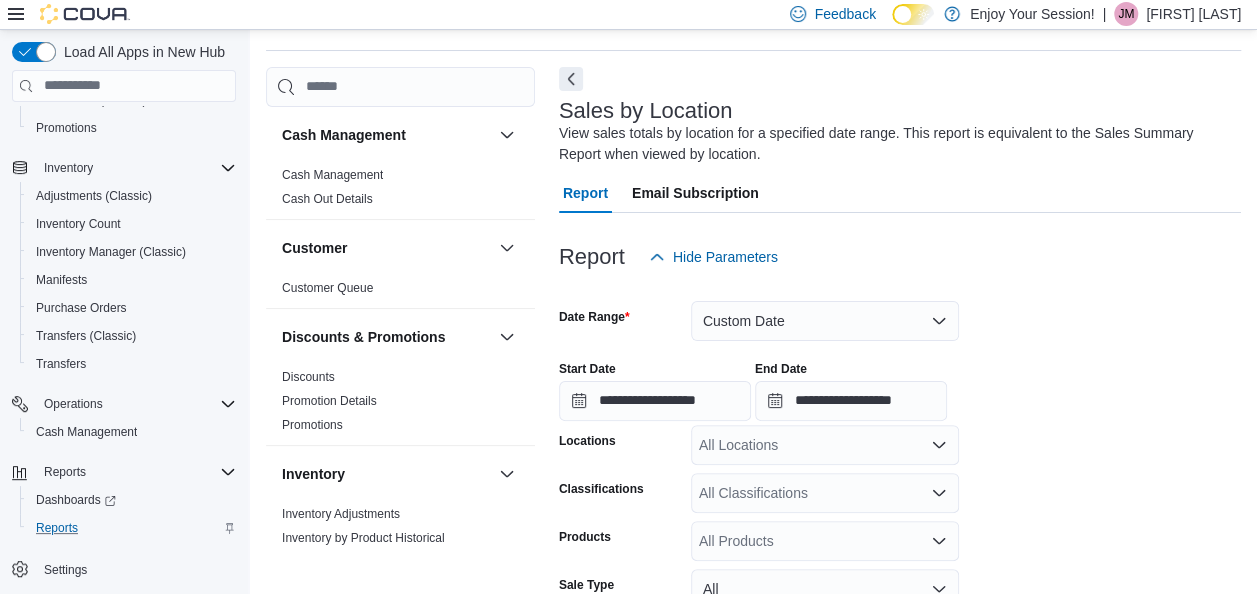 click on "All Locations" at bounding box center [825, 445] 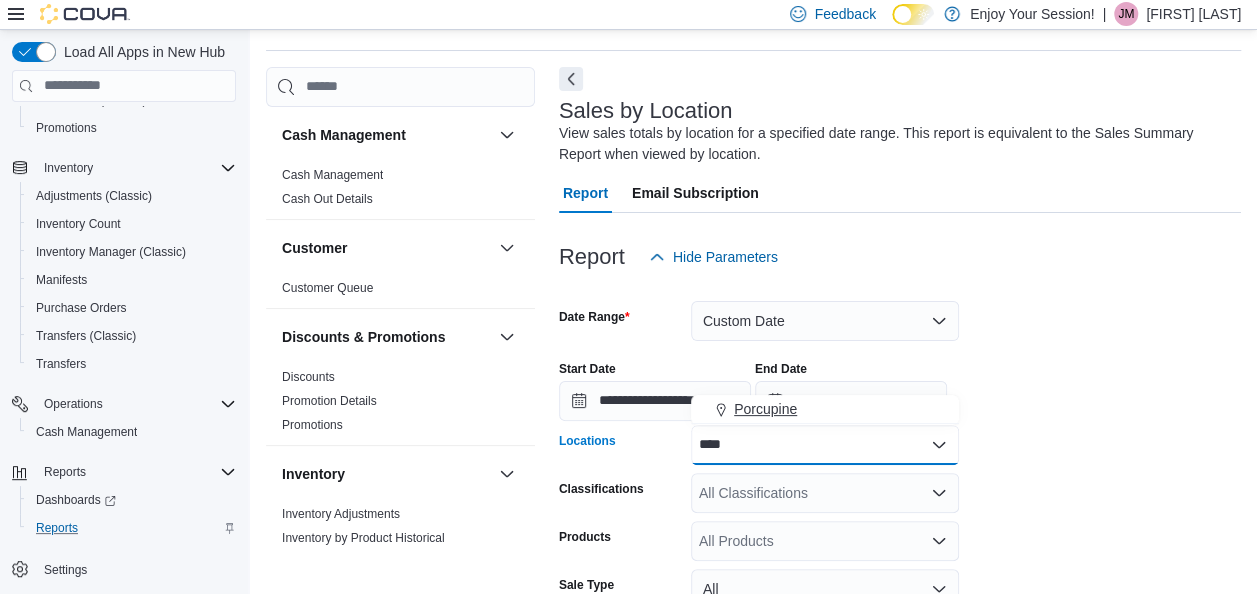 type on "****" 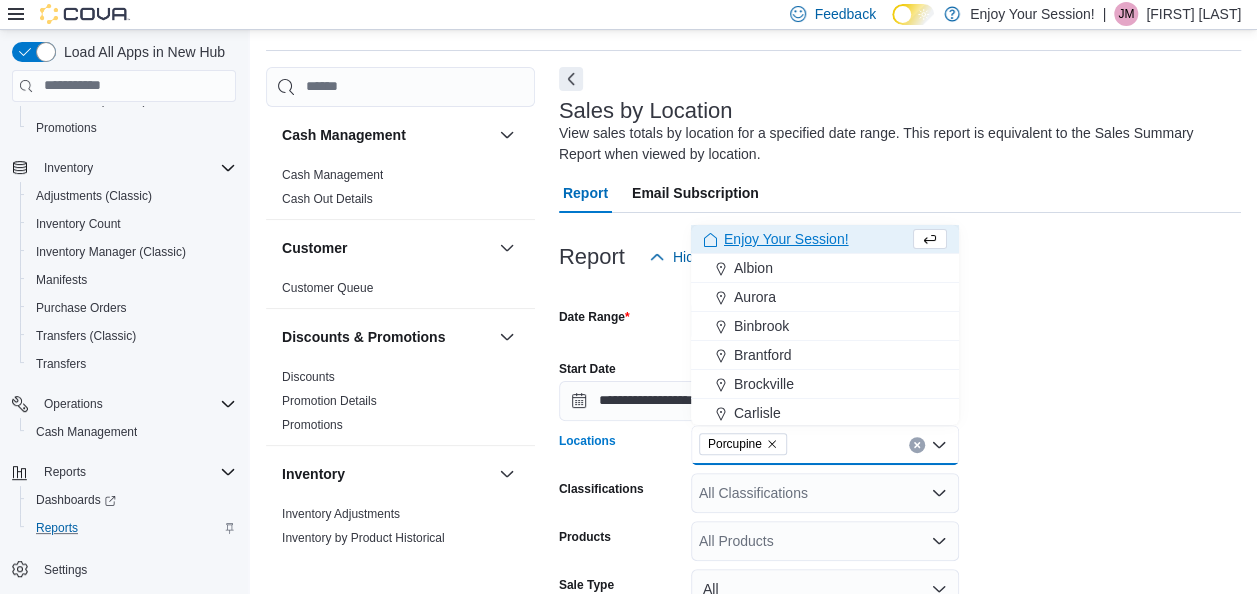 click on "**********" at bounding box center [900, 383] 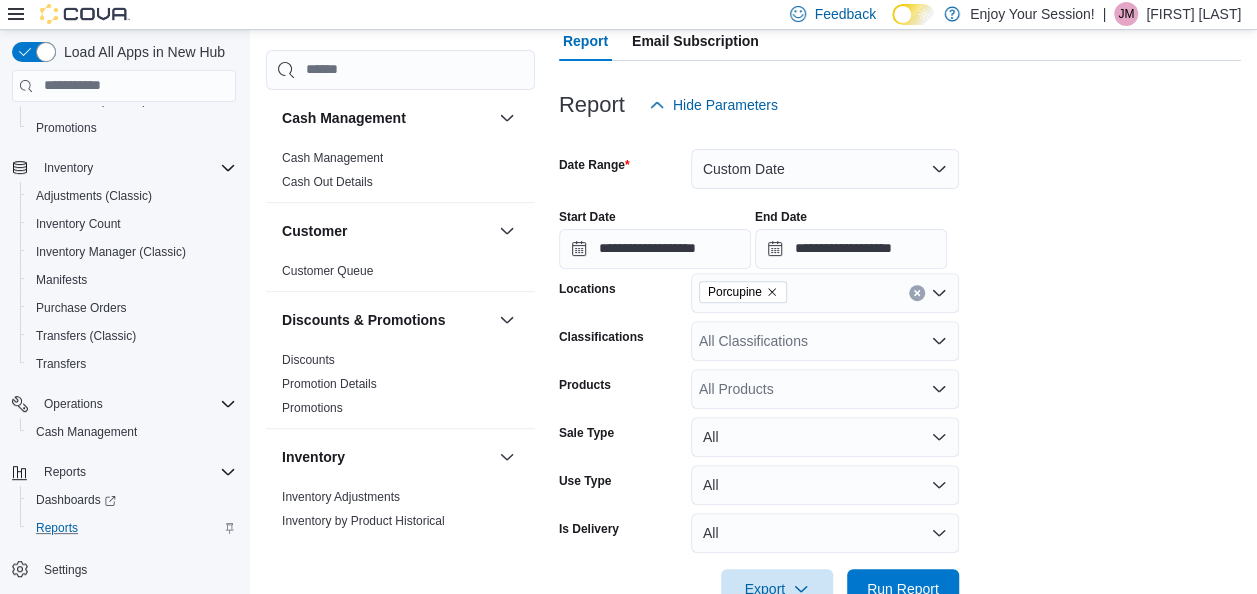 scroll, scrollTop: 266, scrollLeft: 0, axis: vertical 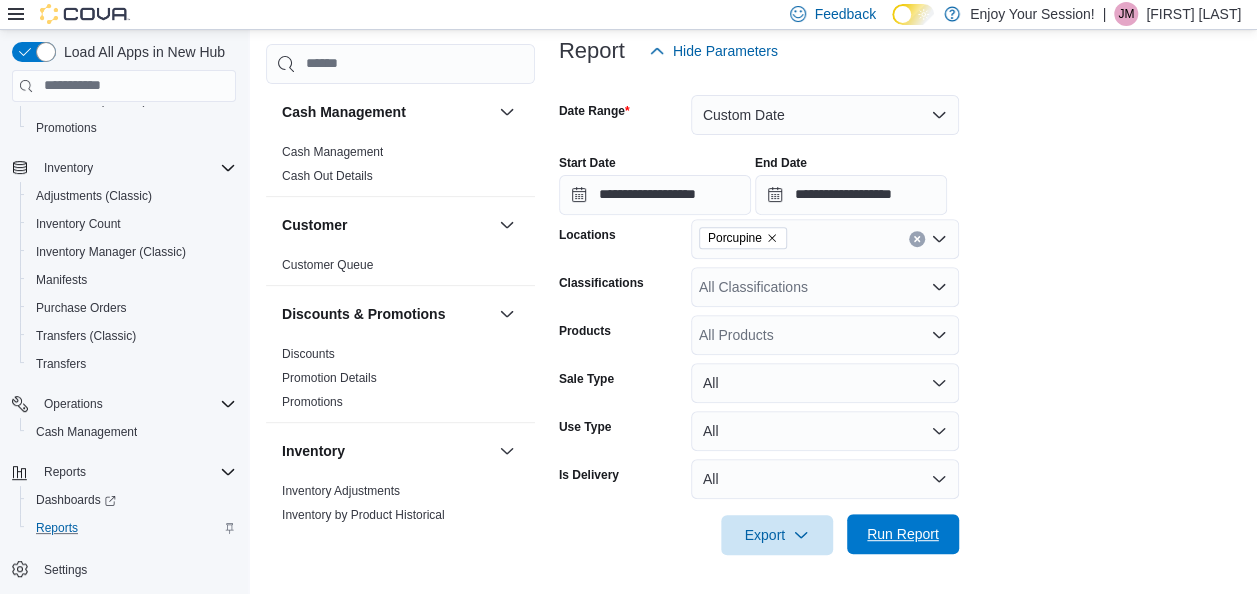 click on "Run Report" at bounding box center (903, 534) 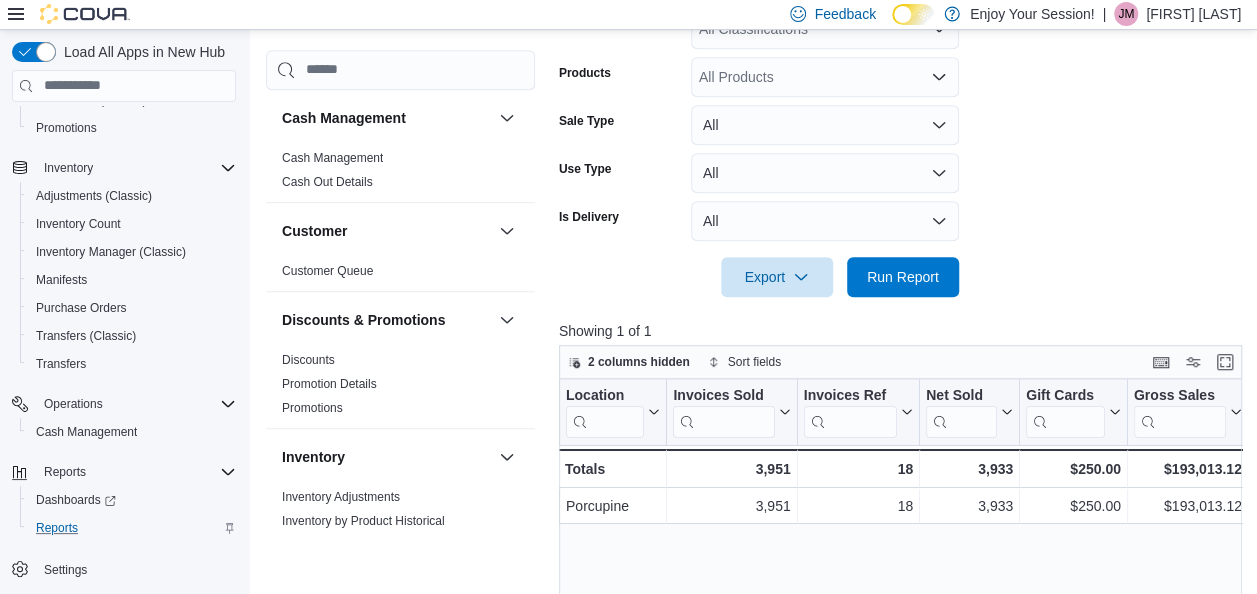 scroll, scrollTop: 526, scrollLeft: 0, axis: vertical 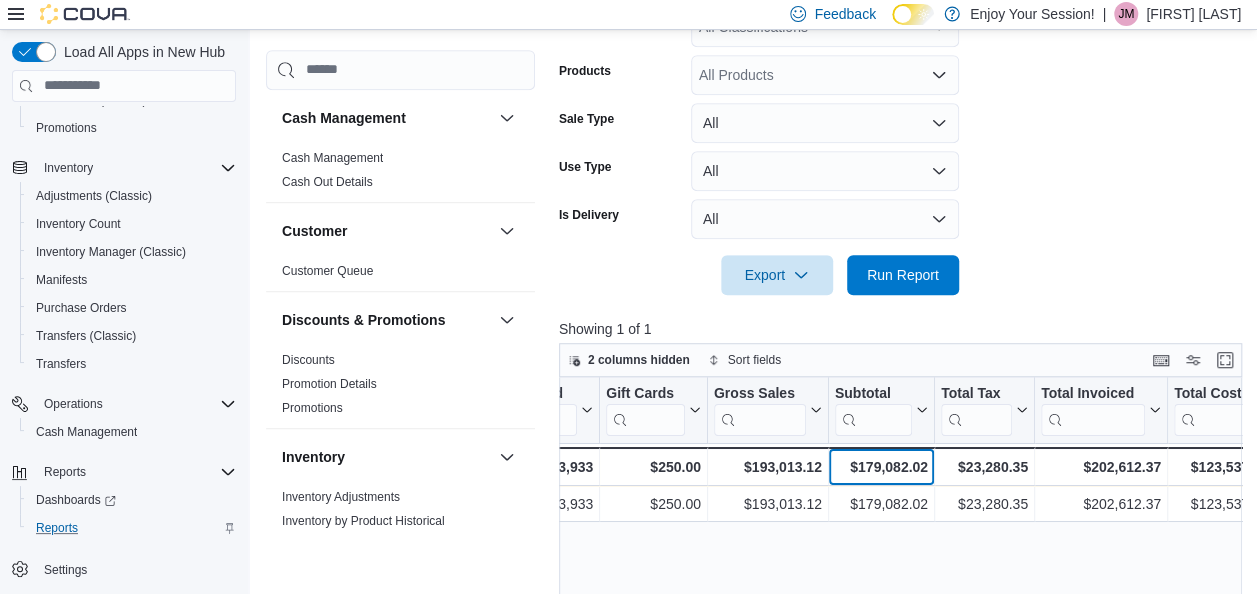 click on "$179,082.02" at bounding box center [881, 467] 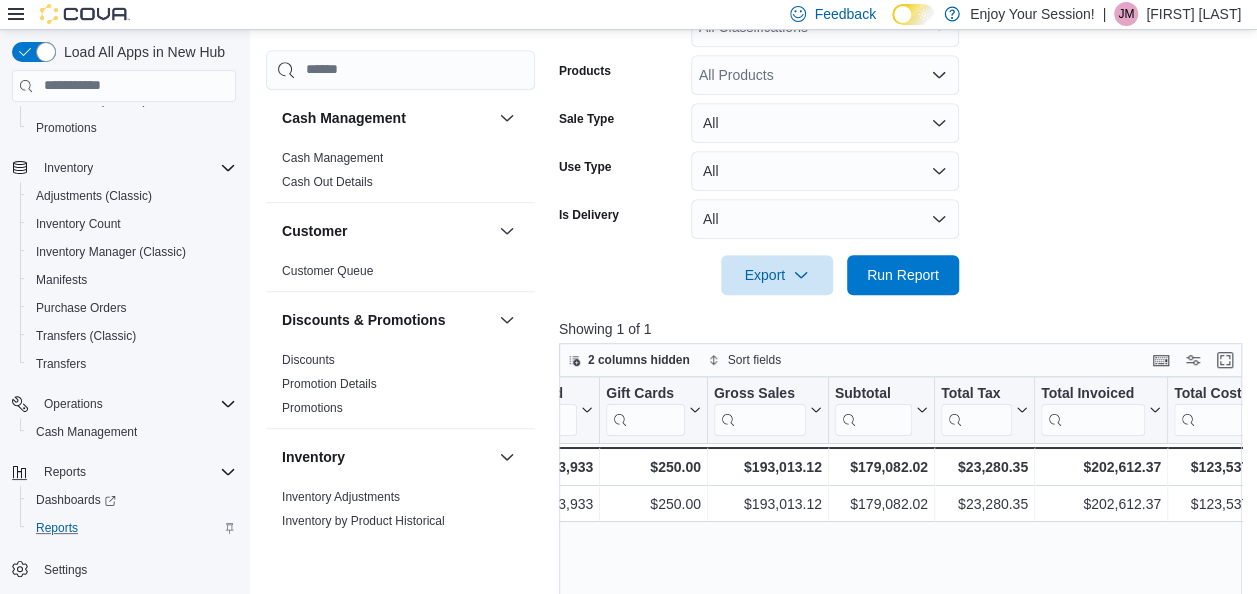 drag, startPoint x: 883, startPoint y: 471, endPoint x: 919, endPoint y: 586, distance: 120.50311 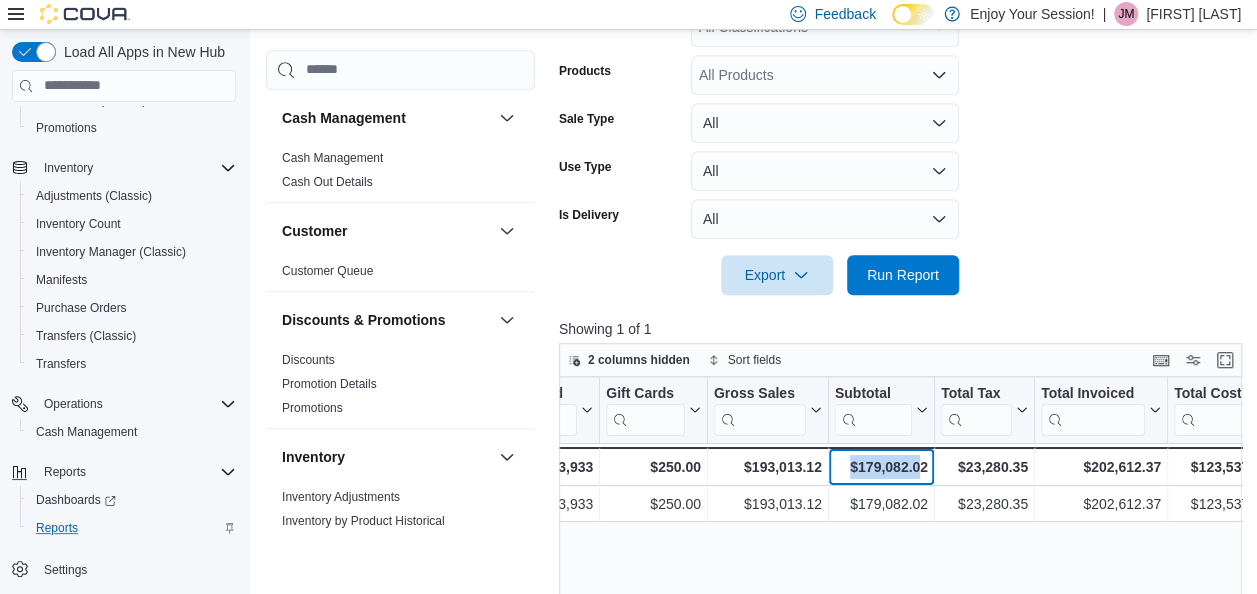 drag, startPoint x: 924, startPoint y: 464, endPoint x: 846, endPoint y: 464, distance: 78 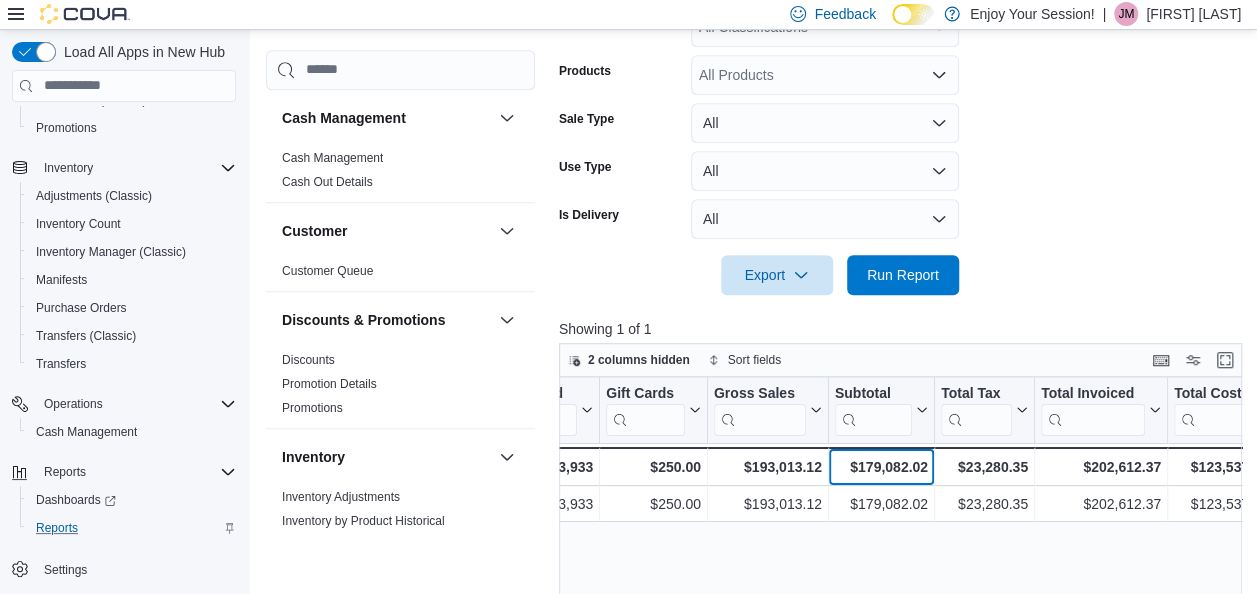 drag, startPoint x: 846, startPoint y: 464, endPoint x: 932, endPoint y: 464, distance: 86 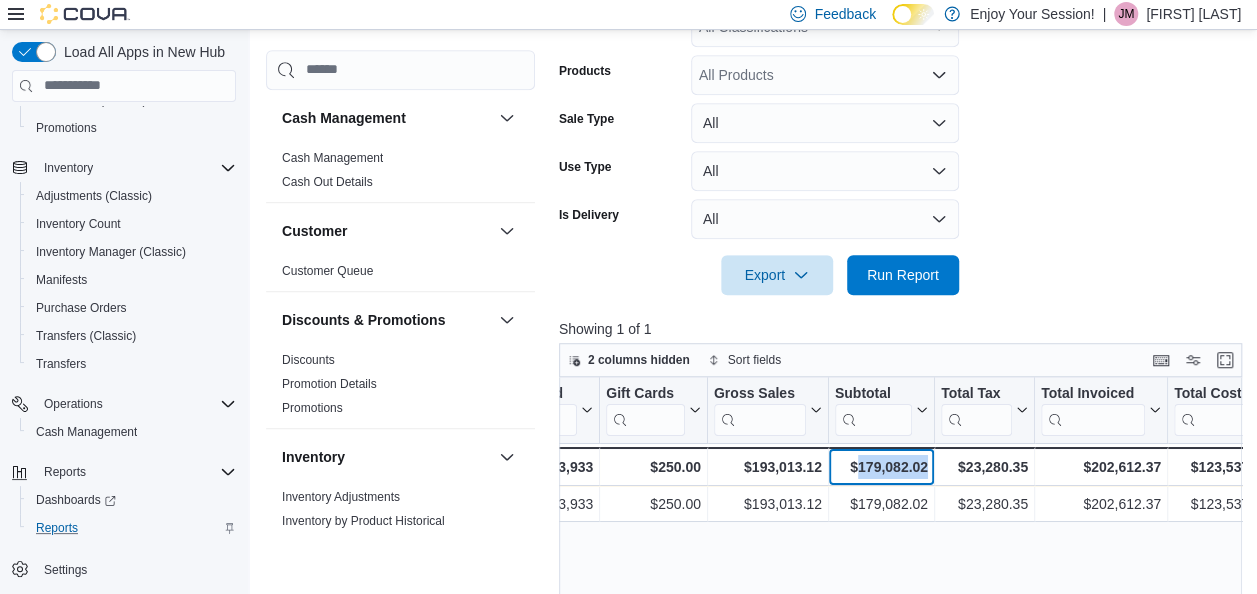drag, startPoint x: 932, startPoint y: 464, endPoint x: 860, endPoint y: 461, distance: 72.06247 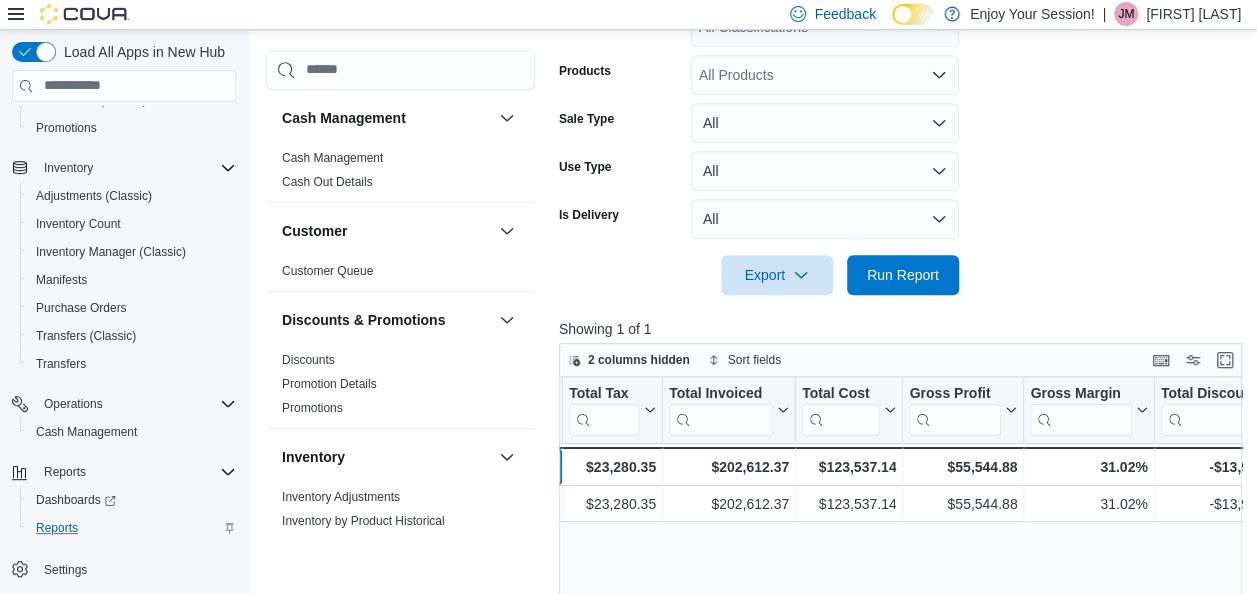 scroll, scrollTop: 0, scrollLeft: 874, axis: horizontal 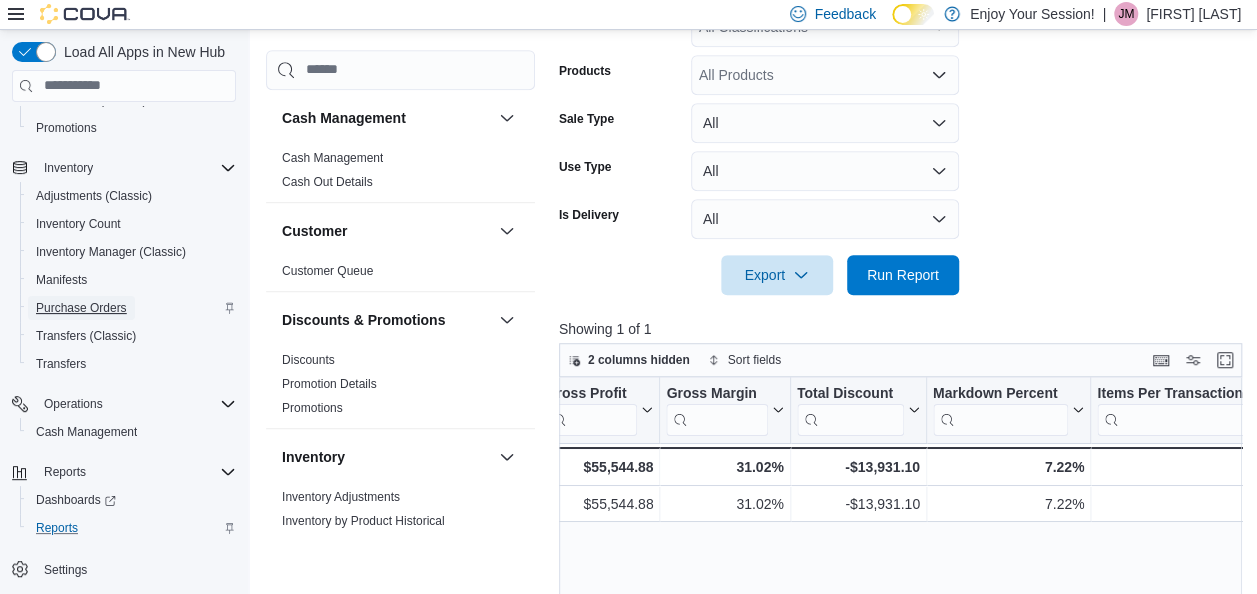 click on "Purchase Orders" at bounding box center [81, 308] 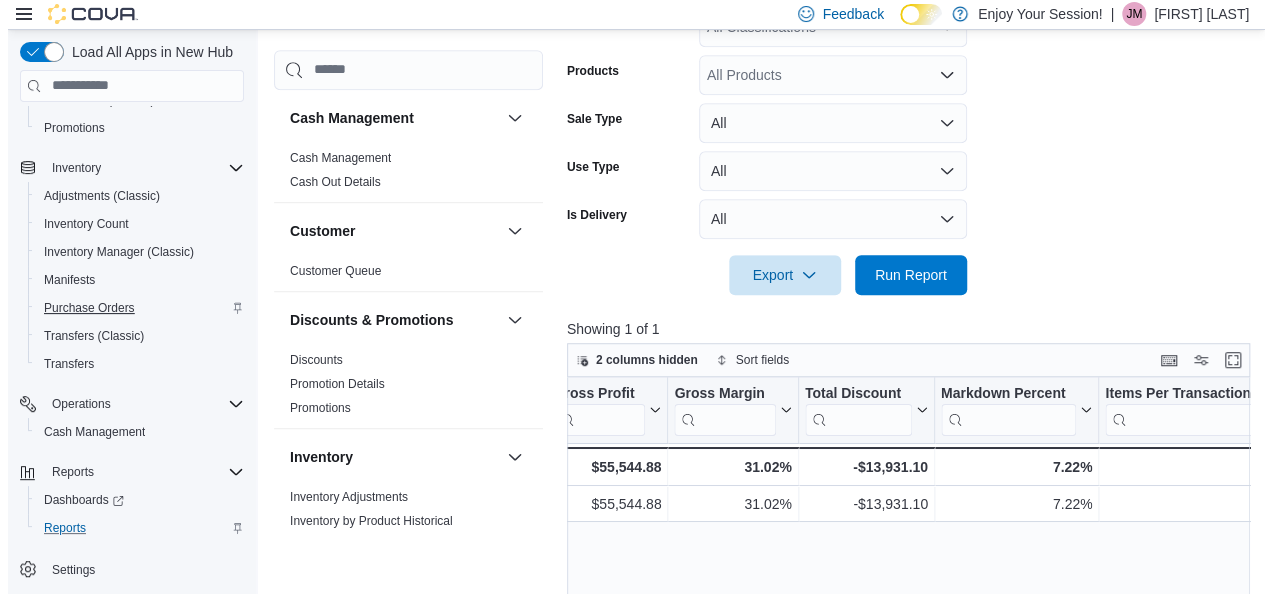 scroll, scrollTop: 0, scrollLeft: 0, axis: both 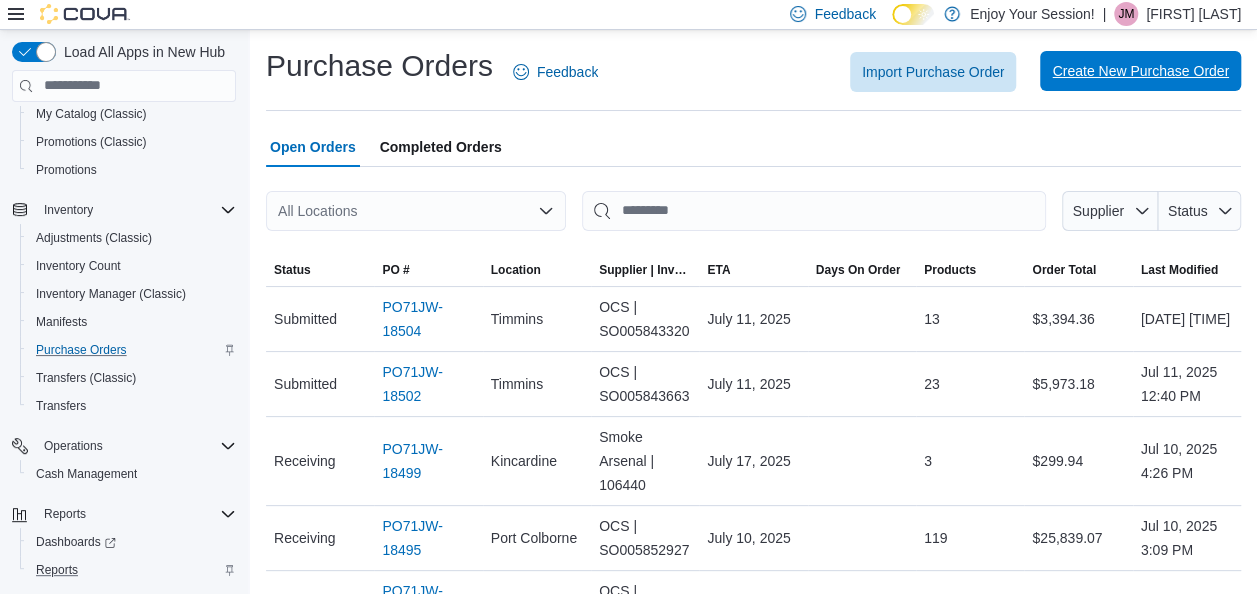 click on "Create New Purchase Order" at bounding box center [1140, 71] 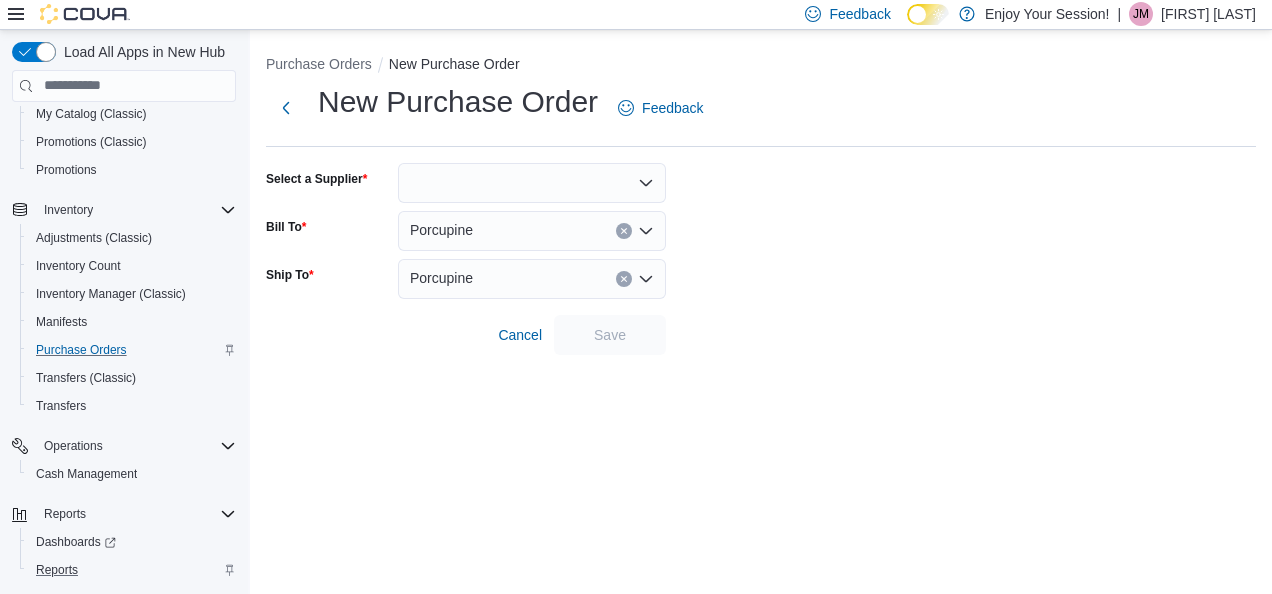 click at bounding box center [532, 183] 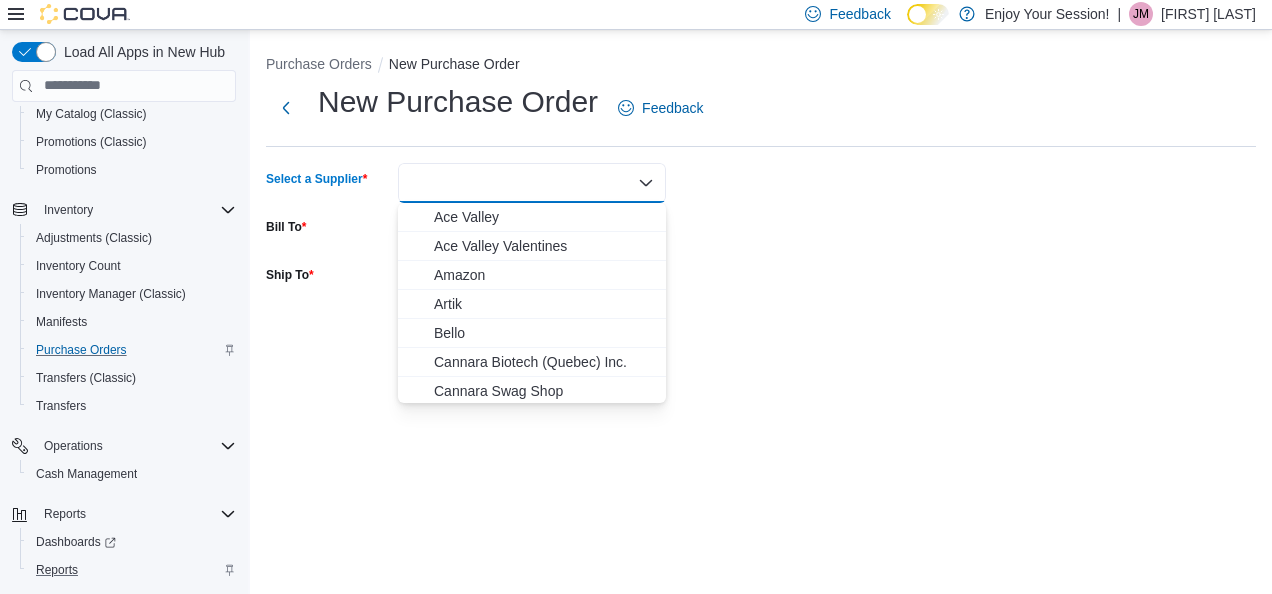 click at bounding box center [532, 183] 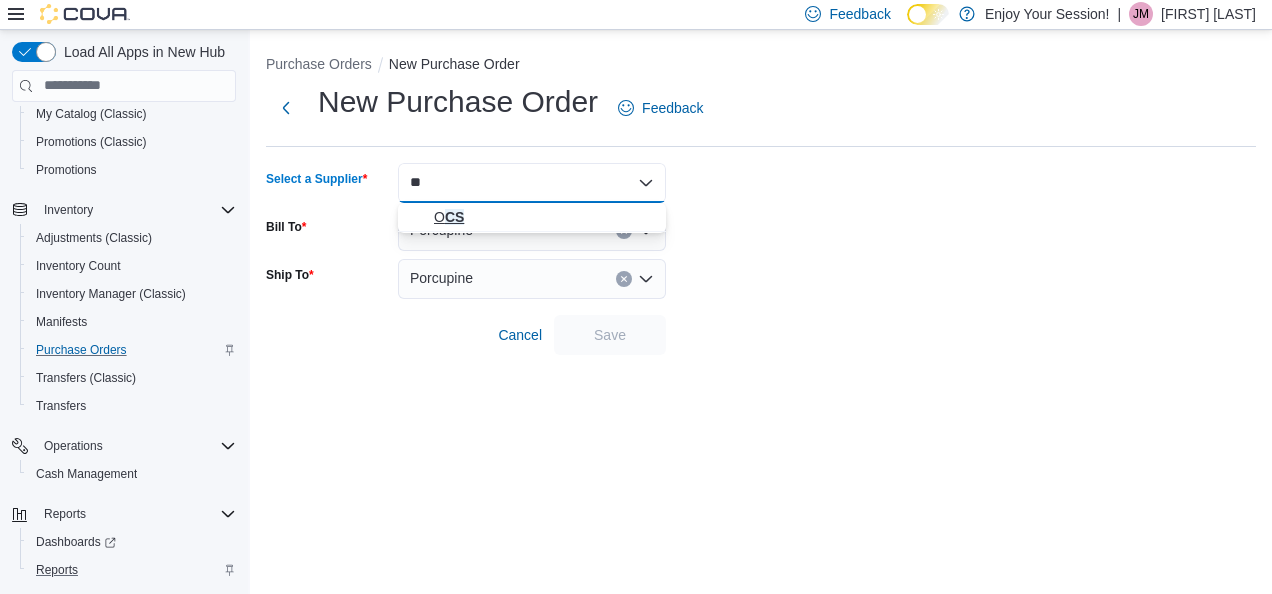 type on "**" 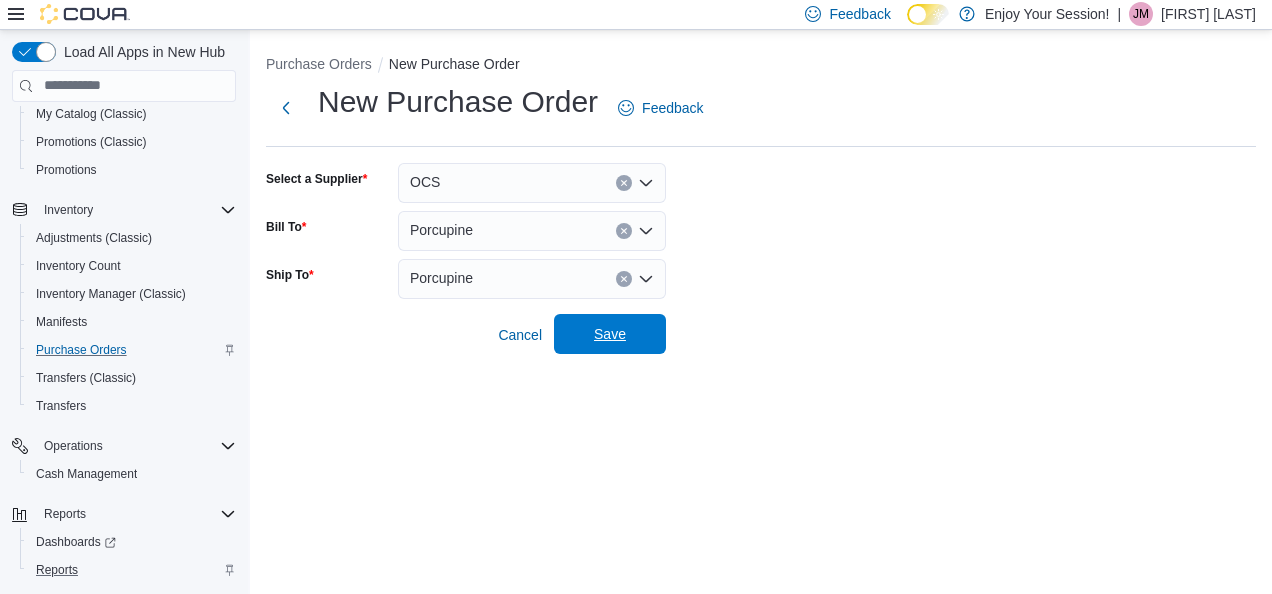 click on "Save" at bounding box center [610, 334] 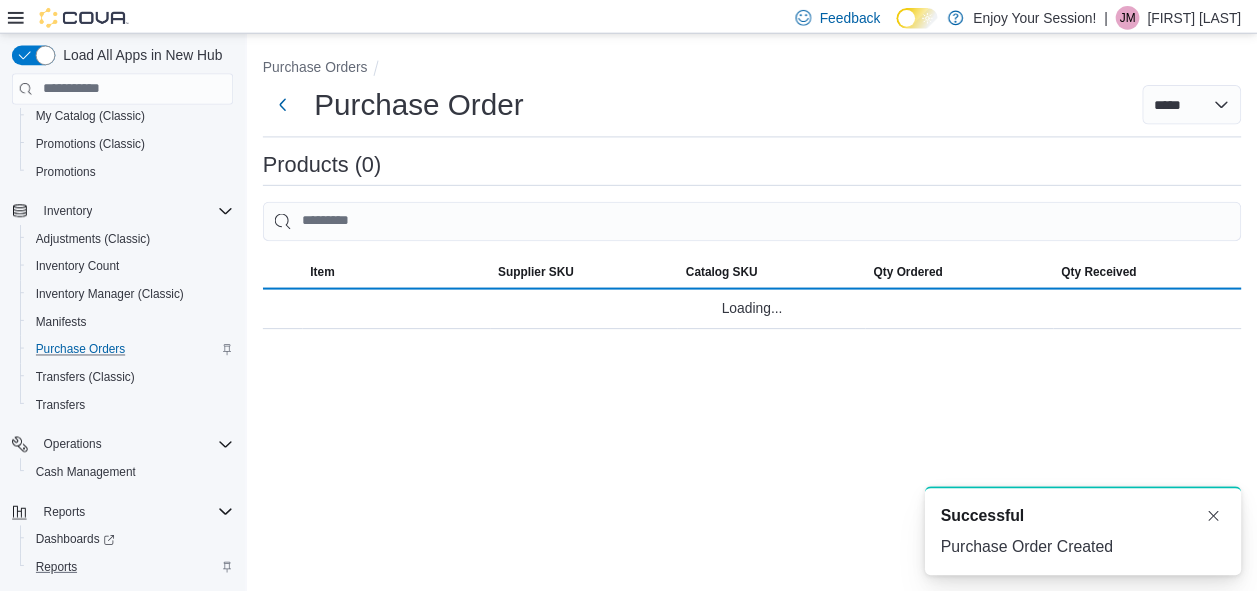 scroll, scrollTop: 0, scrollLeft: 0, axis: both 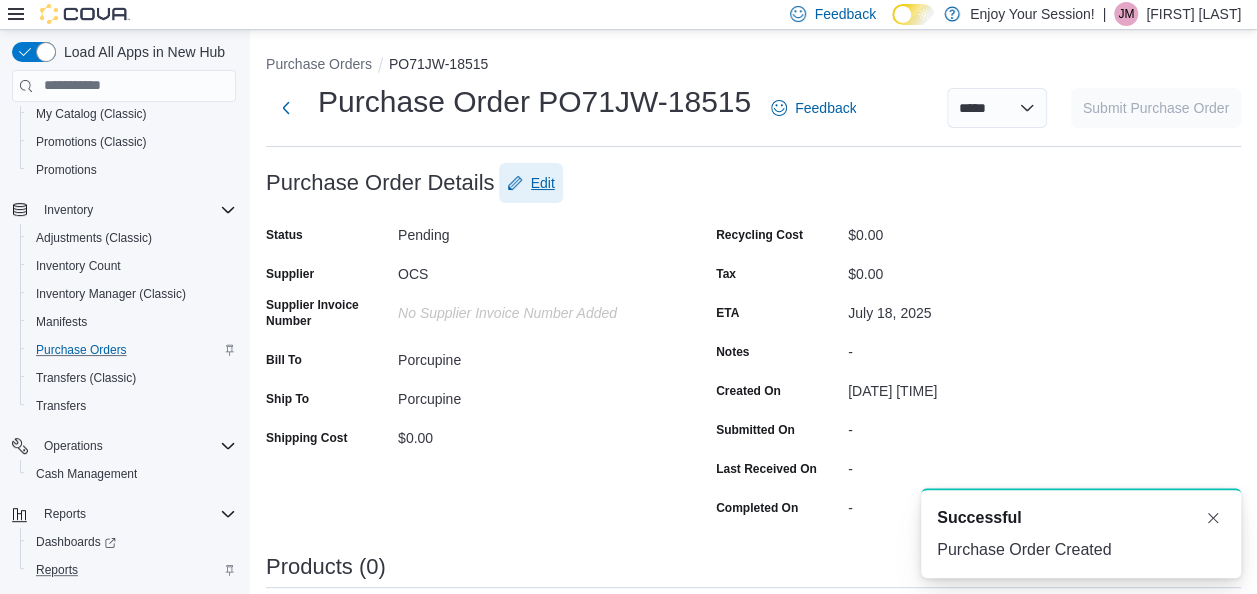click on "Edit" at bounding box center [543, 183] 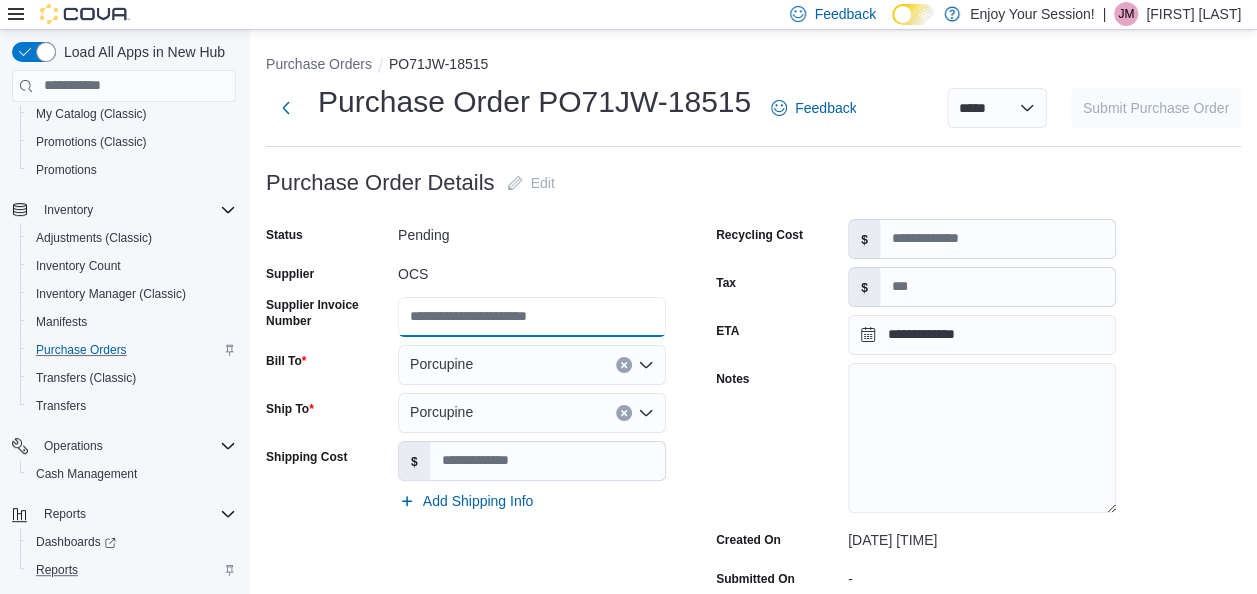 click on "Supplier Invoice Number" at bounding box center [532, 317] 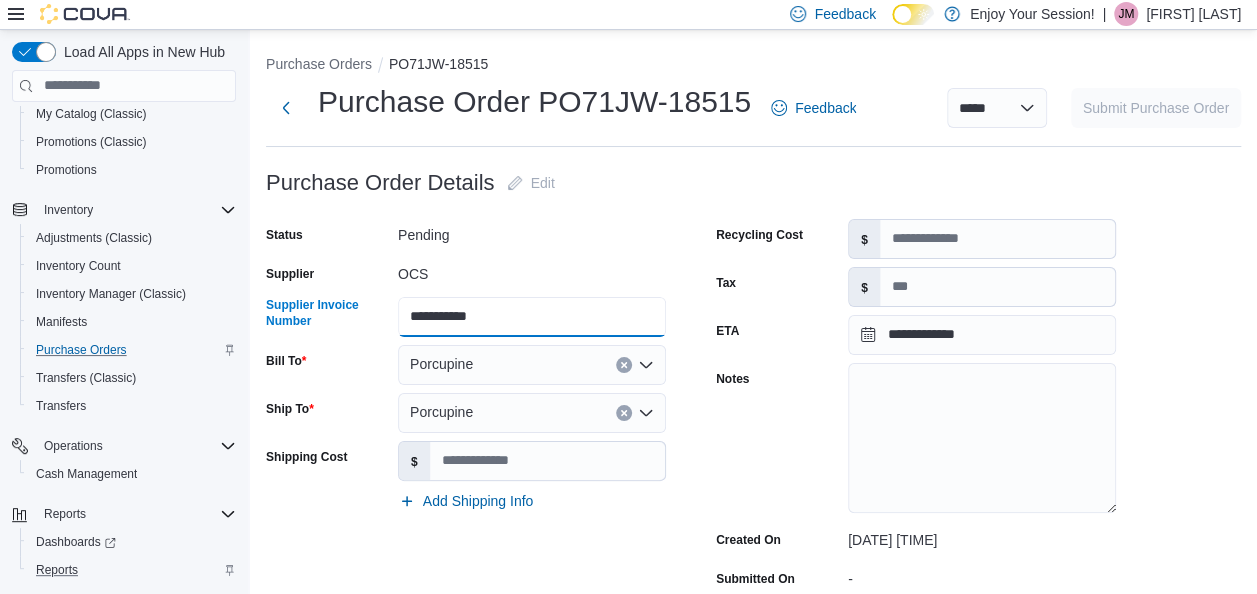 type on "**********" 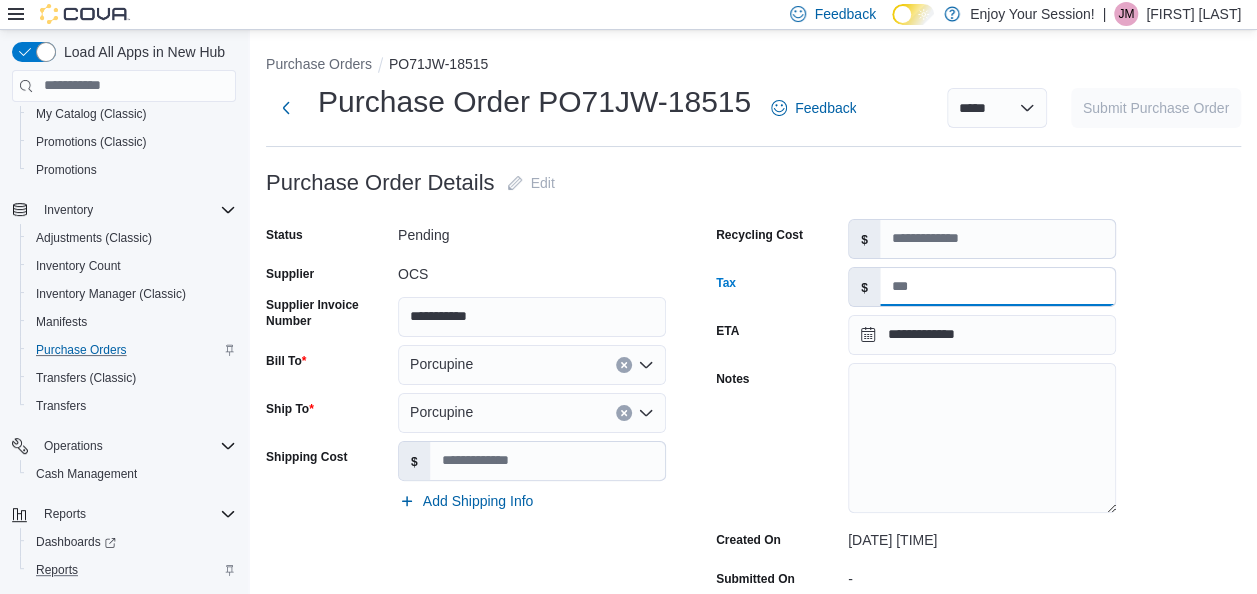 click on "Tax" at bounding box center [997, 287] 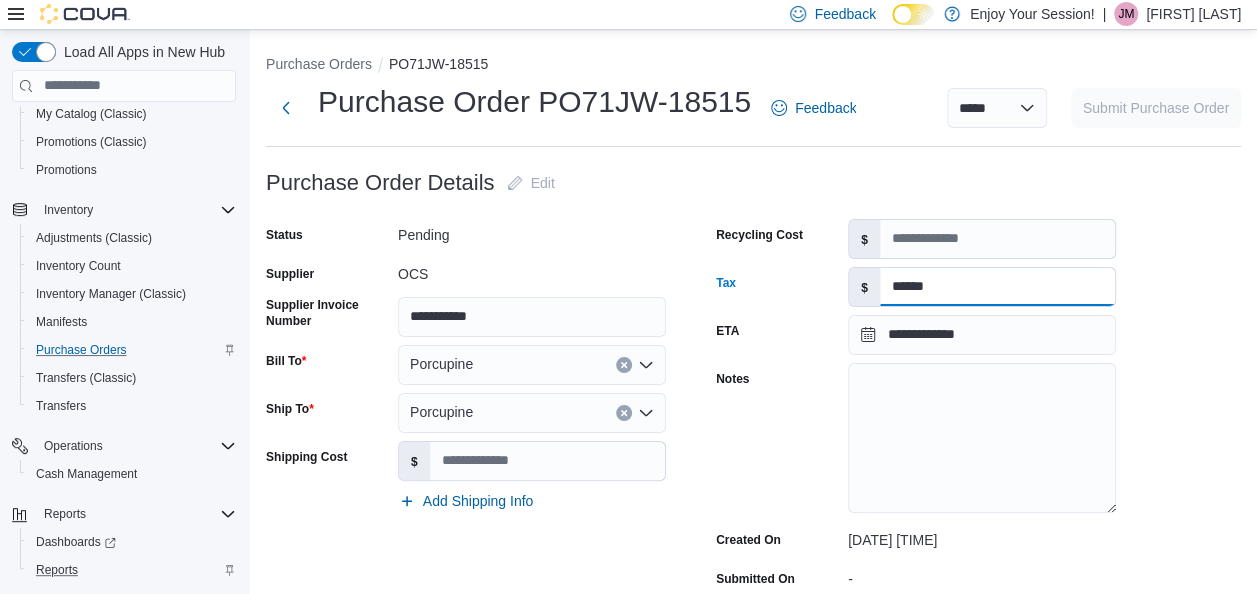 type on "******" 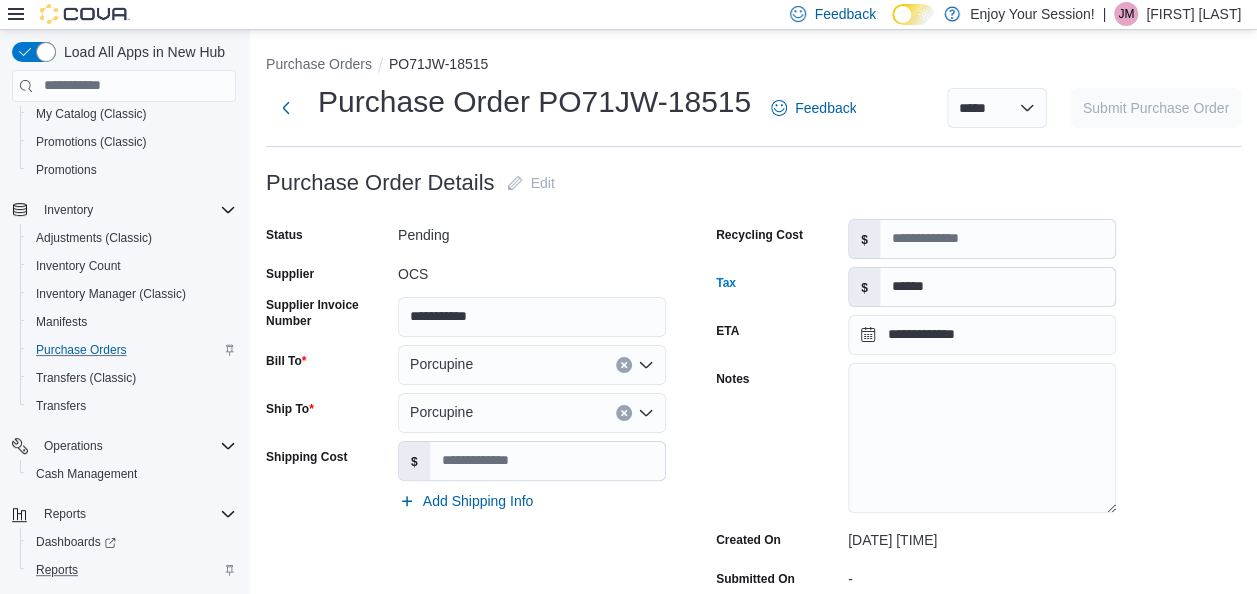 click on "Notes" at bounding box center [778, 439] 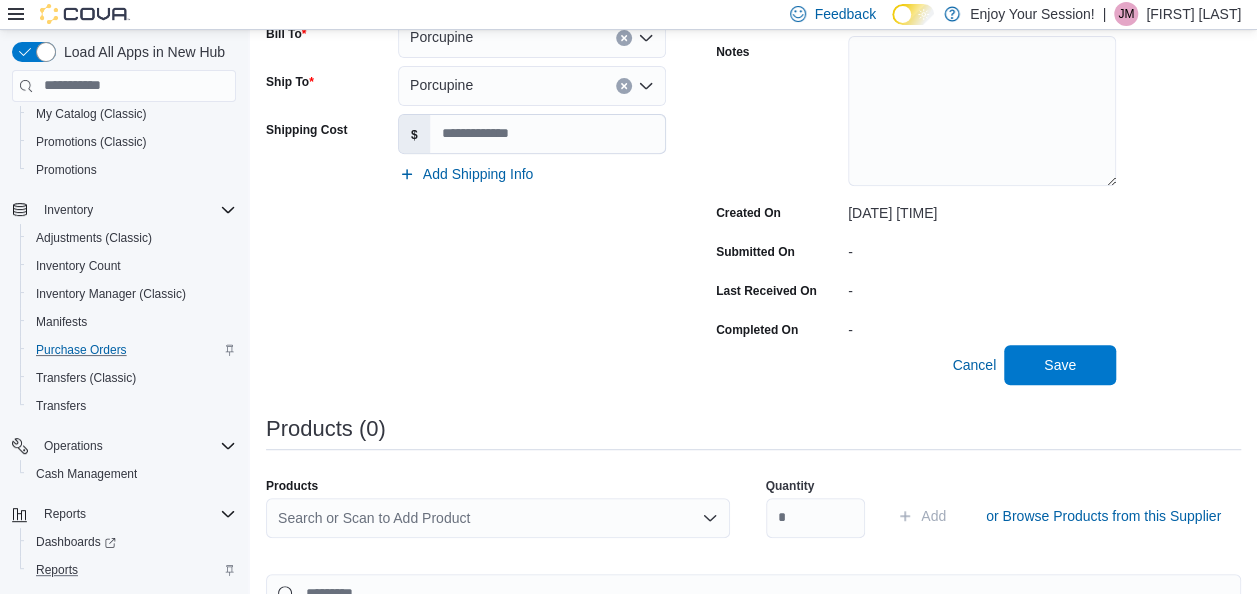 scroll, scrollTop: 463, scrollLeft: 0, axis: vertical 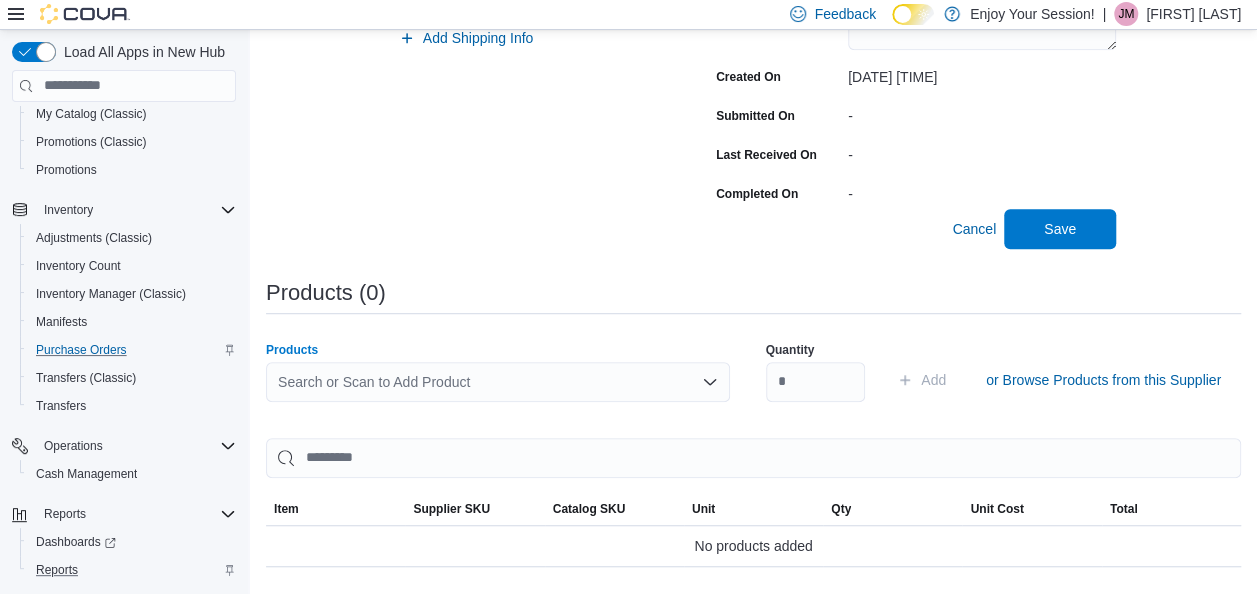 click on "Search or Scan to Add Product" at bounding box center (498, 382) 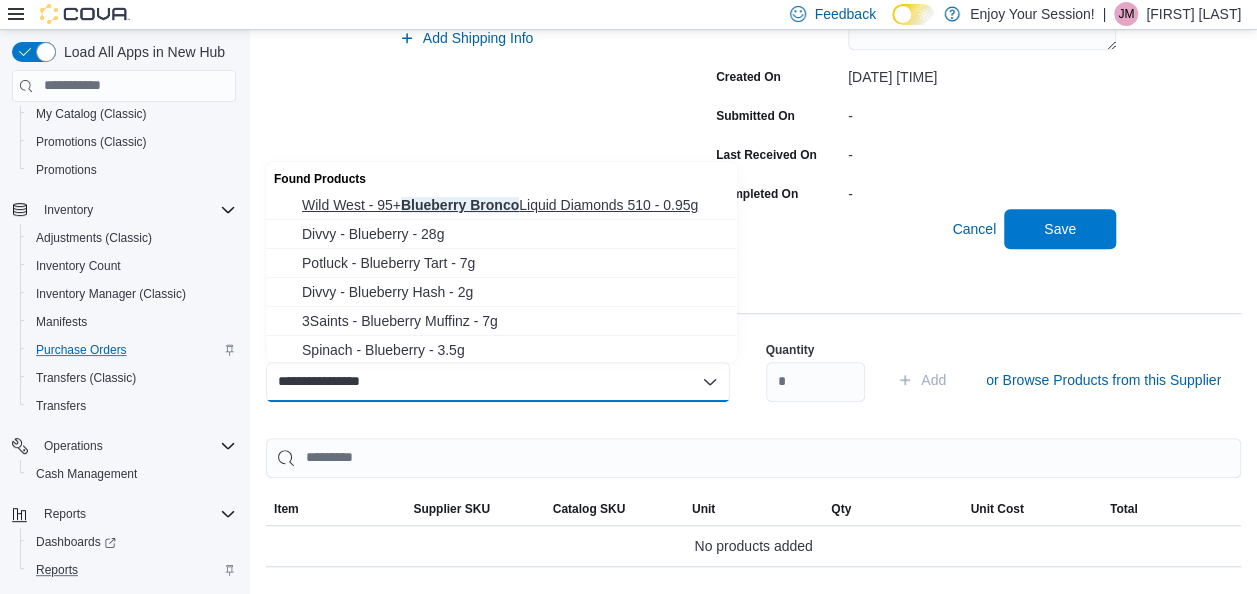type on "**********" 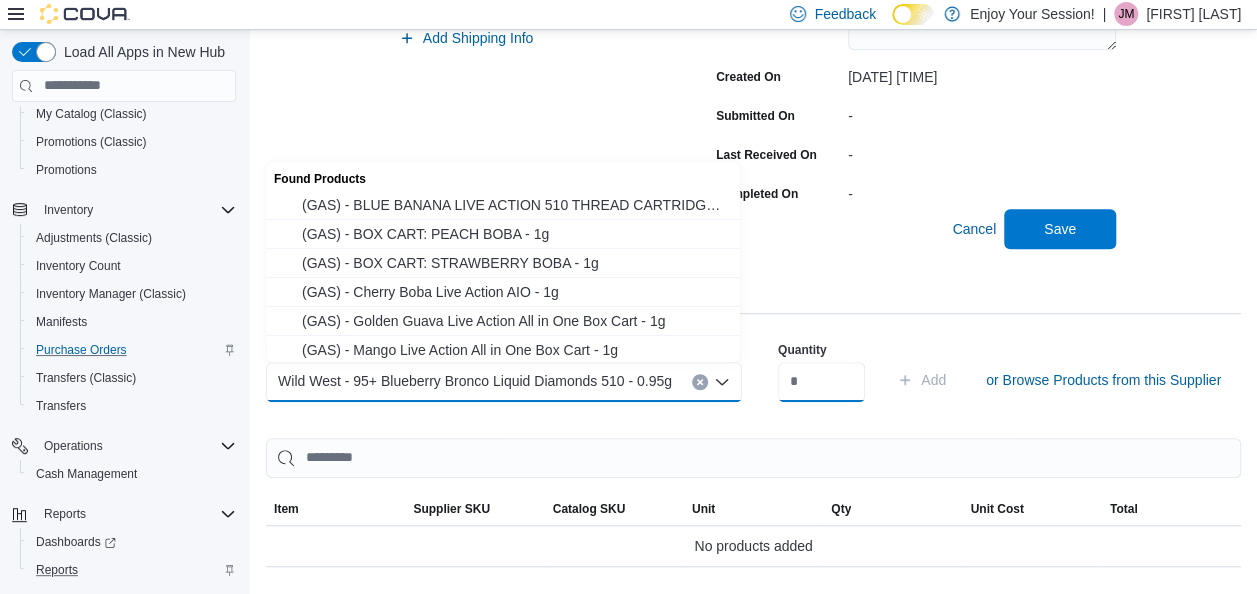 click at bounding box center (821, 382) 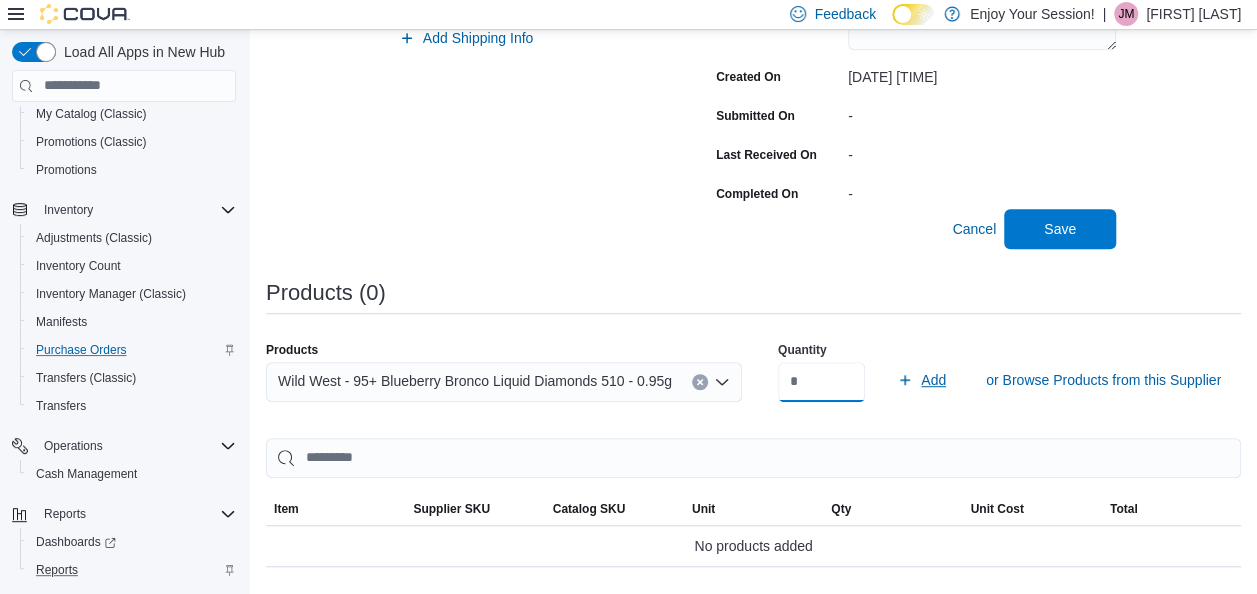 type on "**" 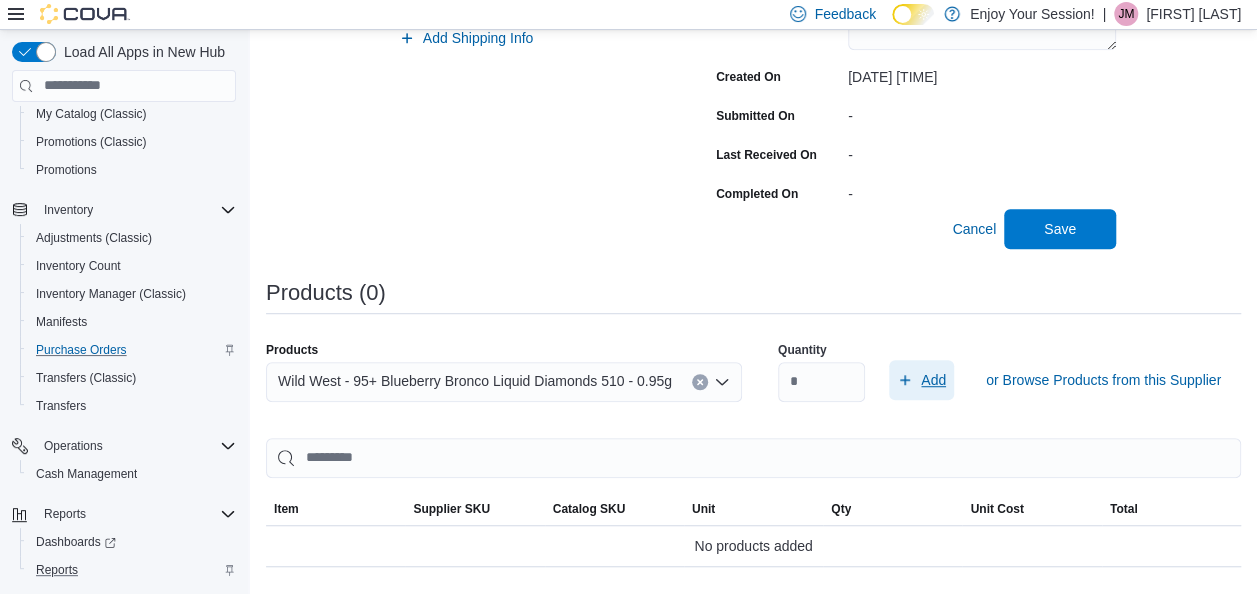 click on "Add" at bounding box center (933, 380) 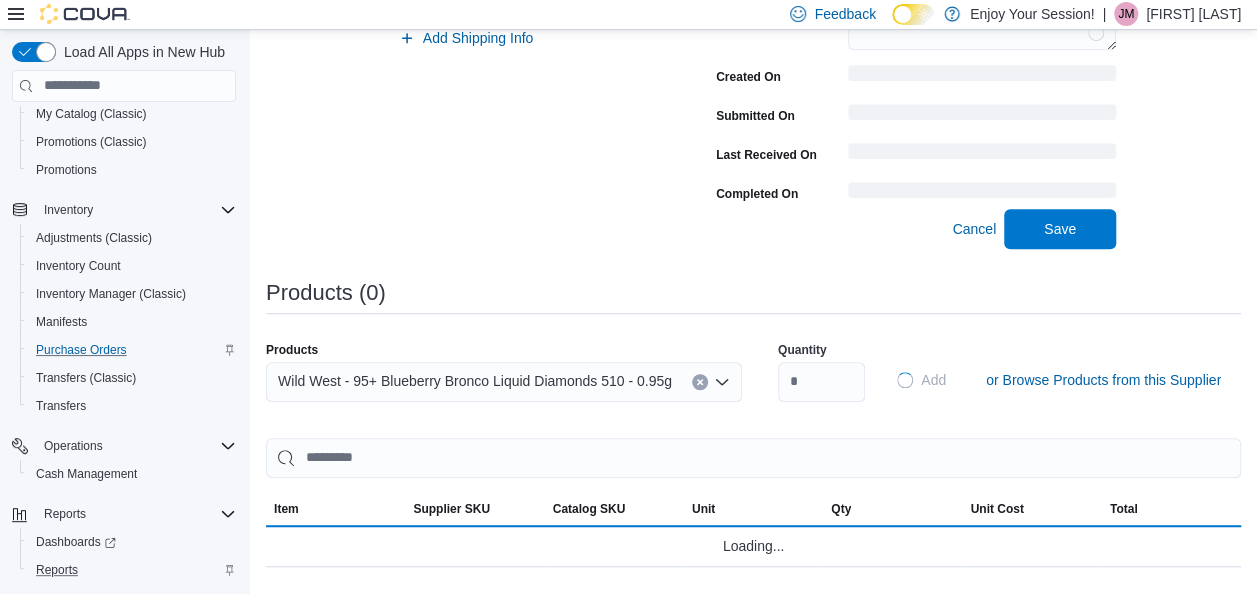 type 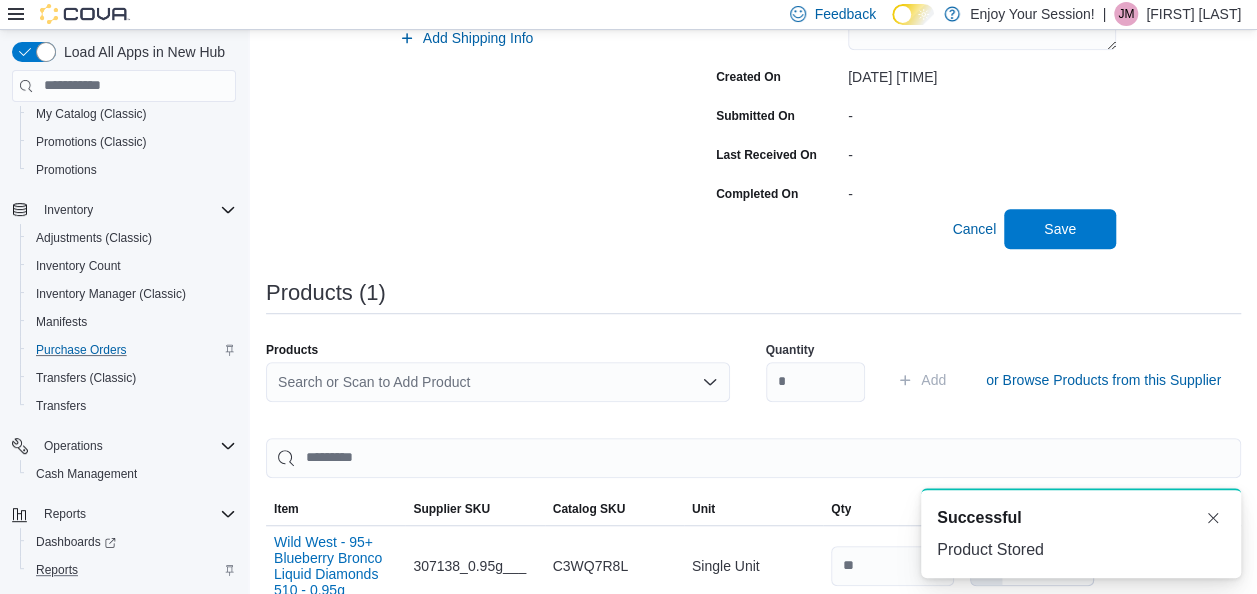 scroll, scrollTop: 0, scrollLeft: 0, axis: both 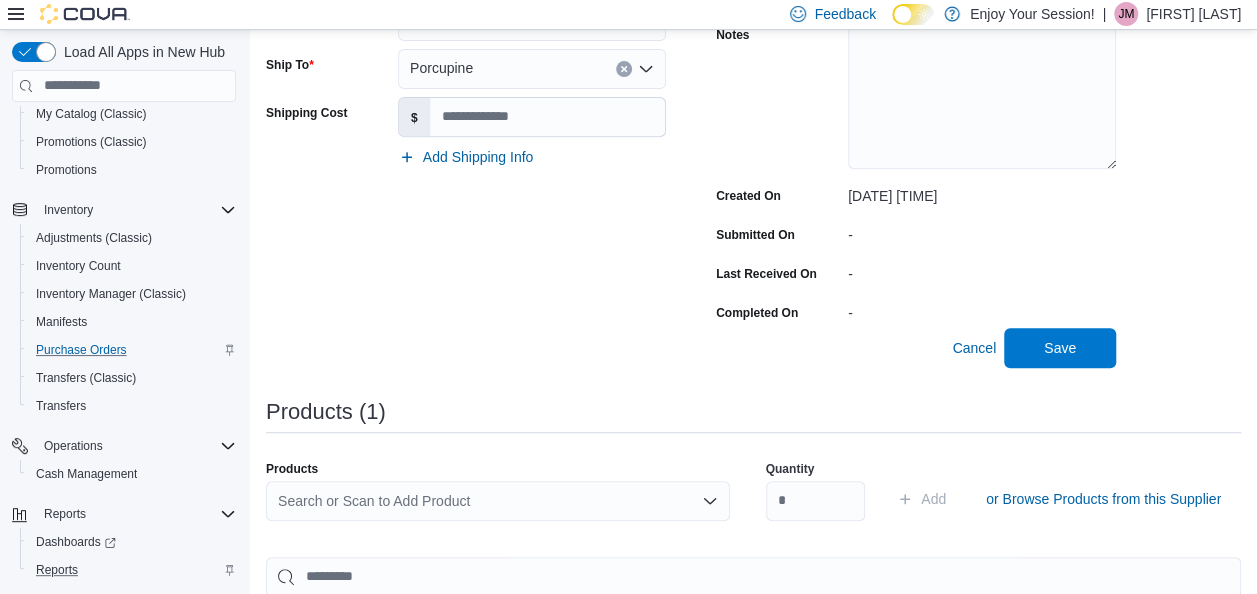 click on "Search or Scan to Add Product" at bounding box center [498, 501] 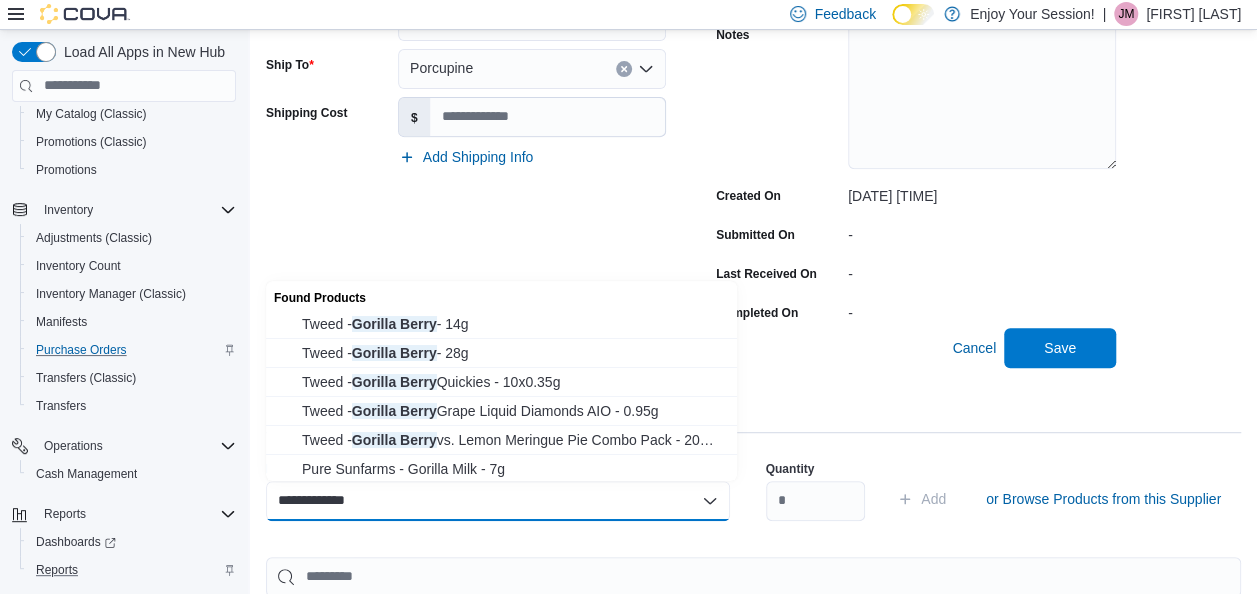drag, startPoint x: 700, startPoint y: 18, endPoint x: 904, endPoint y: 278, distance: 330.47845 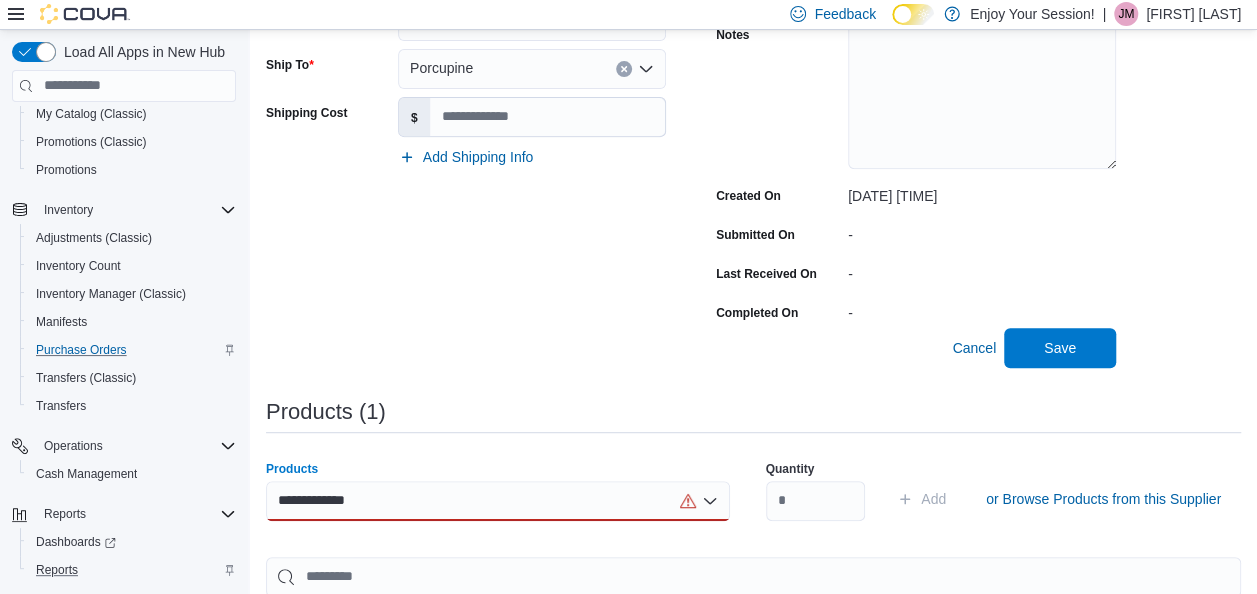 click on "**********" at bounding box center (498, 501) 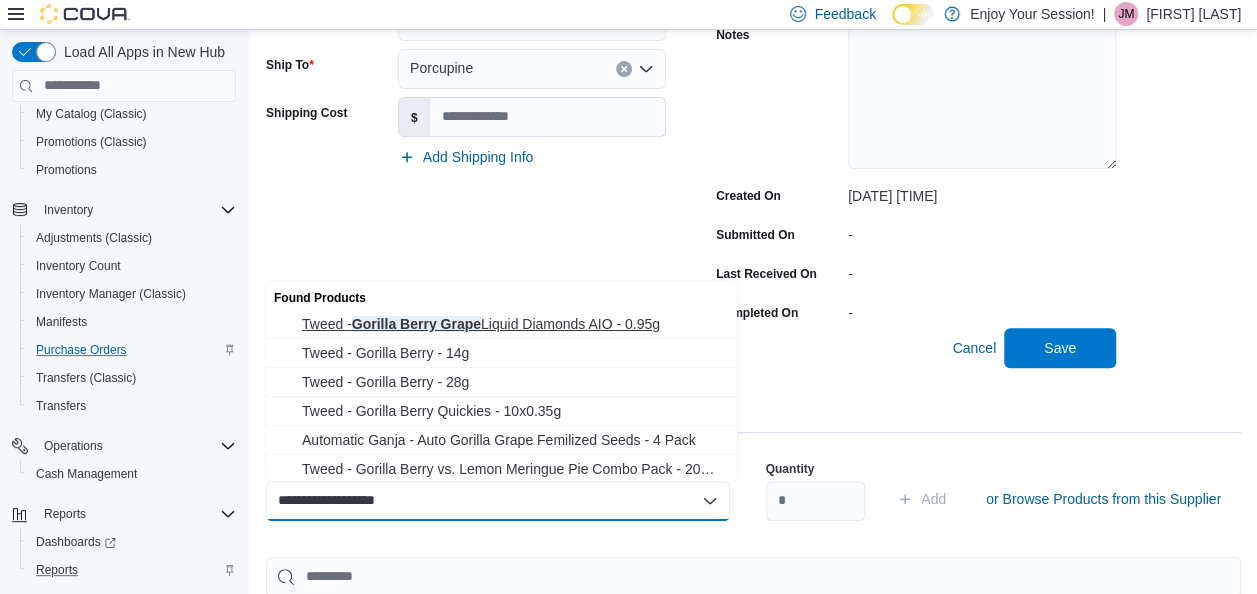 type on "**********" 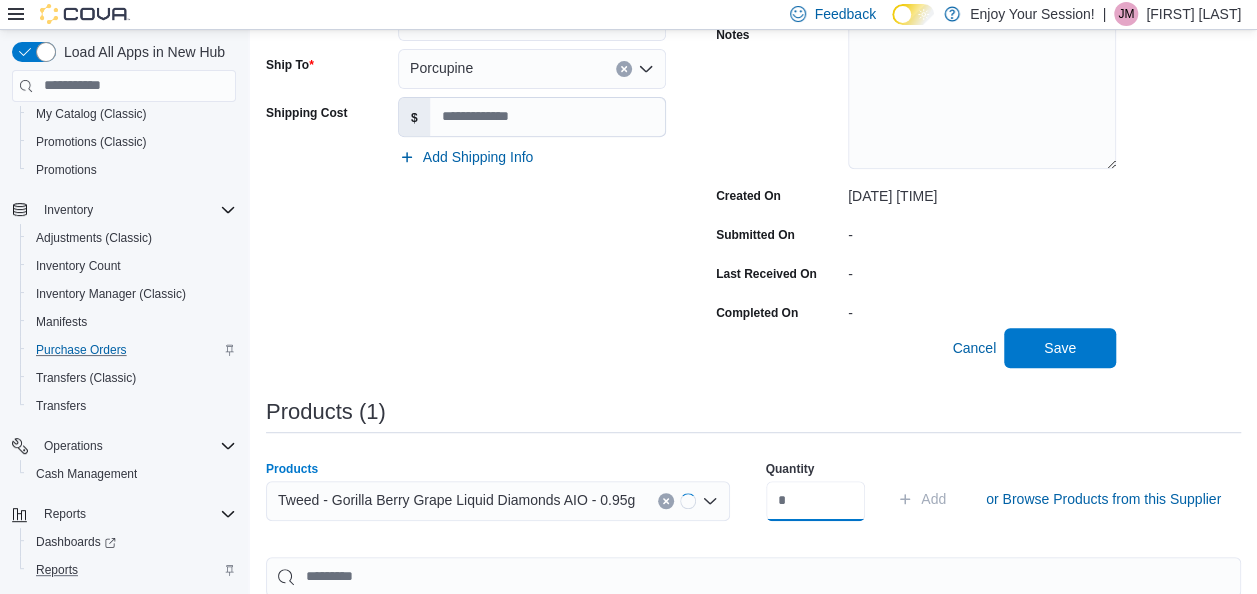 click at bounding box center (816, 501) 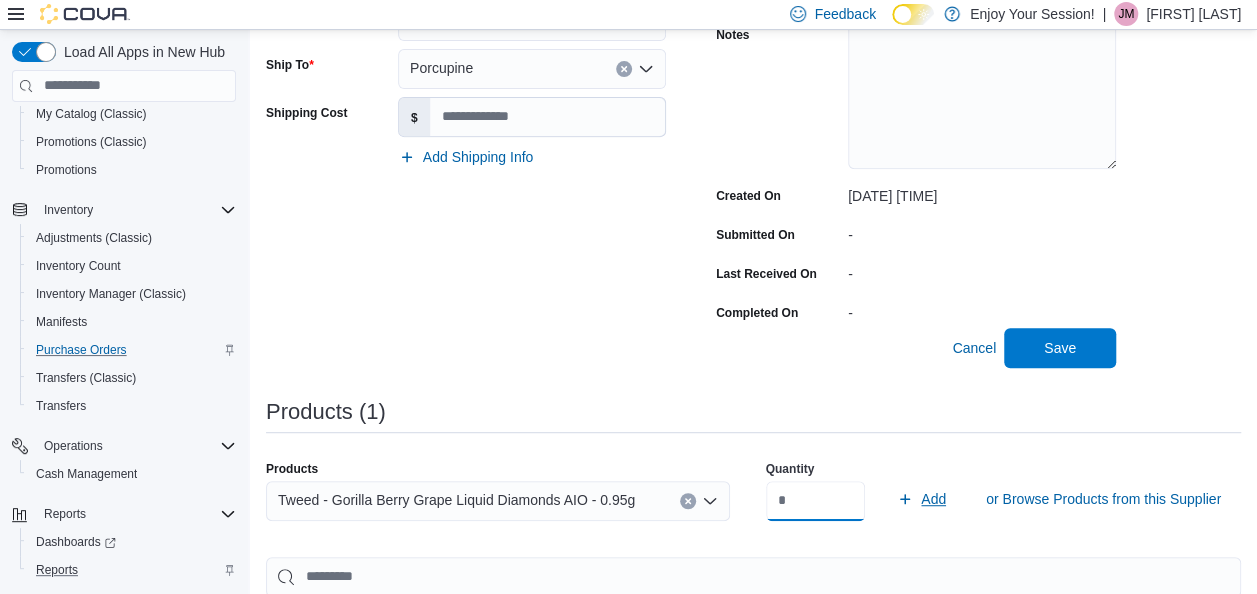 type on "**" 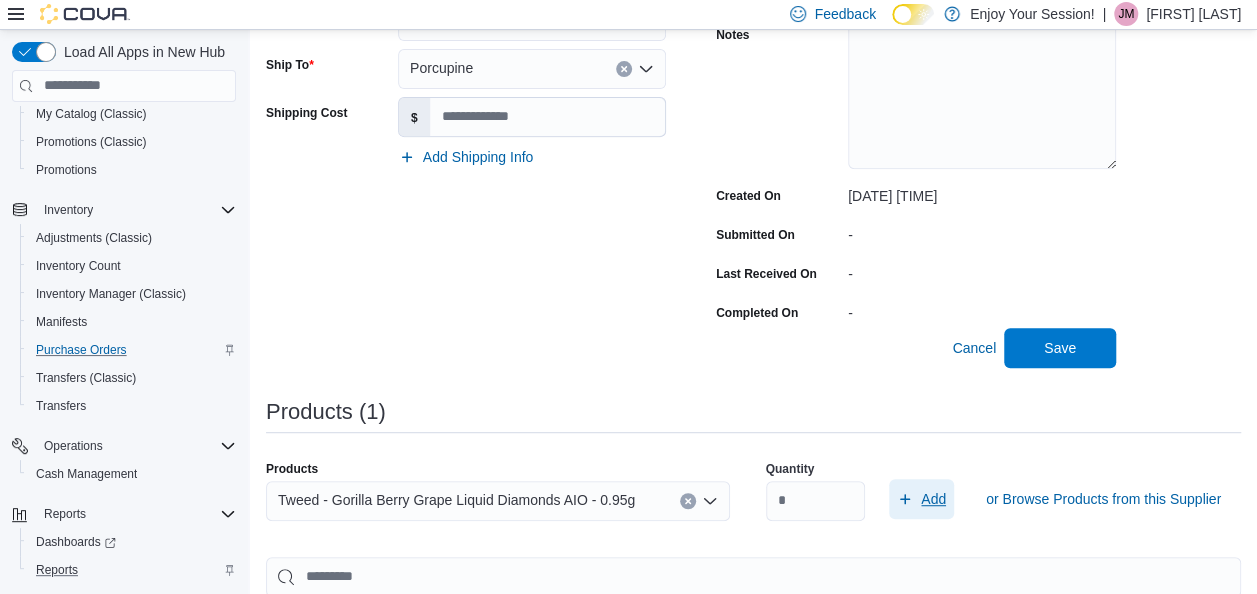 click on "Add" at bounding box center [933, 499] 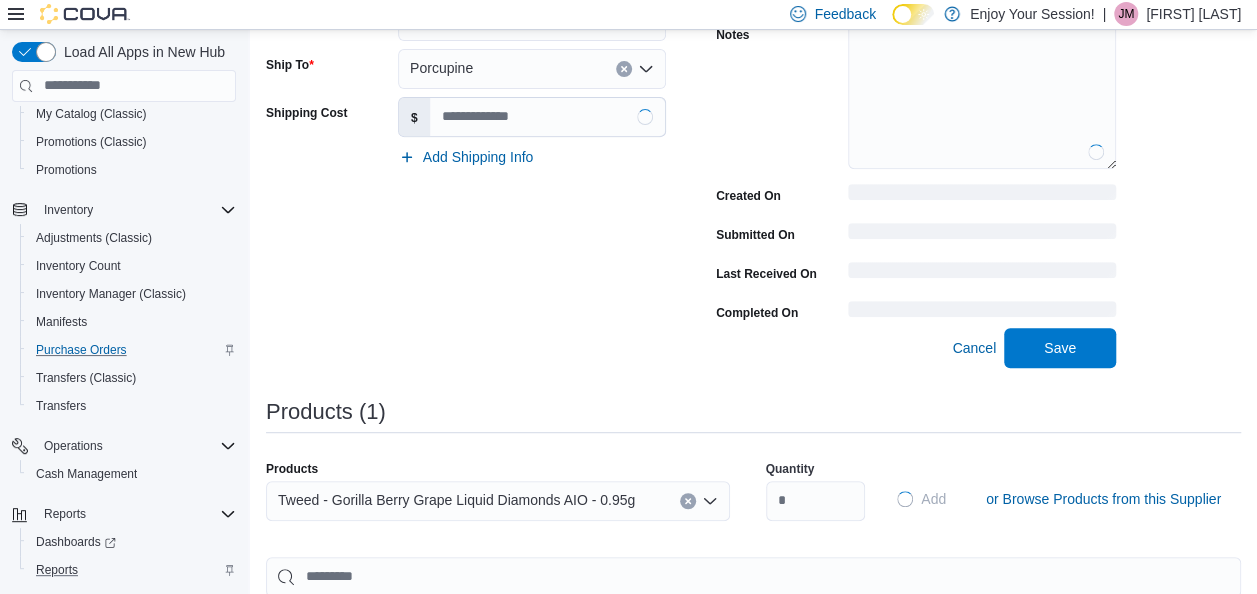 type 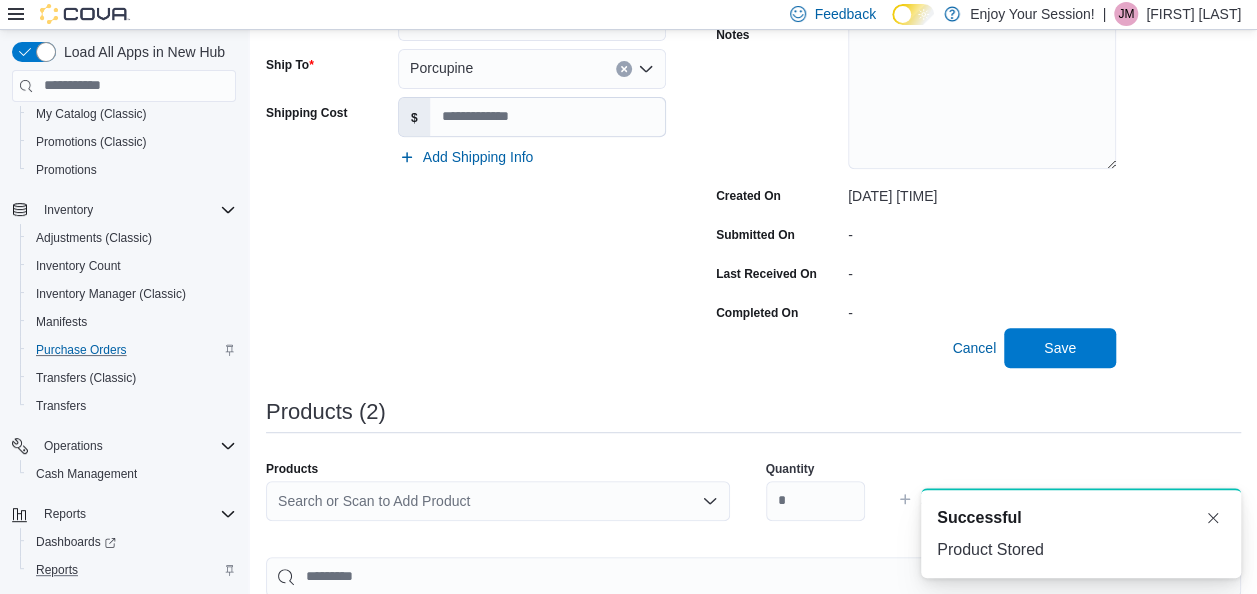 scroll, scrollTop: 0, scrollLeft: 0, axis: both 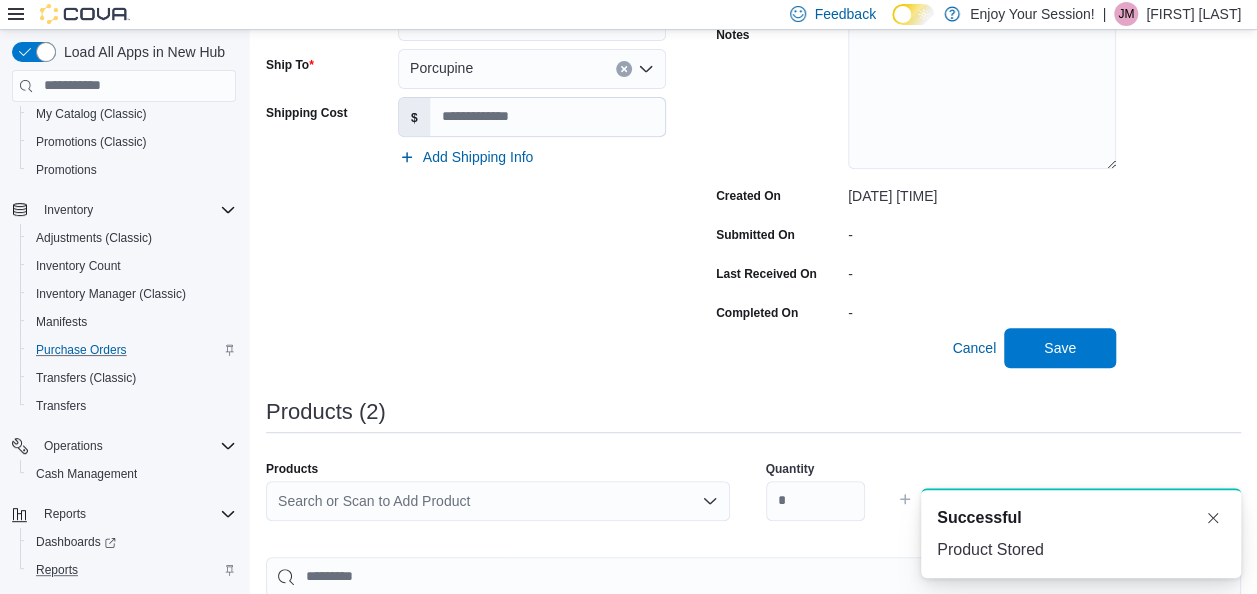 click on "Search or Scan to Add Product" at bounding box center (498, 501) 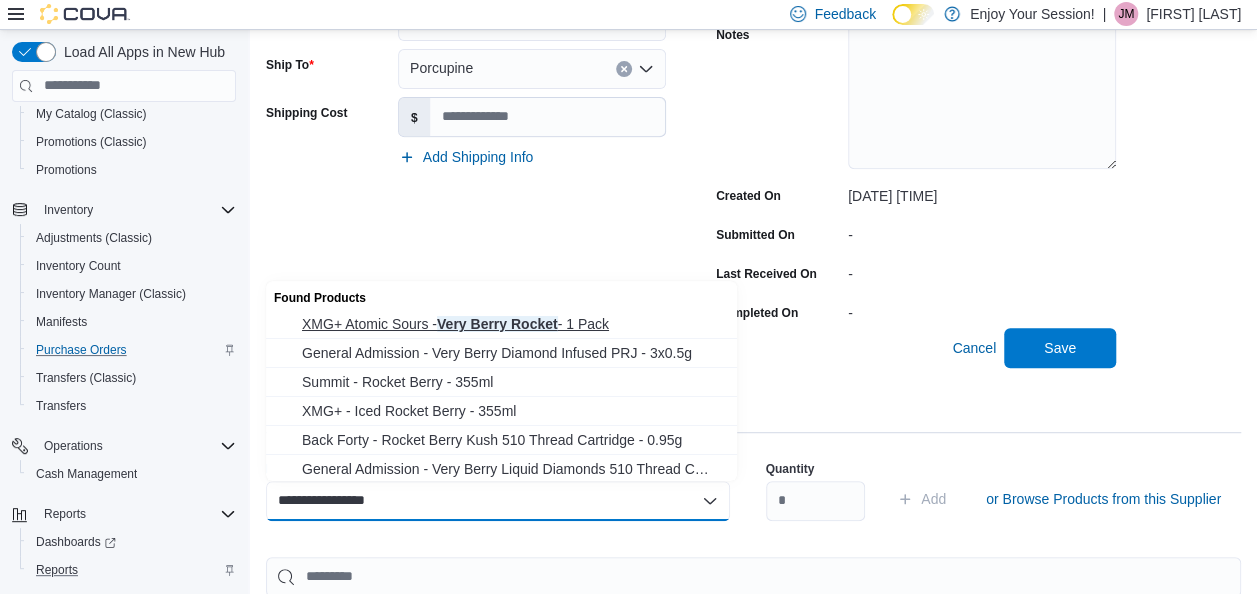 type on "**********" 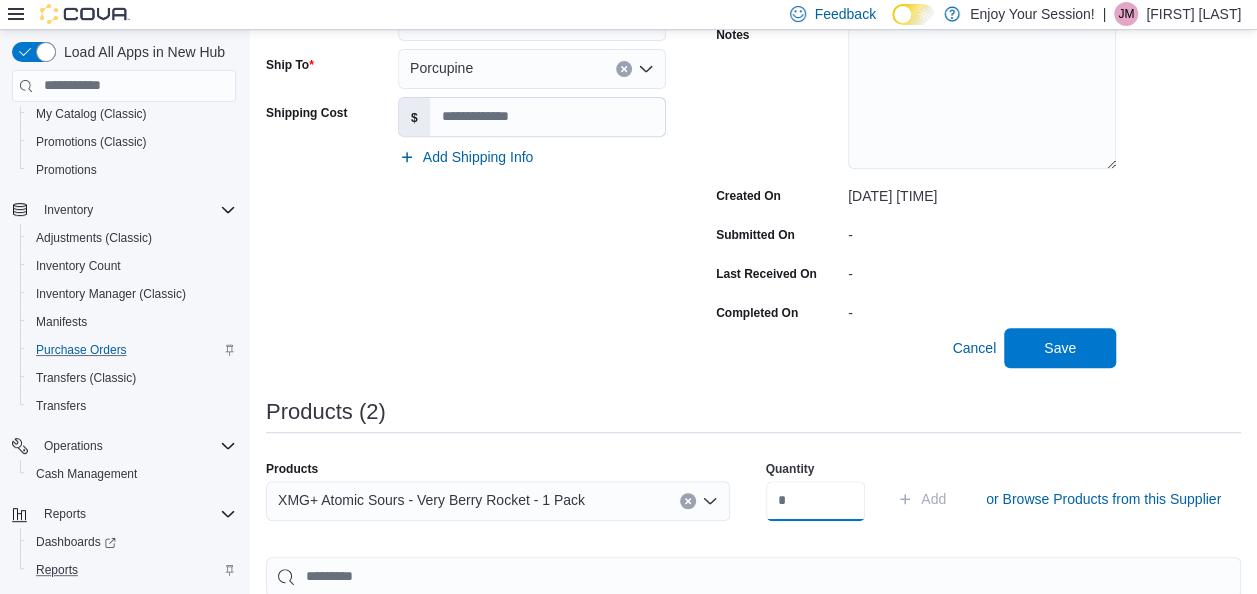 click at bounding box center (816, 501) 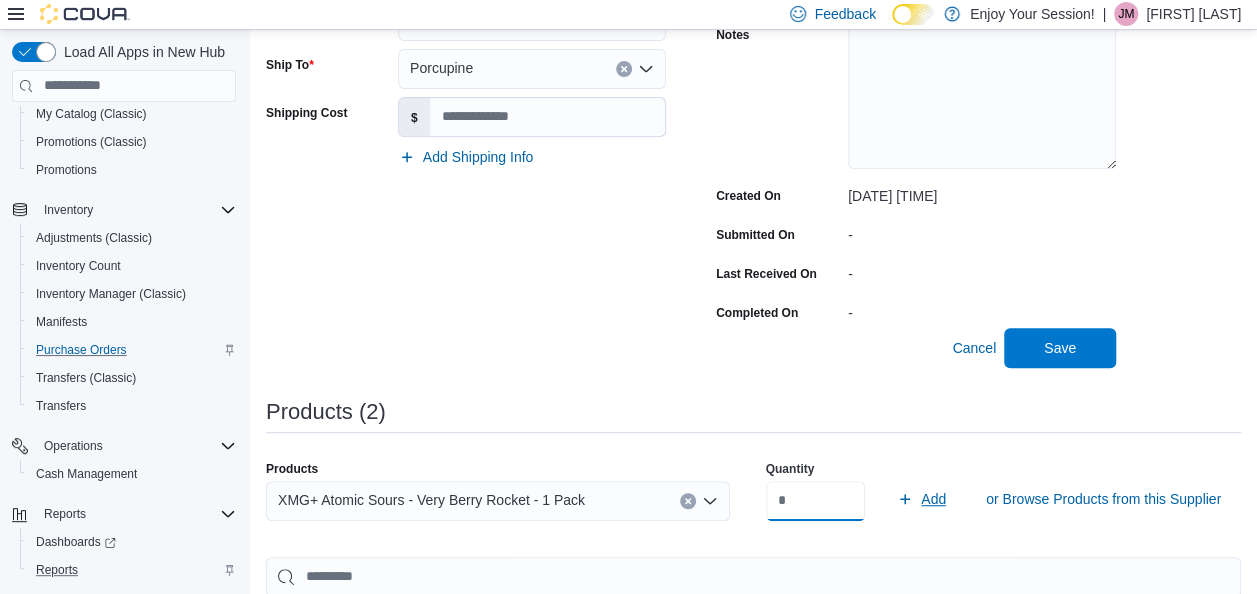 type on "**" 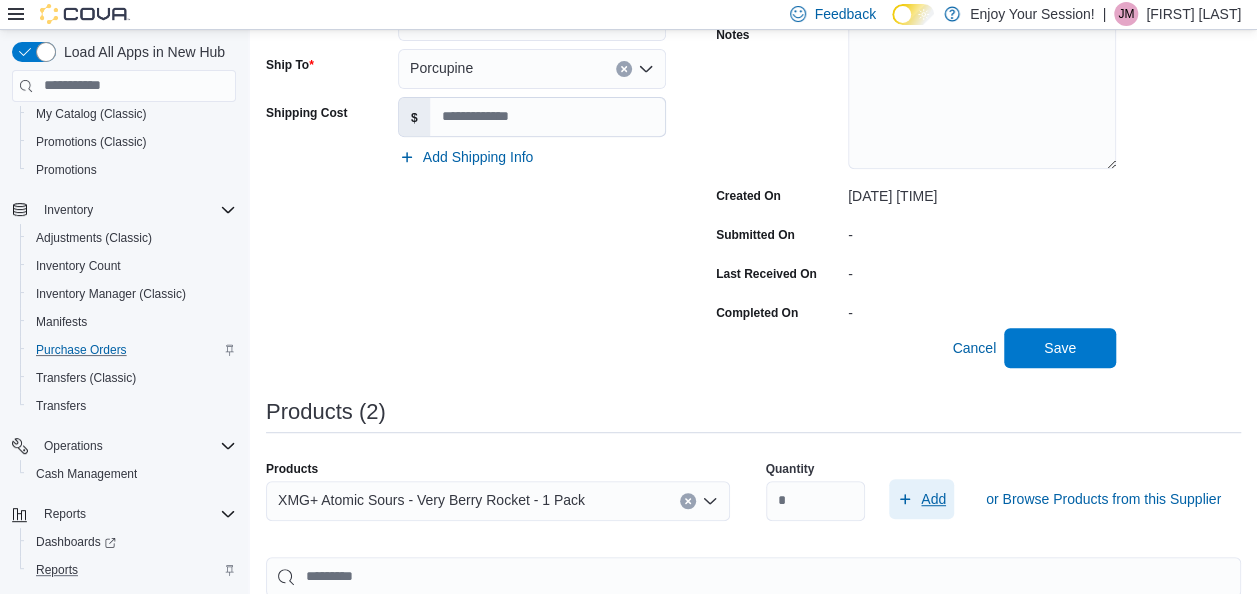 click on "Add" at bounding box center [933, 499] 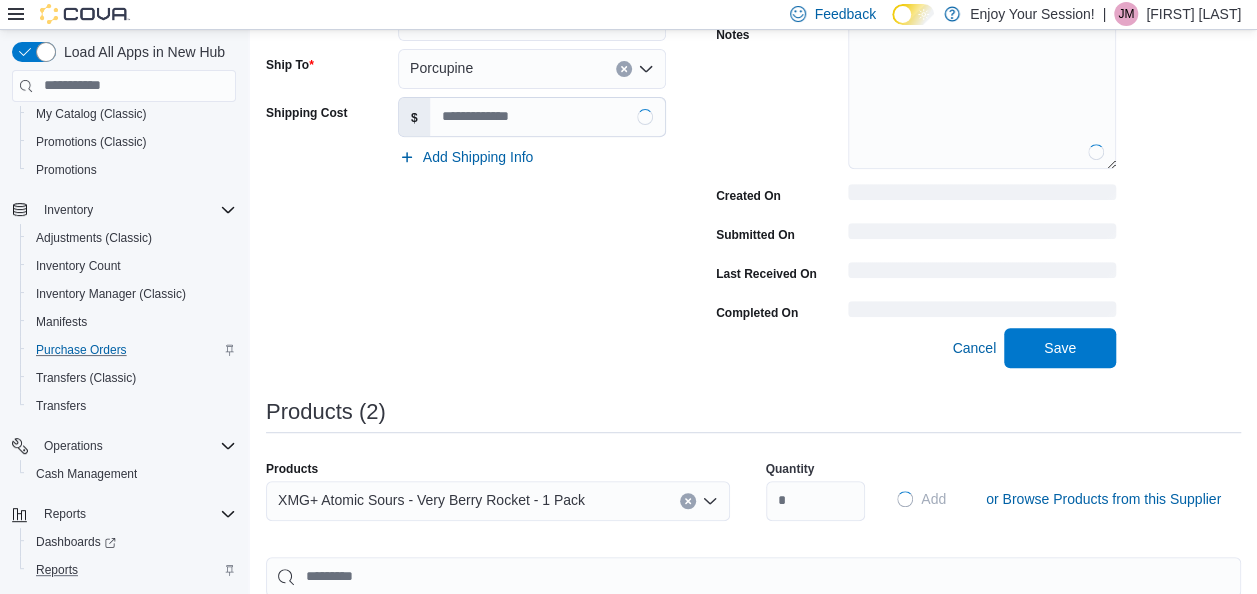 type 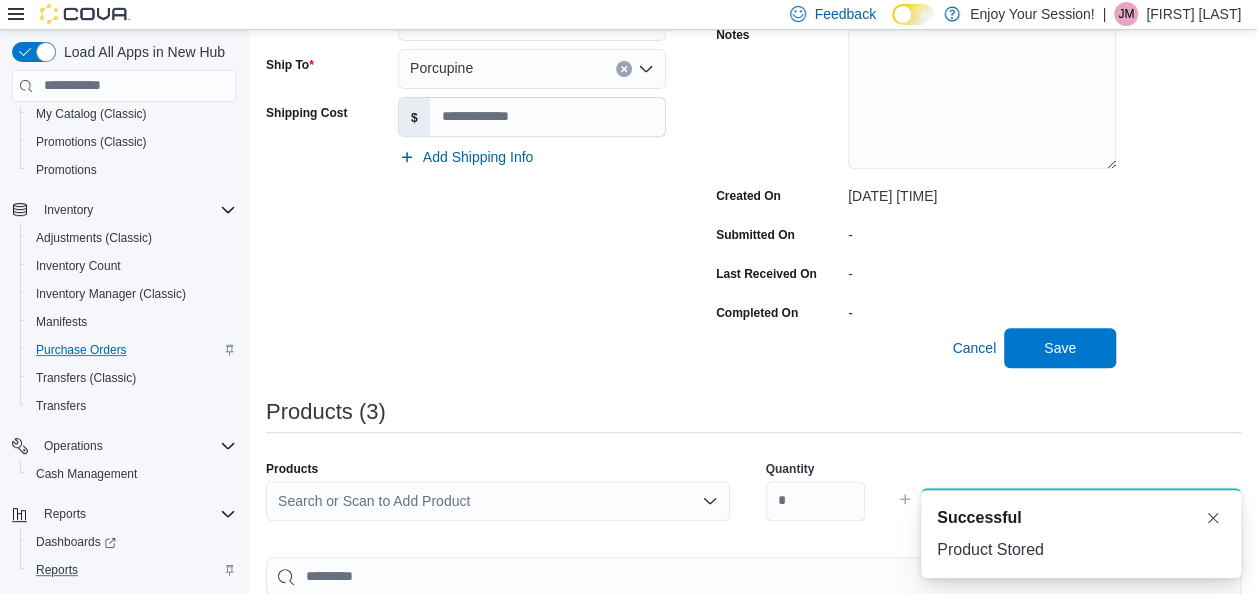 scroll, scrollTop: 0, scrollLeft: 0, axis: both 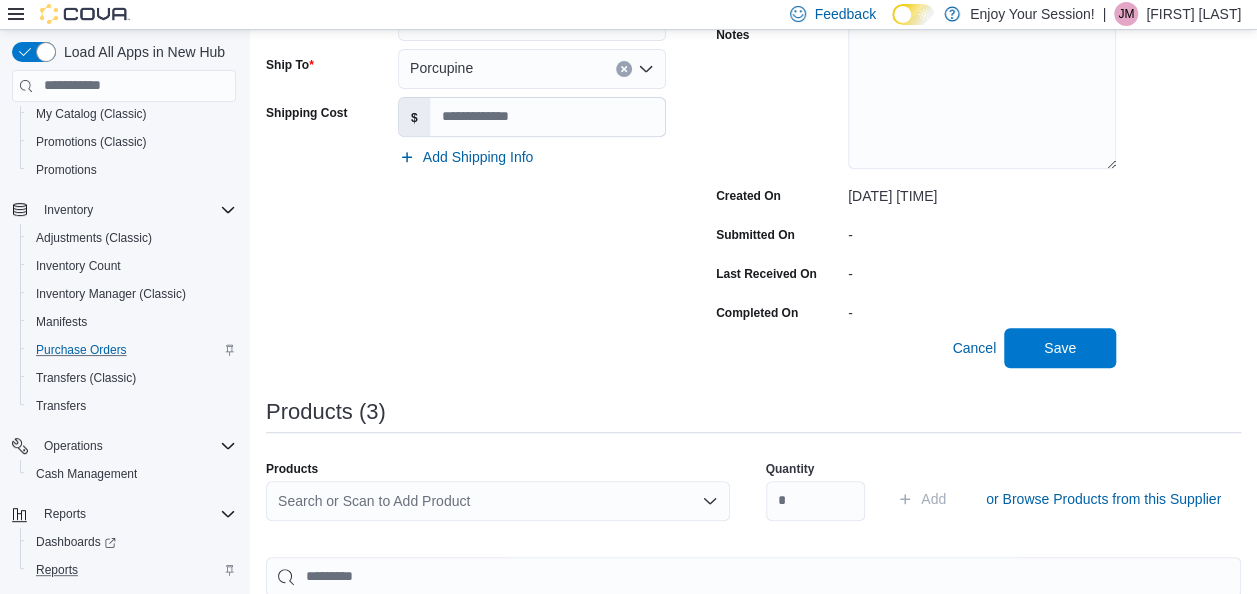 click on "Search or Scan to Add Product" at bounding box center [498, 501] 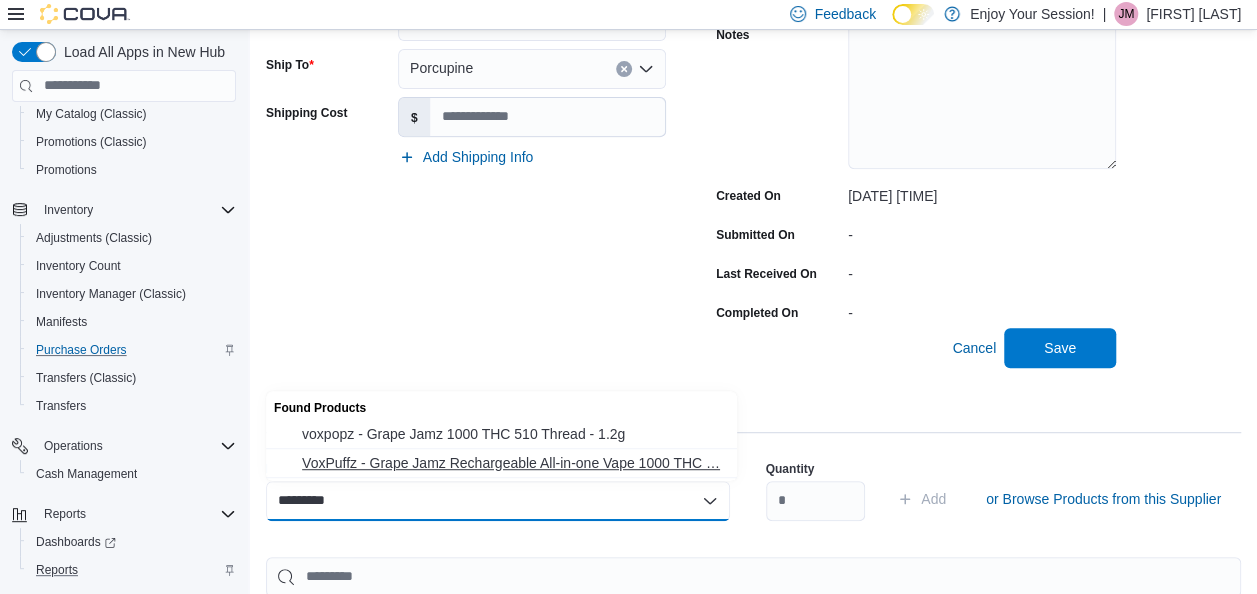type on "*********" 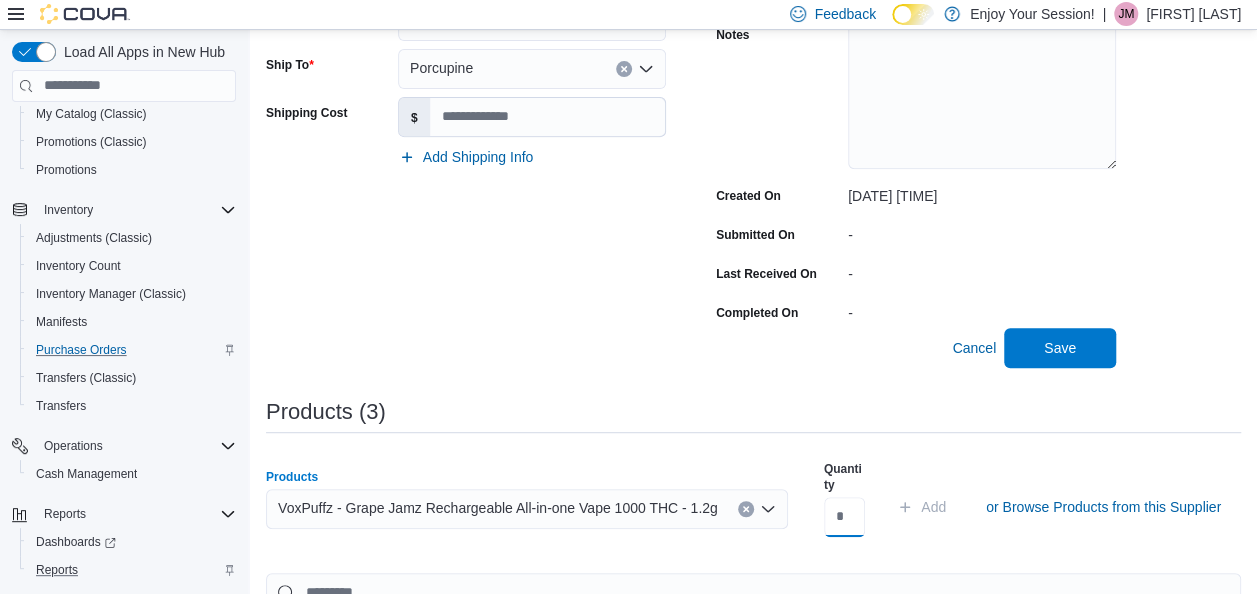 click at bounding box center [844, 517] 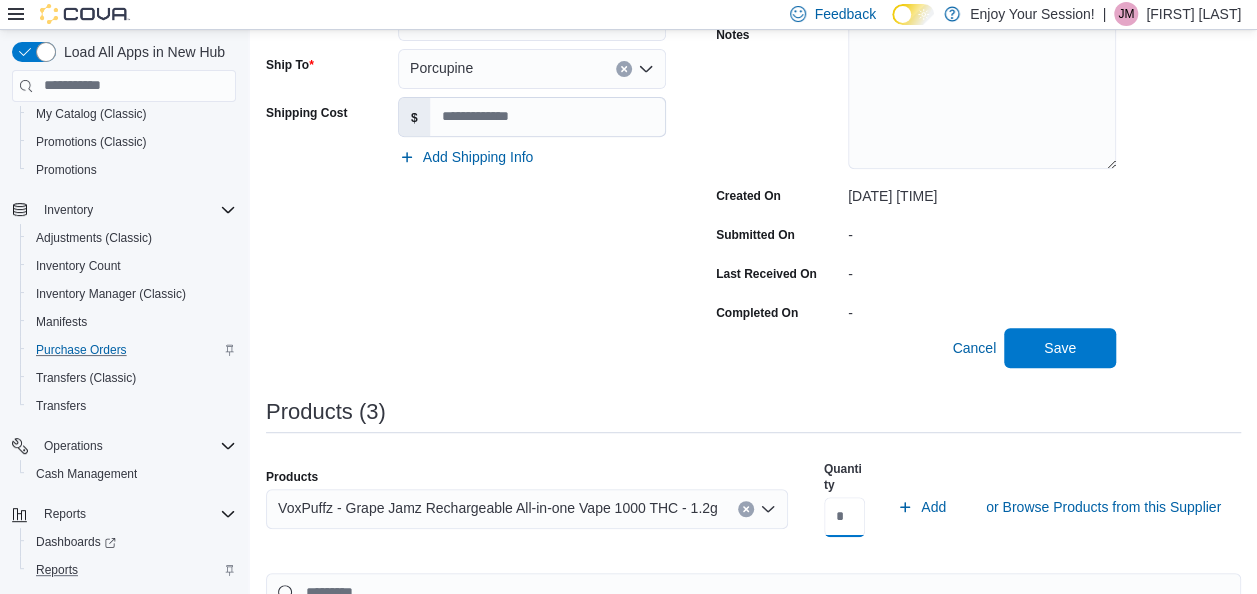 type on "**" 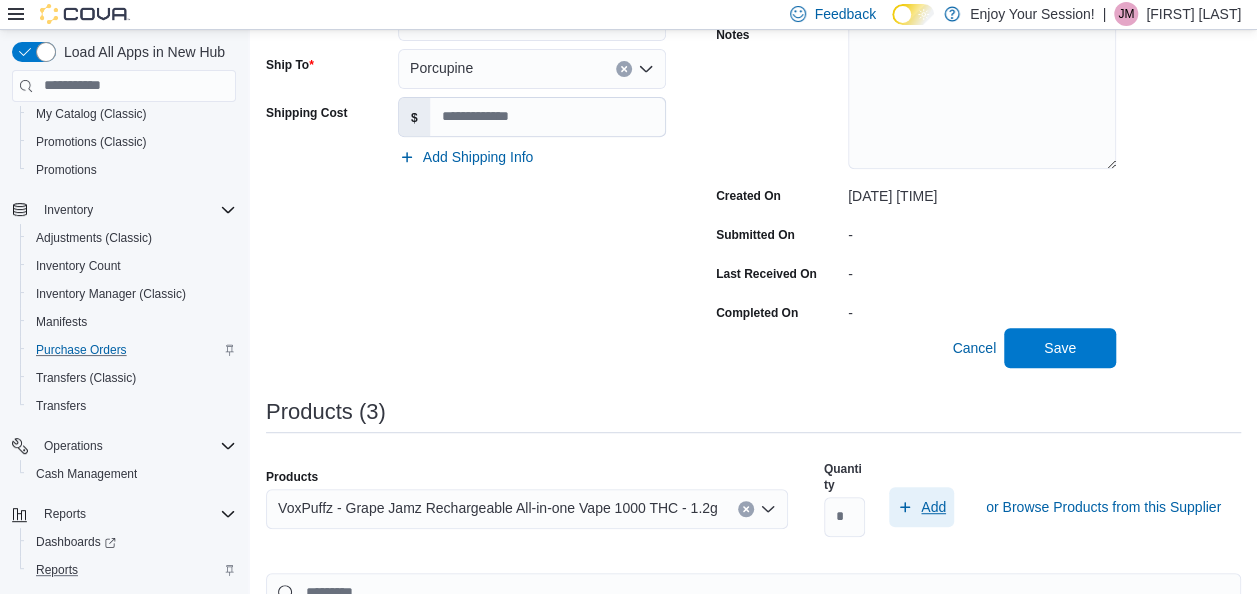 click on "Add" at bounding box center [933, 507] 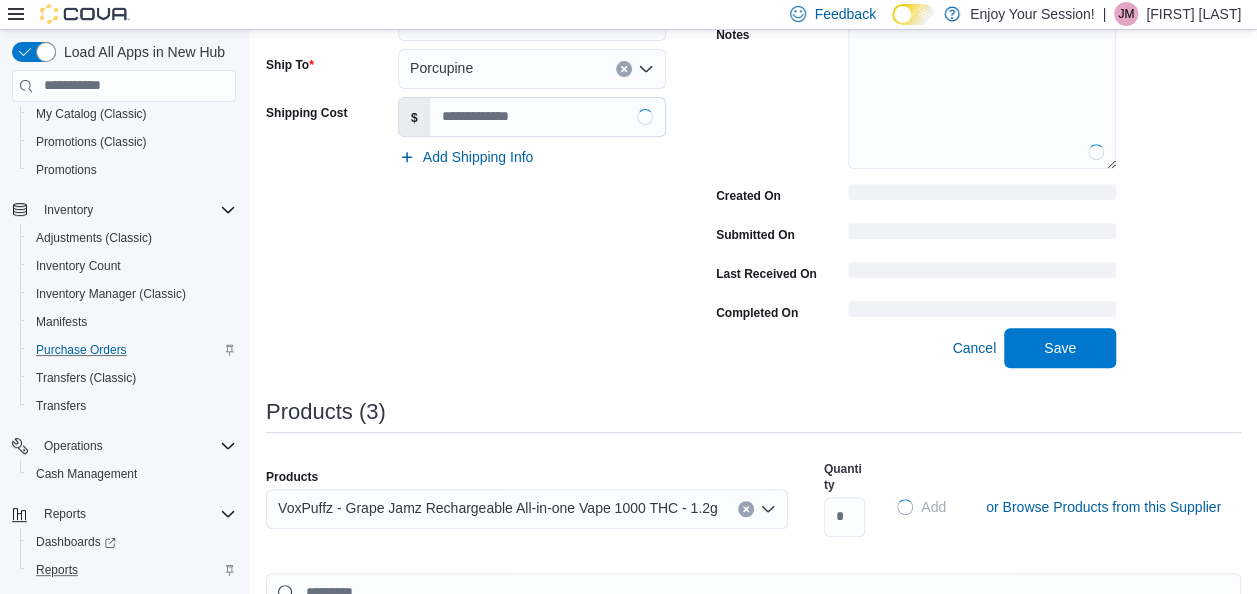 type 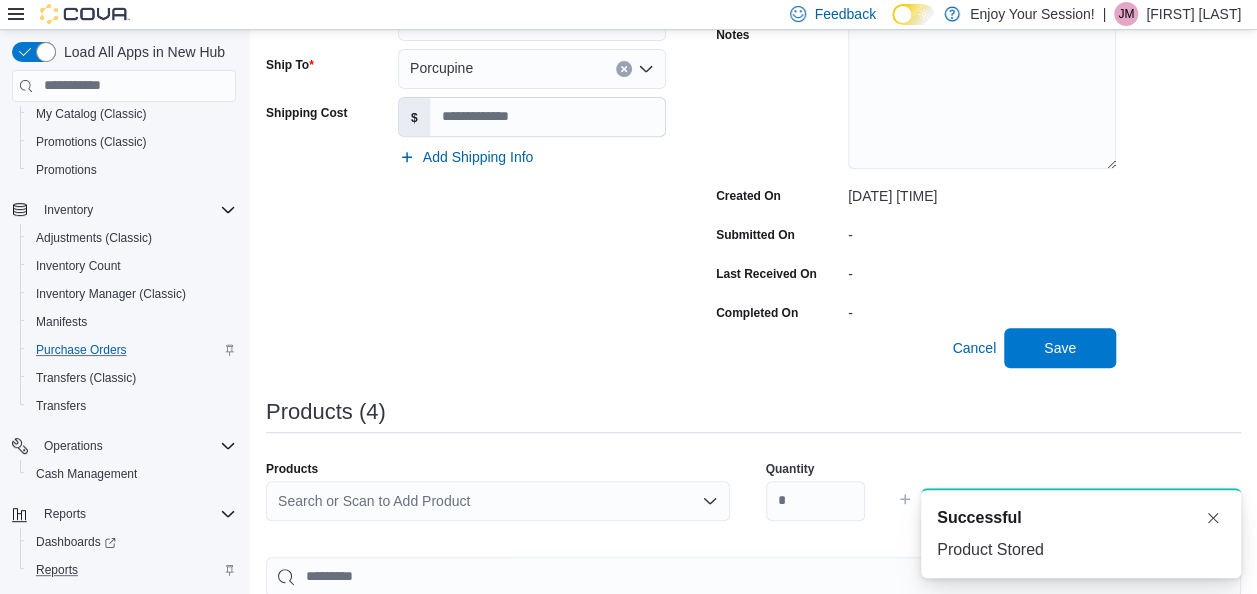 scroll, scrollTop: 0, scrollLeft: 0, axis: both 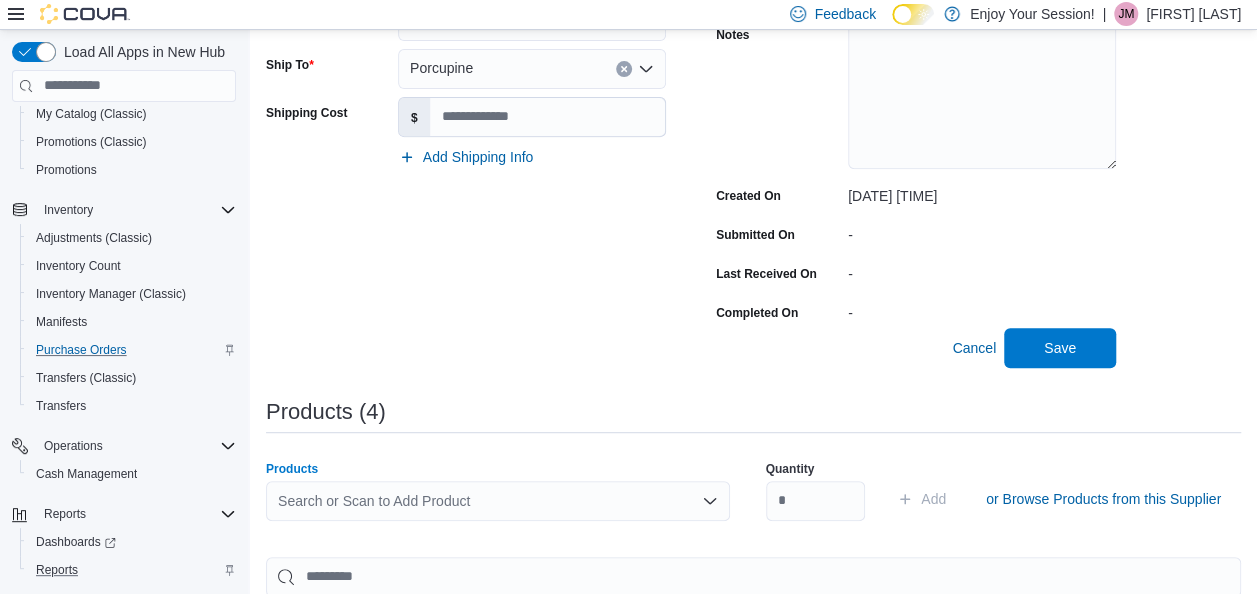 click on "Search or Scan to Add Product" at bounding box center (498, 501) 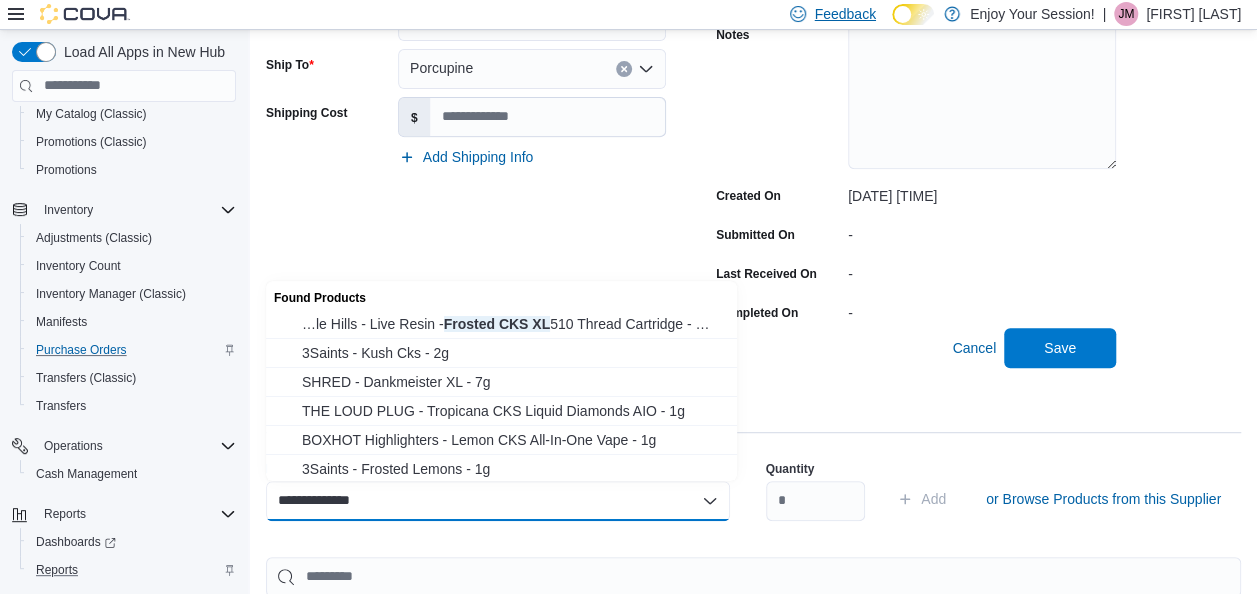 type on "**********" 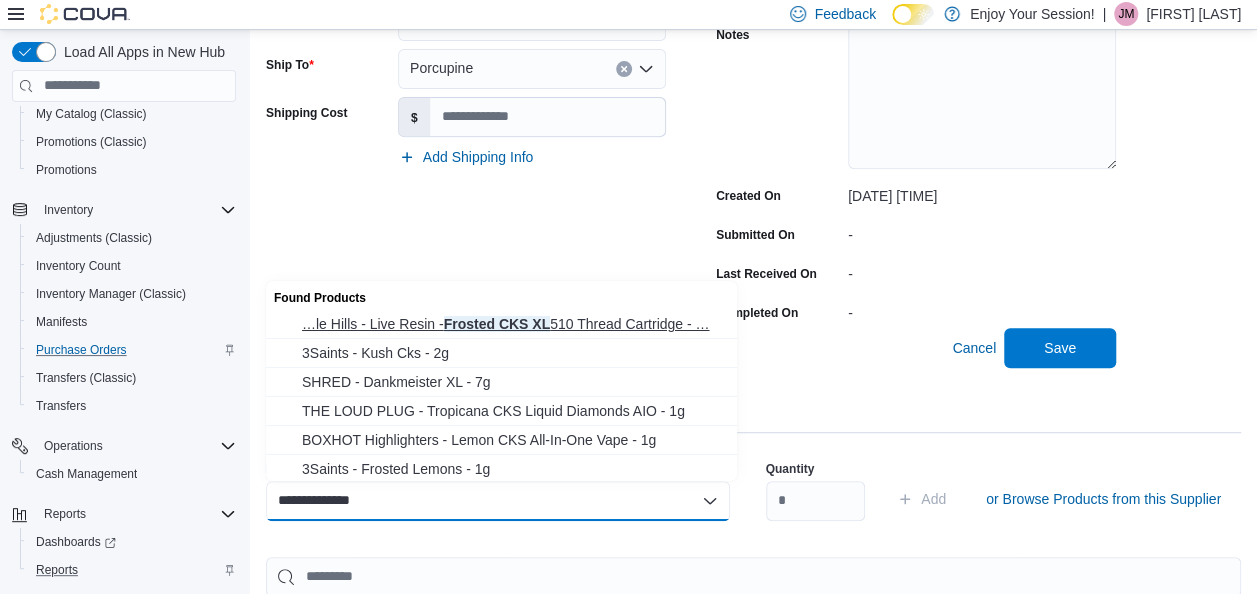 click on "…le Hills - Live Resin -  Frosted CKS XL  510 Thread Cartridge - … Purple Hills - Live Resin - Frosted CKS XL 510 Thread Cartridge - 1.2g" at bounding box center [513, 324] 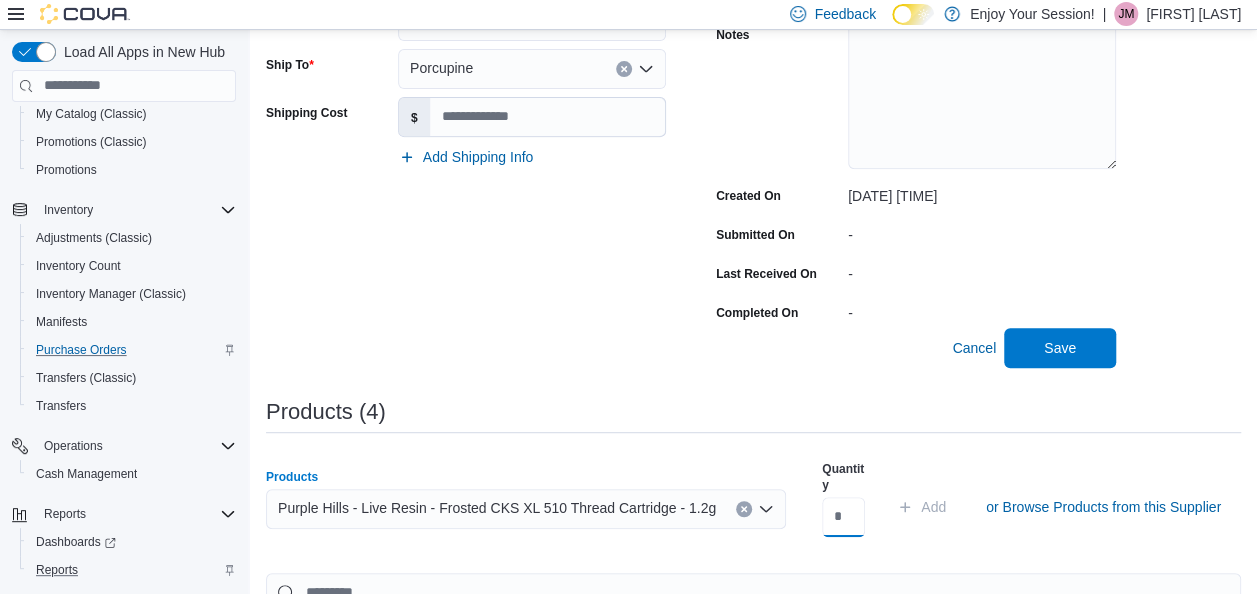 click at bounding box center (843, 517) 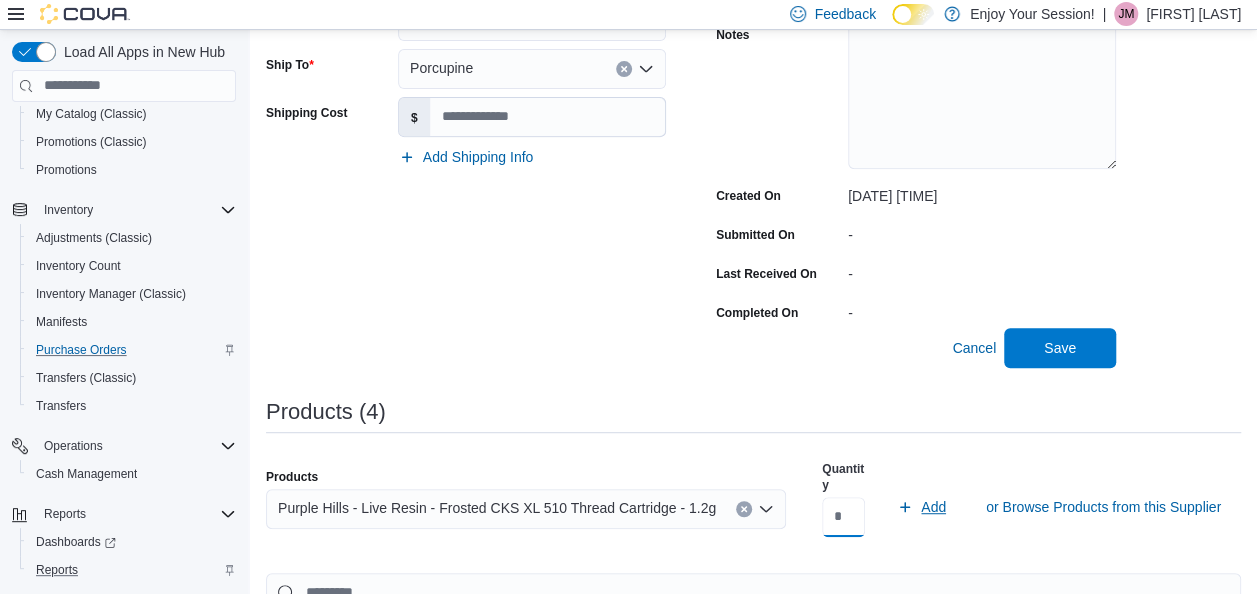 type on "**" 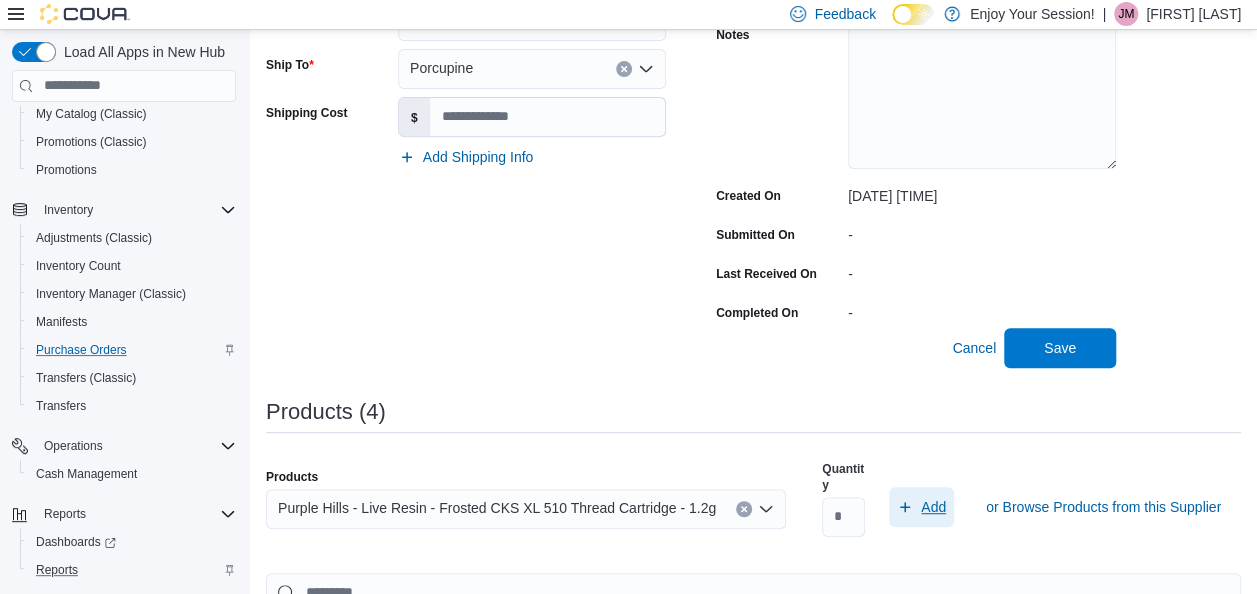 click on "Add" at bounding box center [933, 507] 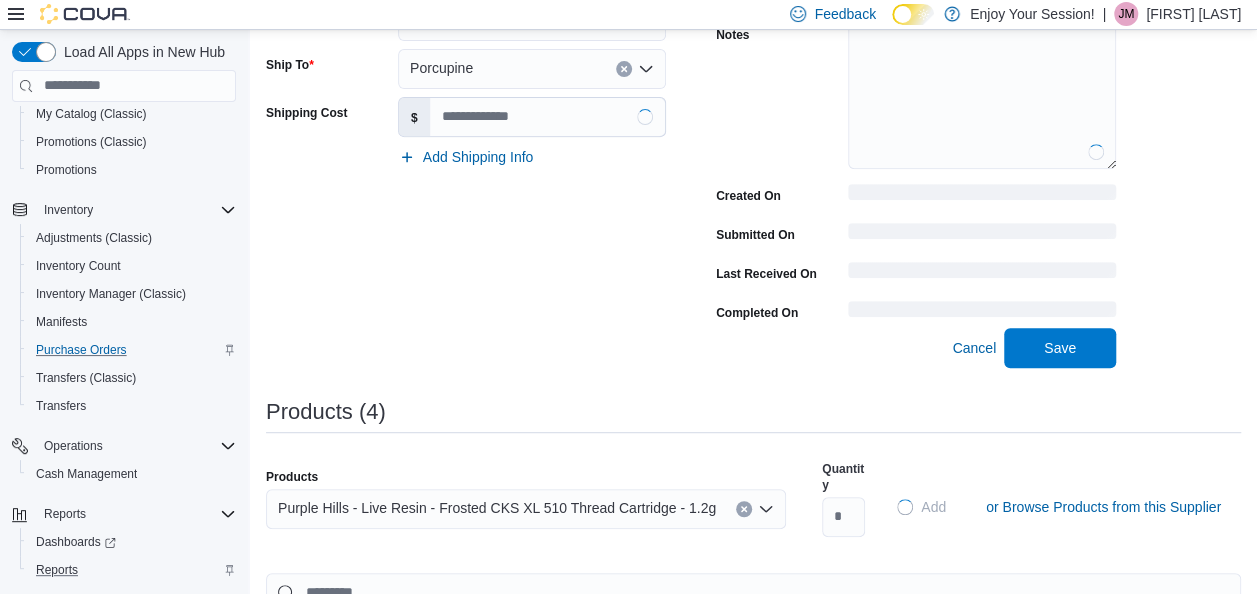 type 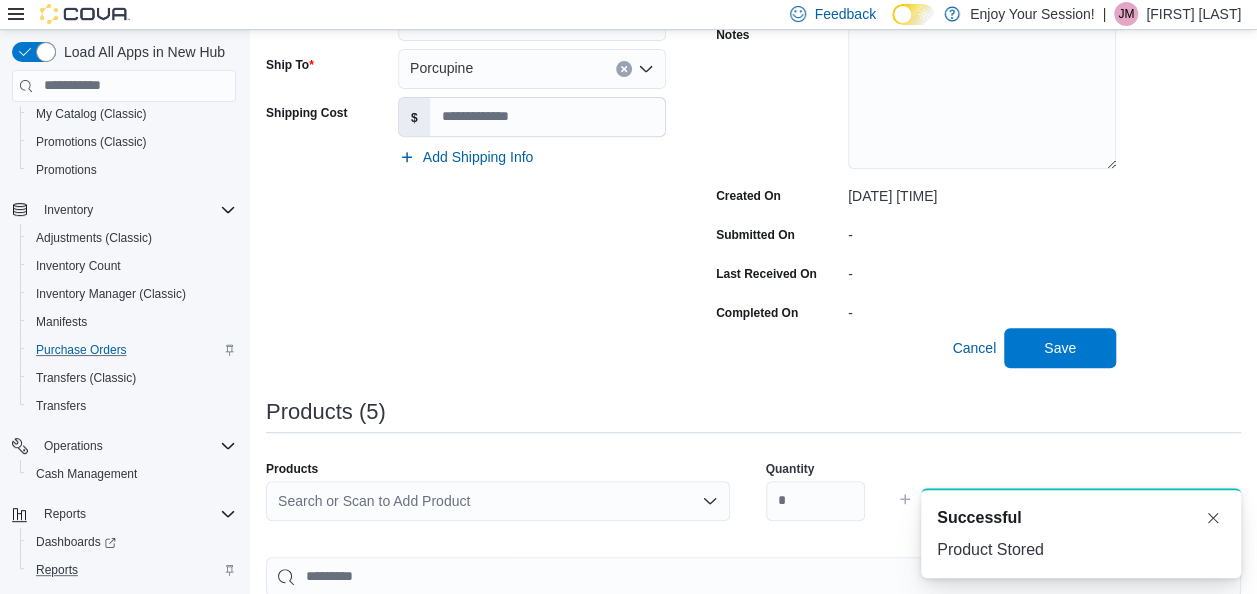 scroll, scrollTop: 0, scrollLeft: 0, axis: both 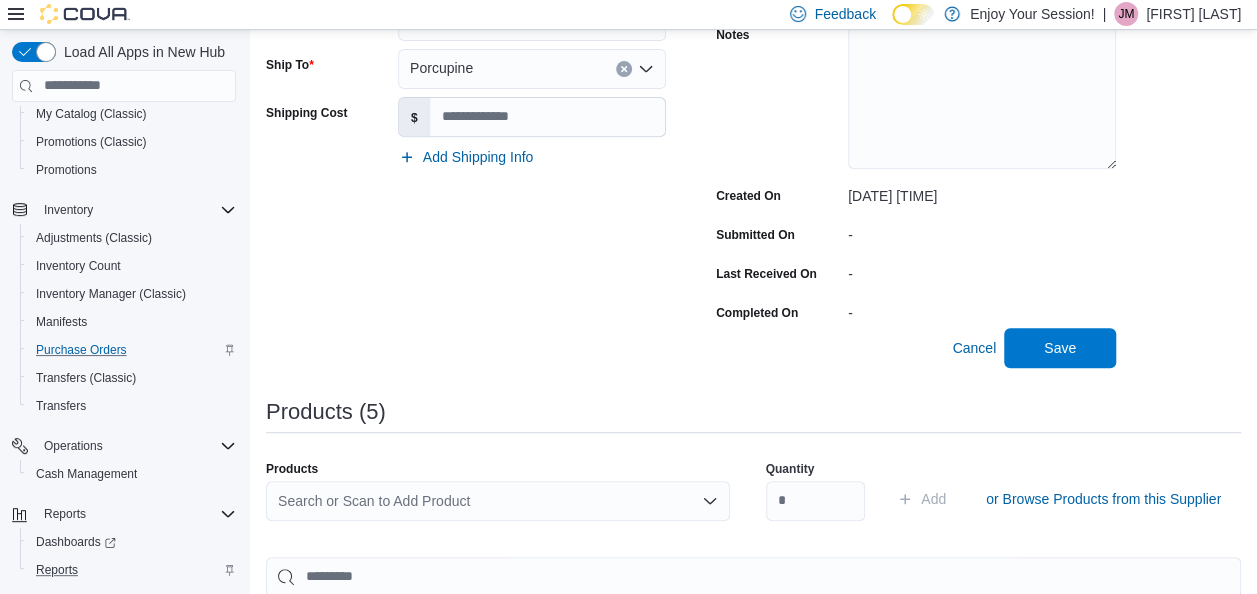 click on "Search or Scan to Add Product" at bounding box center (498, 501) 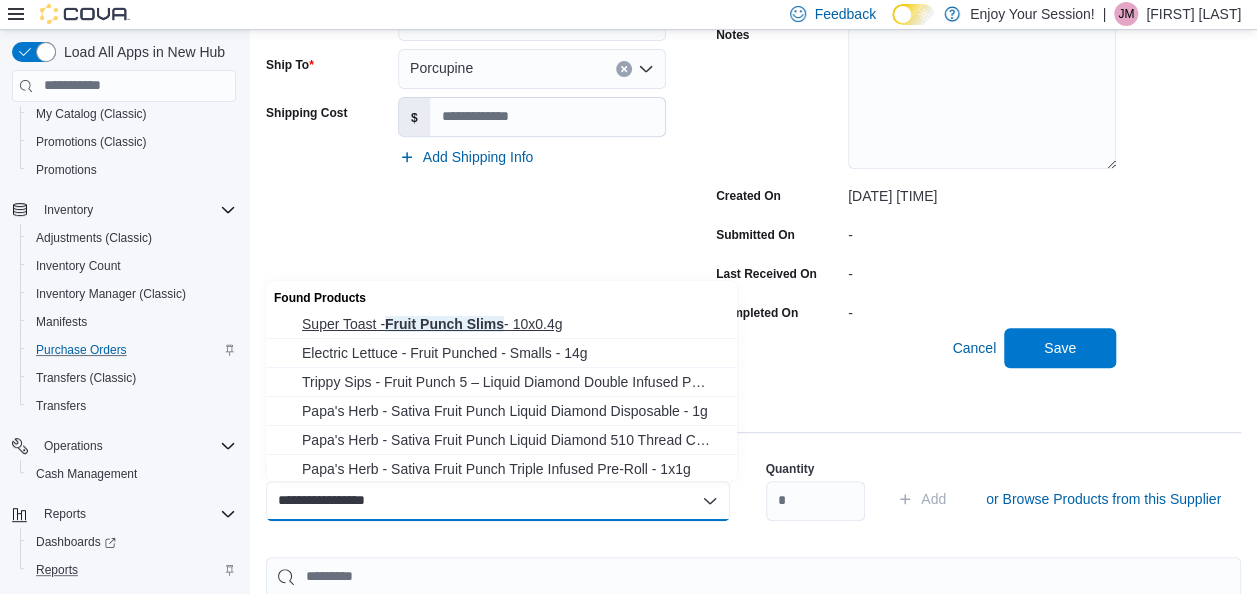 type on "**********" 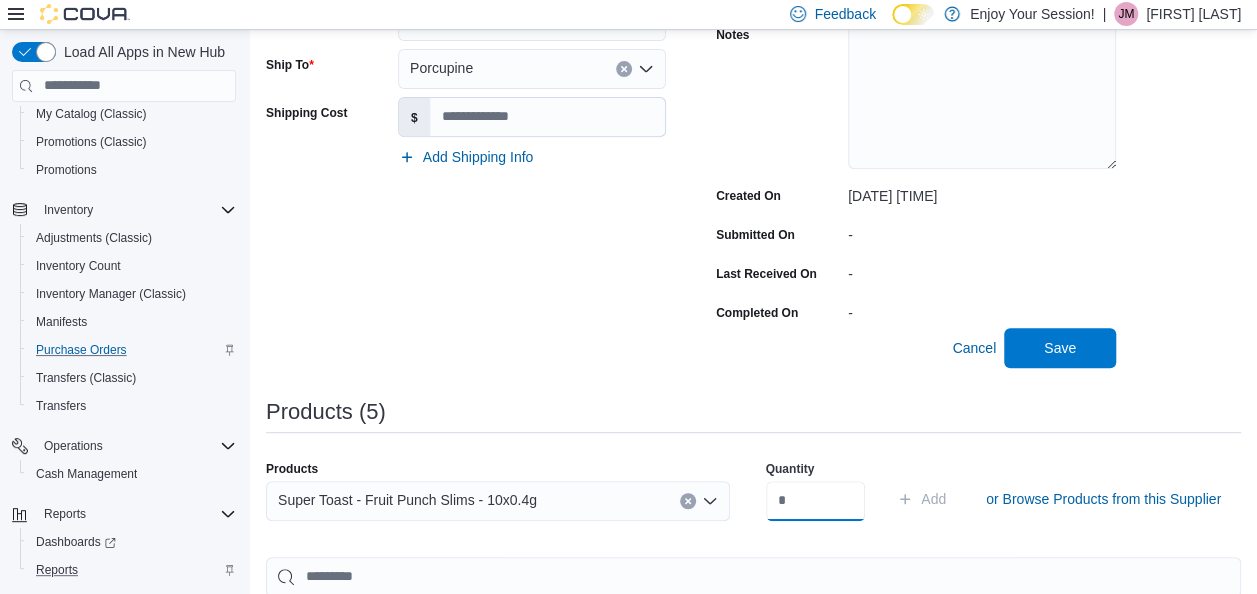 click at bounding box center (816, 501) 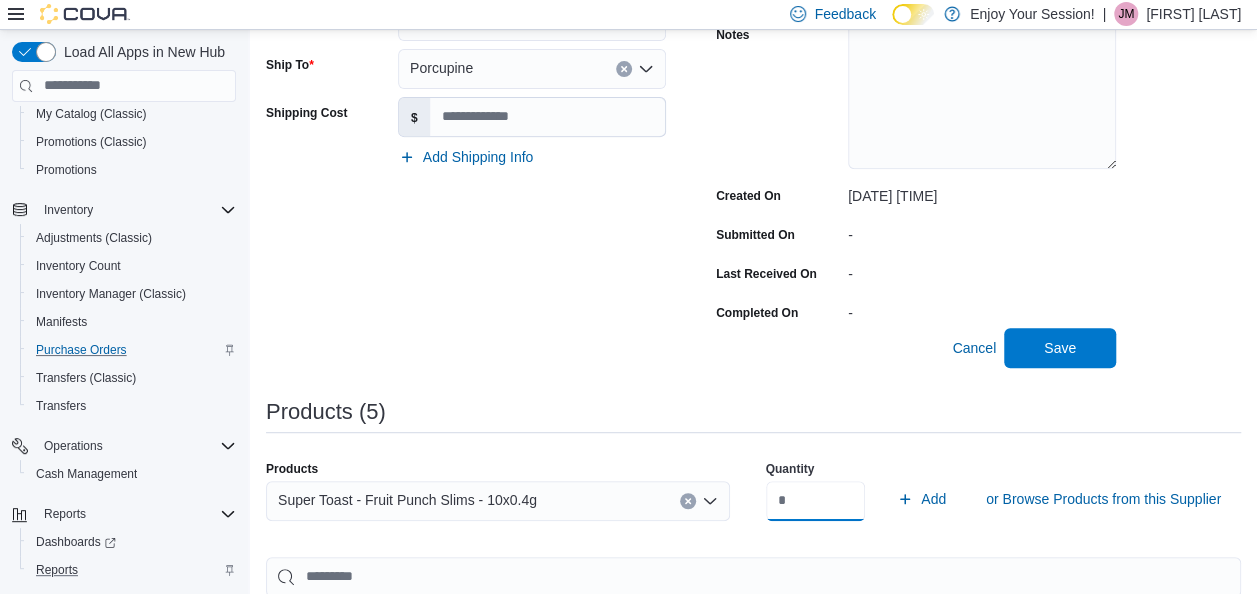type on "**" 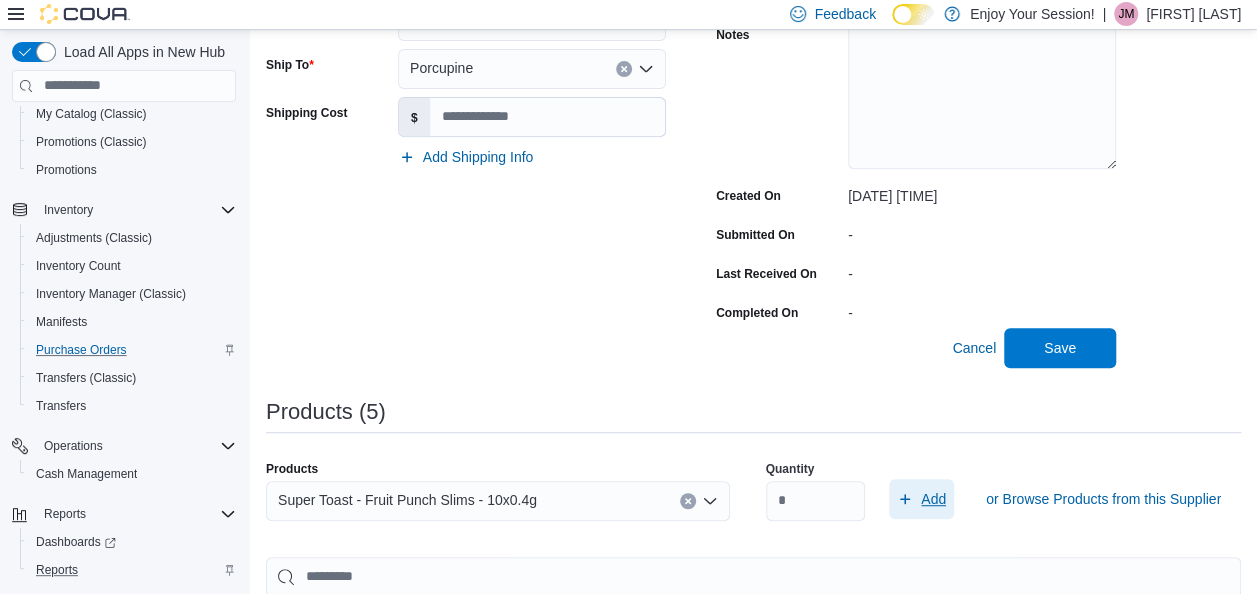 click on "Add" at bounding box center [921, 499] 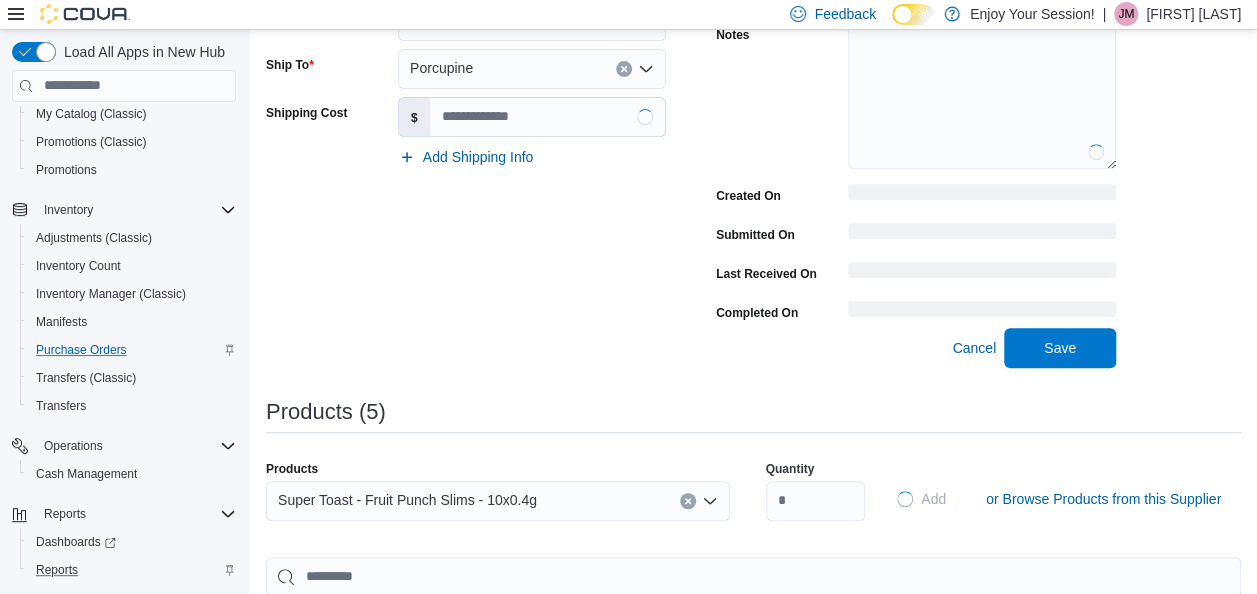 type 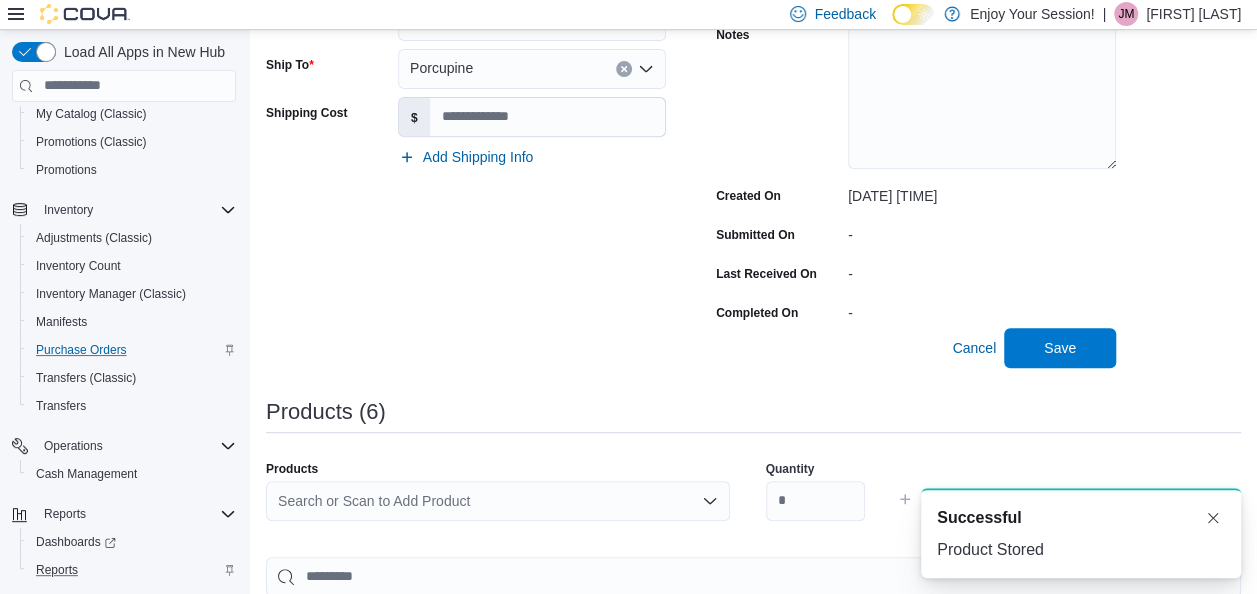 scroll, scrollTop: 0, scrollLeft: 0, axis: both 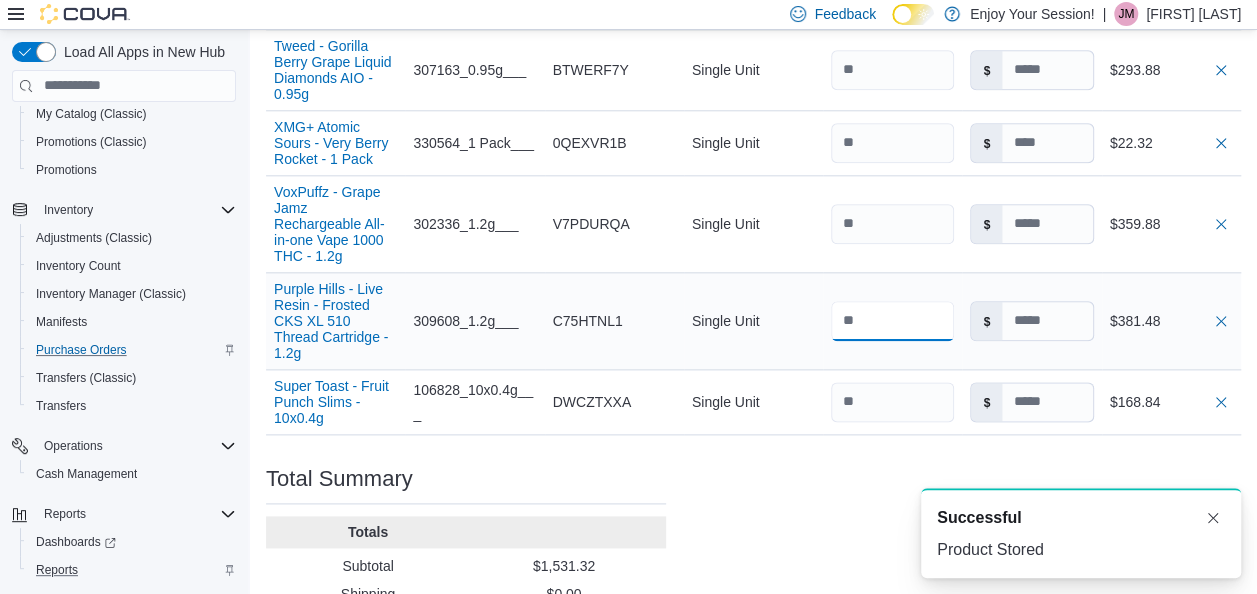 click at bounding box center [892, 321] 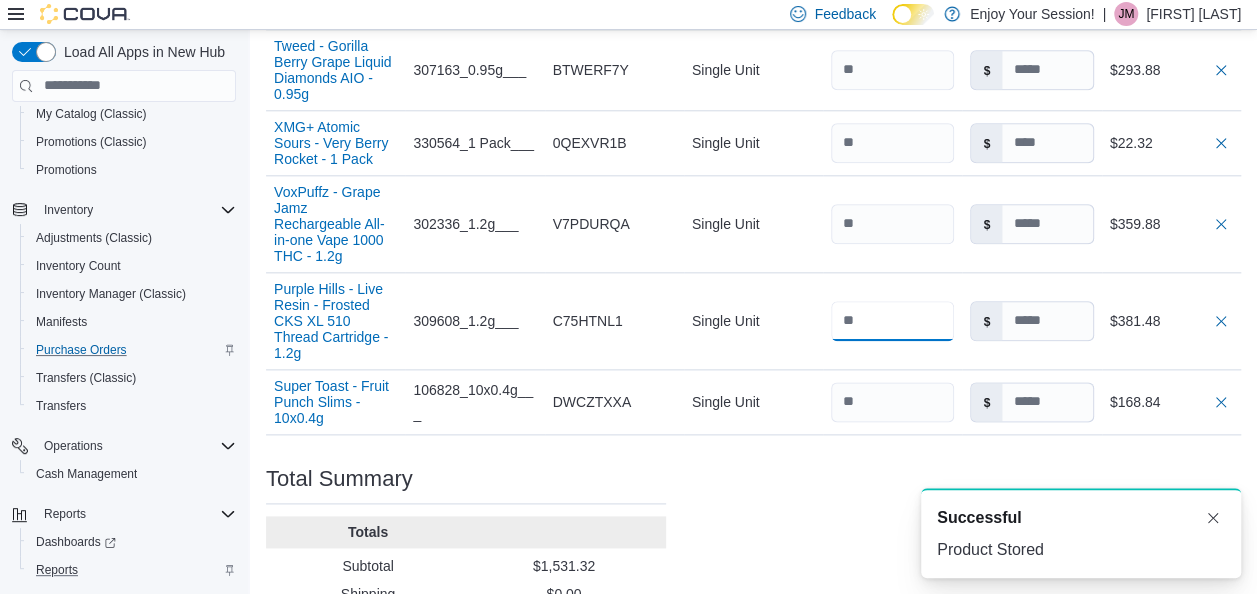 type on "*" 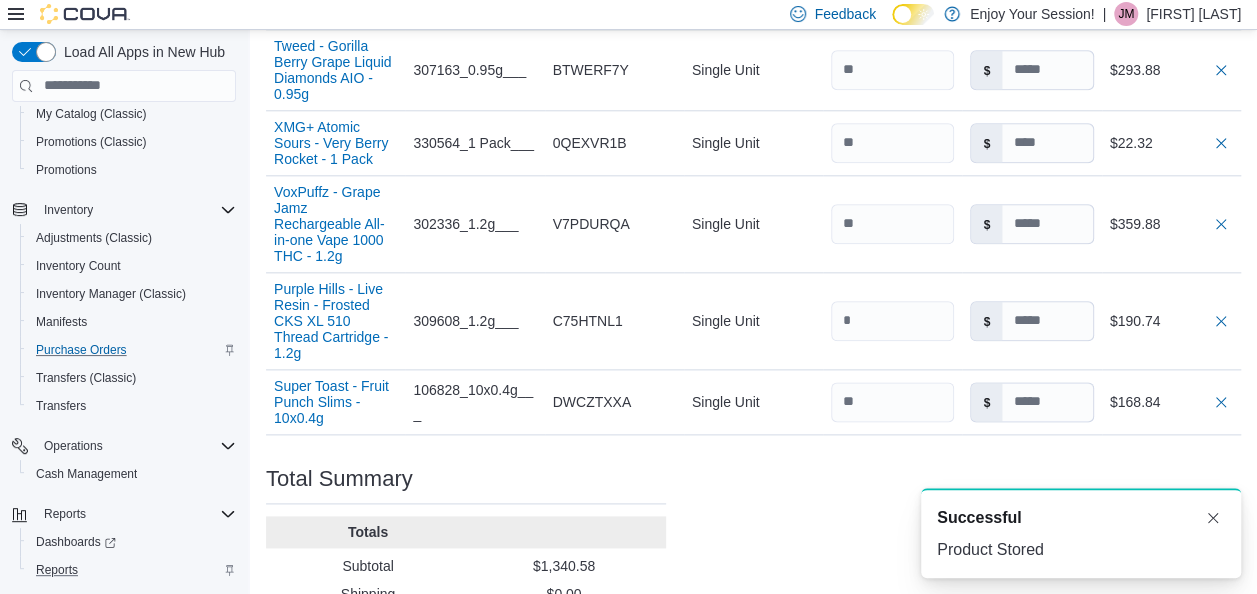 click on "**********" at bounding box center [753, -86] 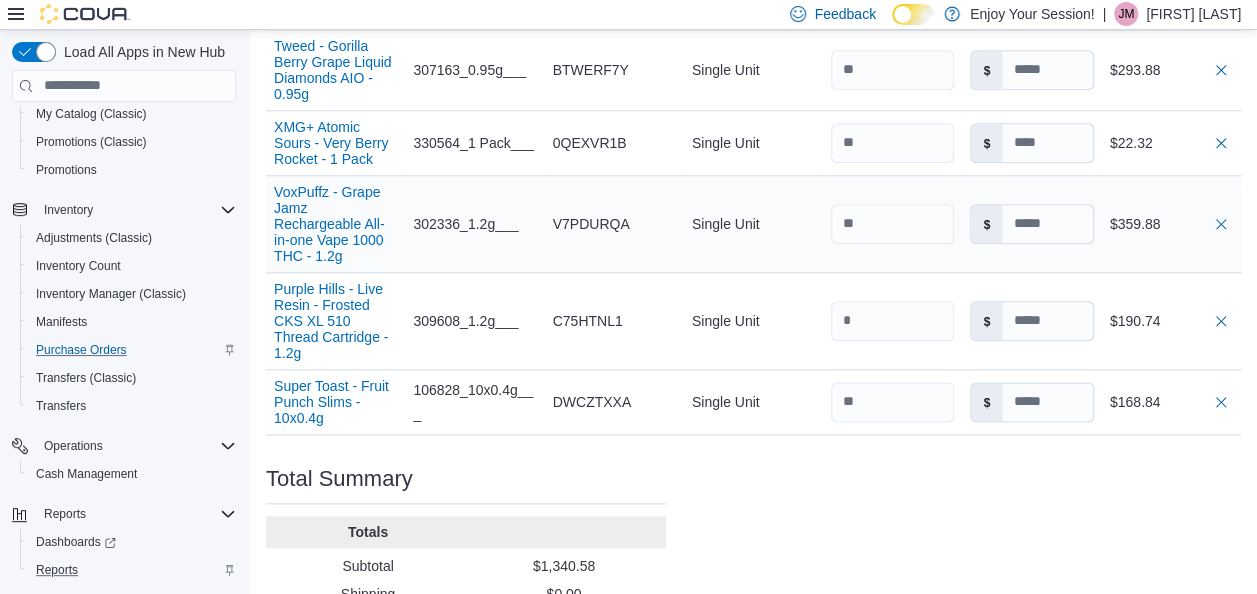 type 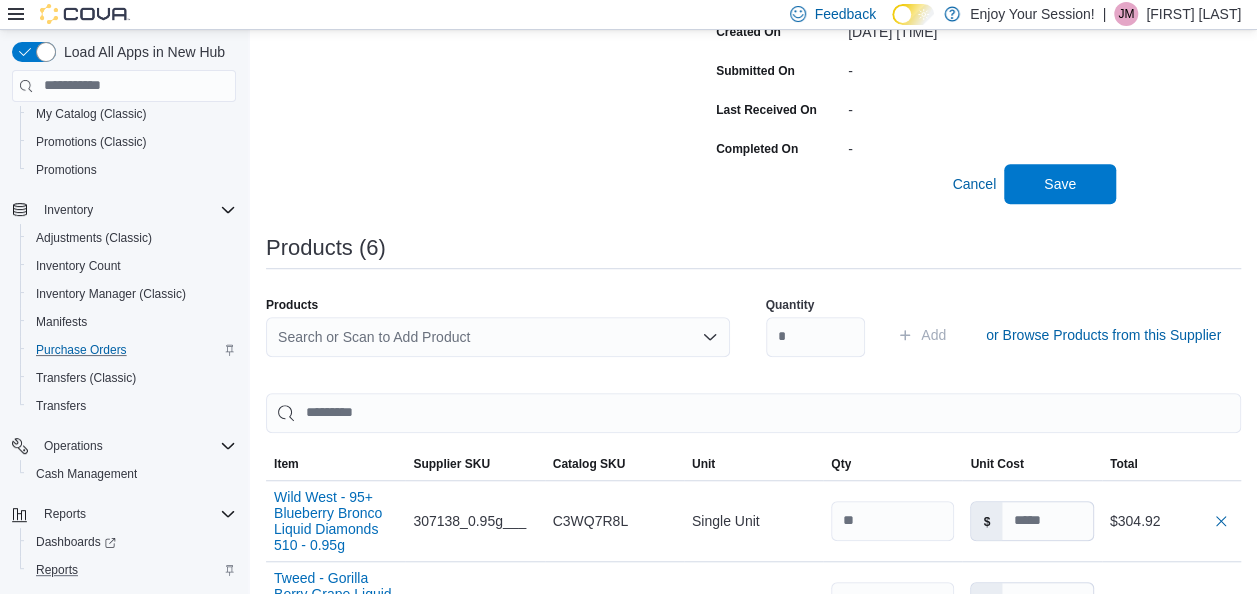 scroll, scrollTop: 508, scrollLeft: 0, axis: vertical 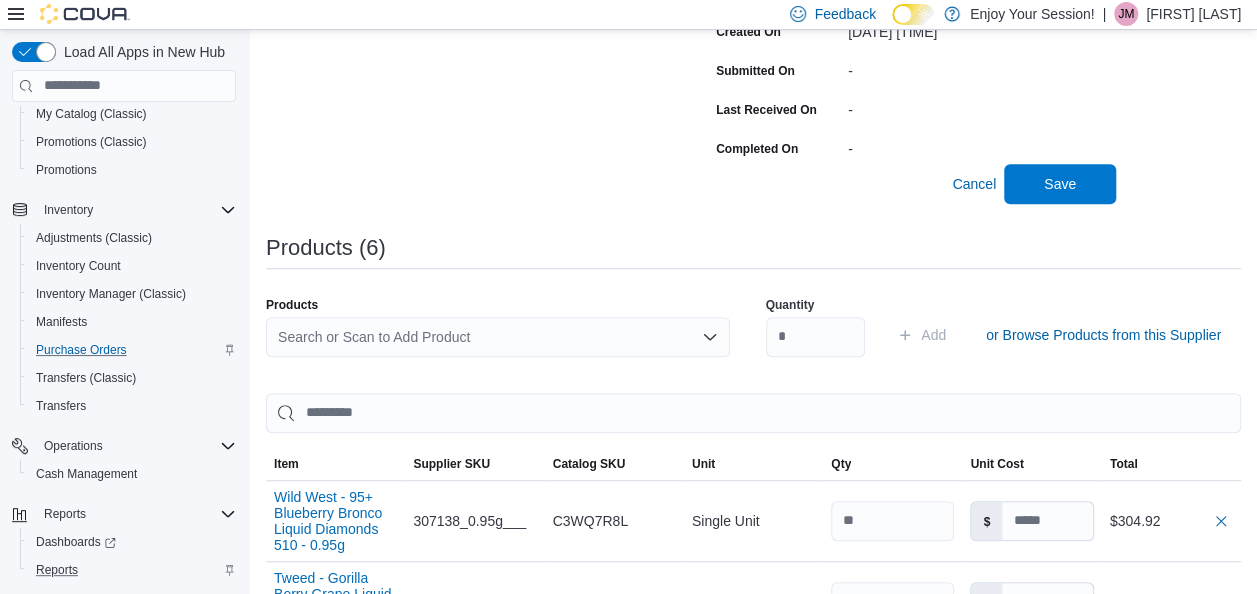 click on "Search or Scan to Add Product" at bounding box center (498, 337) 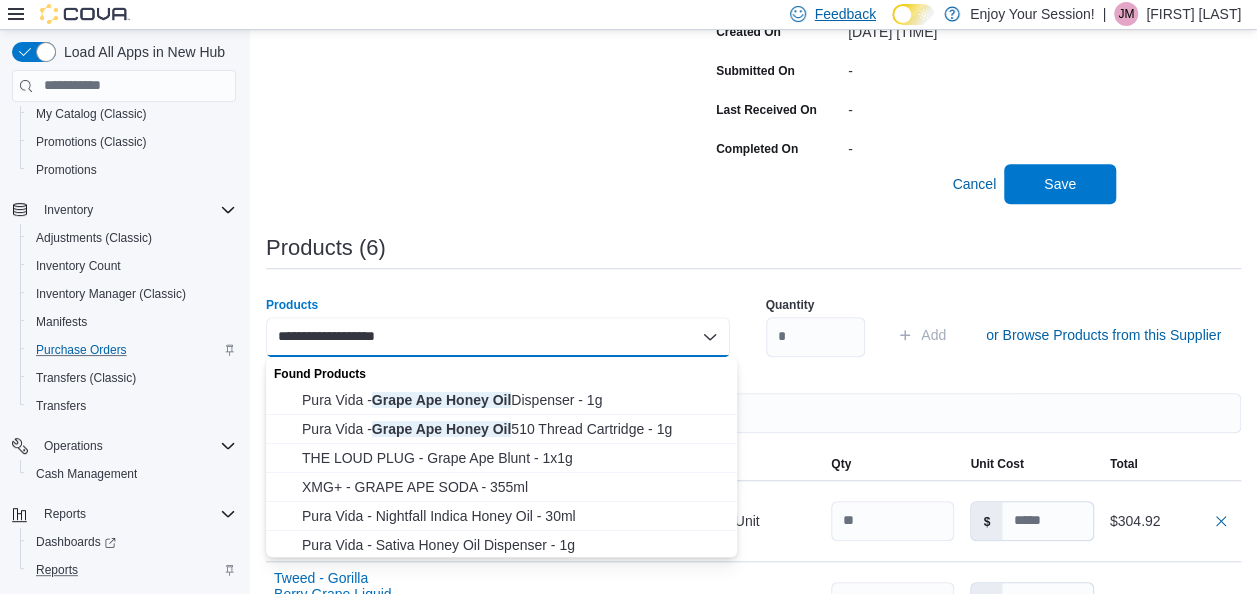 type on "**********" 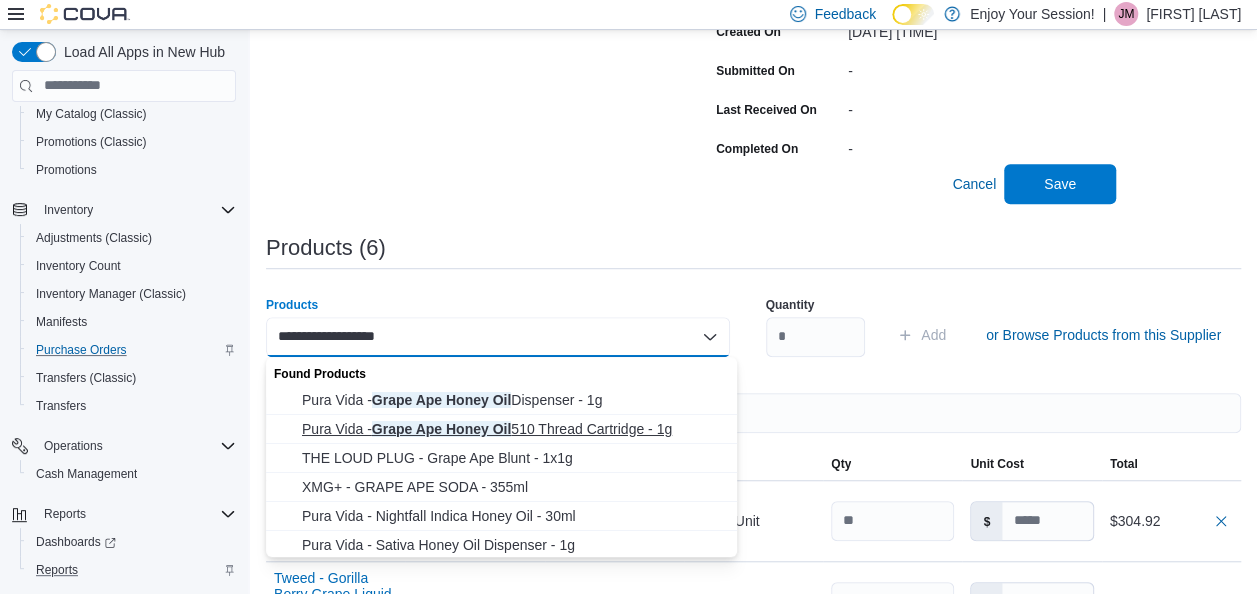 click on "Pura Vida -  Grape Ape Honey Oil  510 Thread Cartridge - 1g" at bounding box center [513, 429] 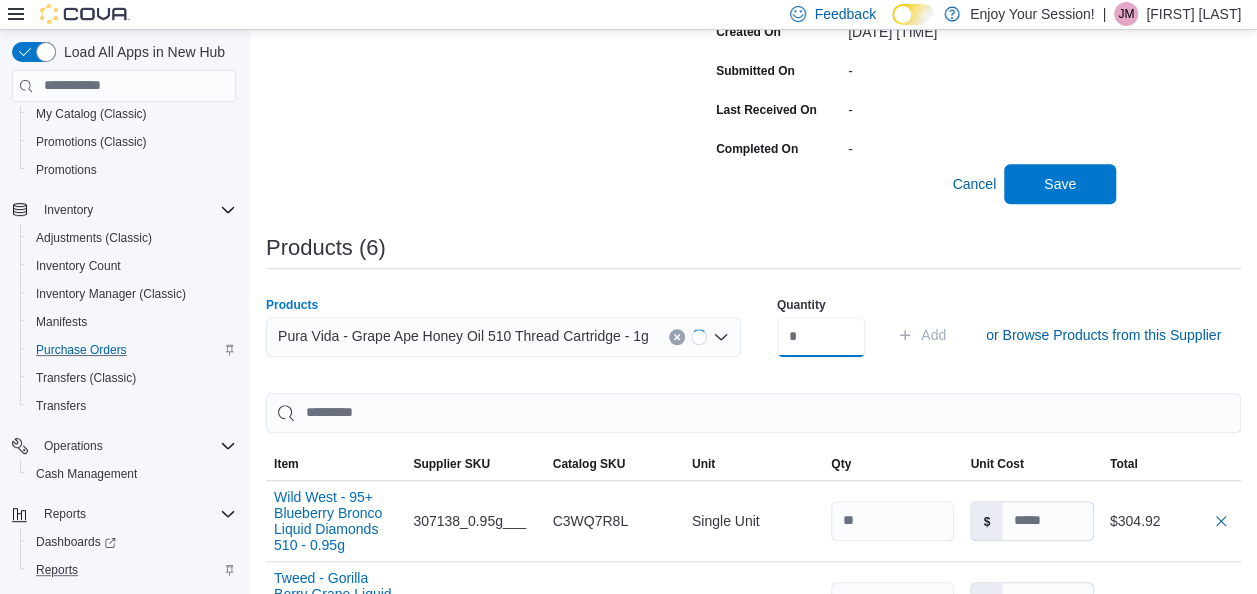 click at bounding box center (821, 337) 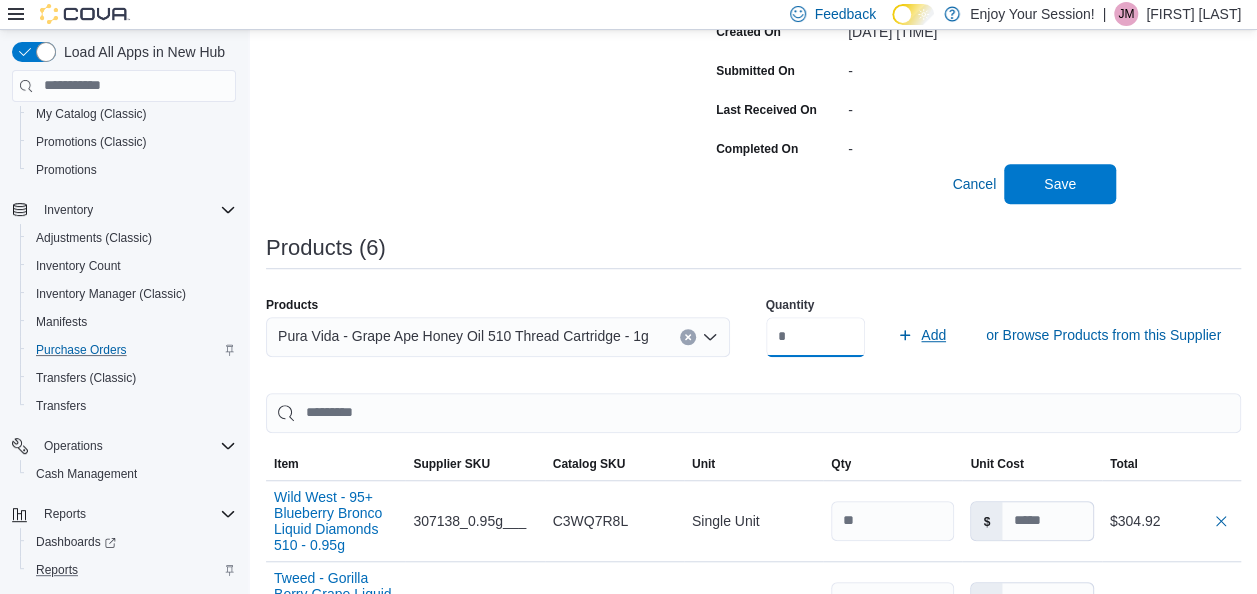 type on "**" 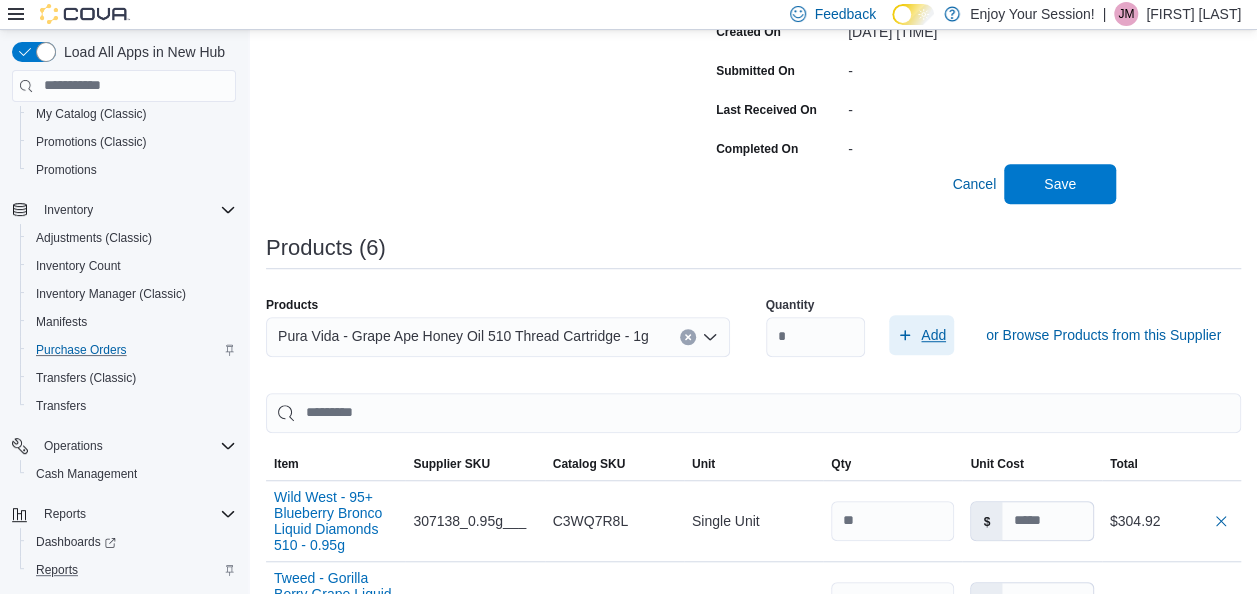 click on "Add" at bounding box center [933, 335] 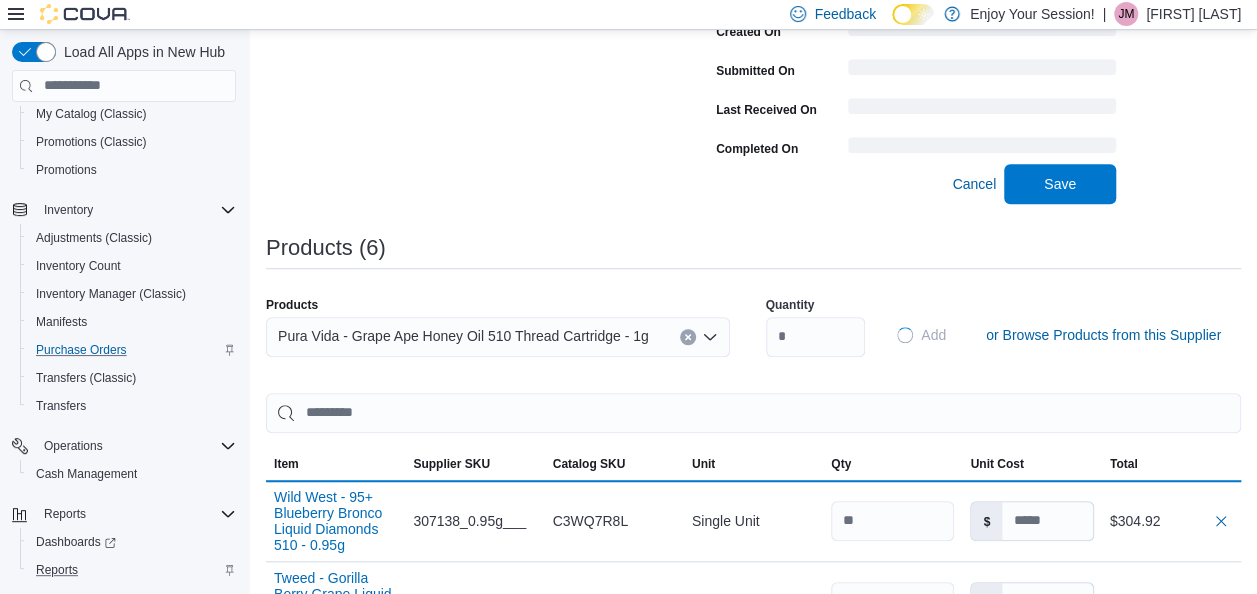 type 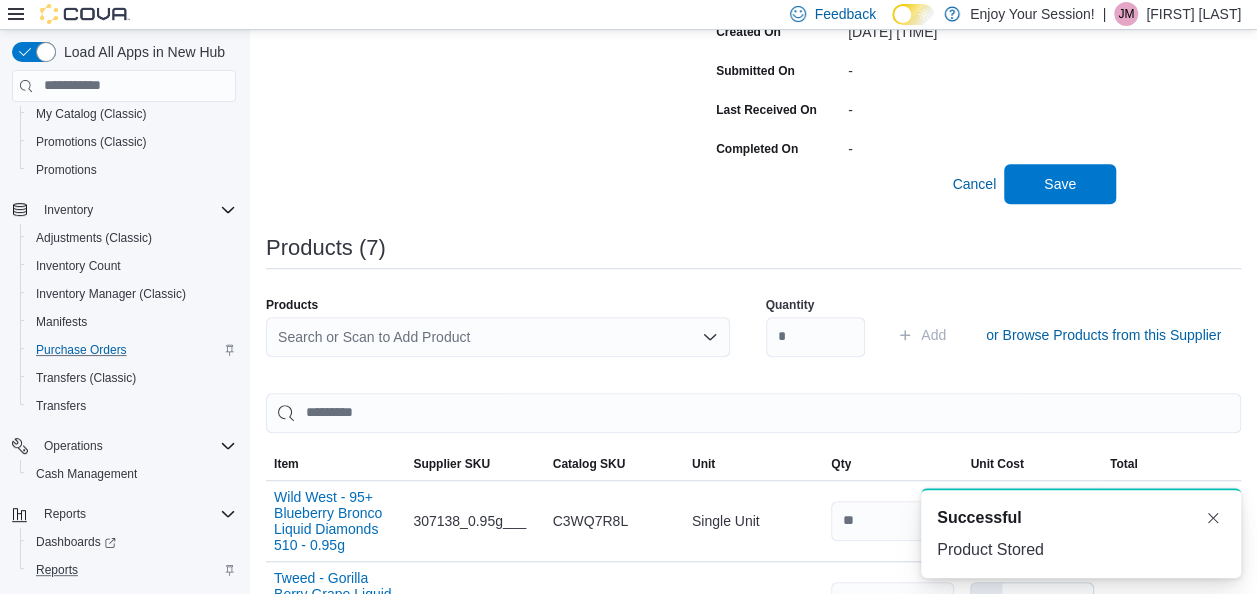 scroll, scrollTop: 0, scrollLeft: 0, axis: both 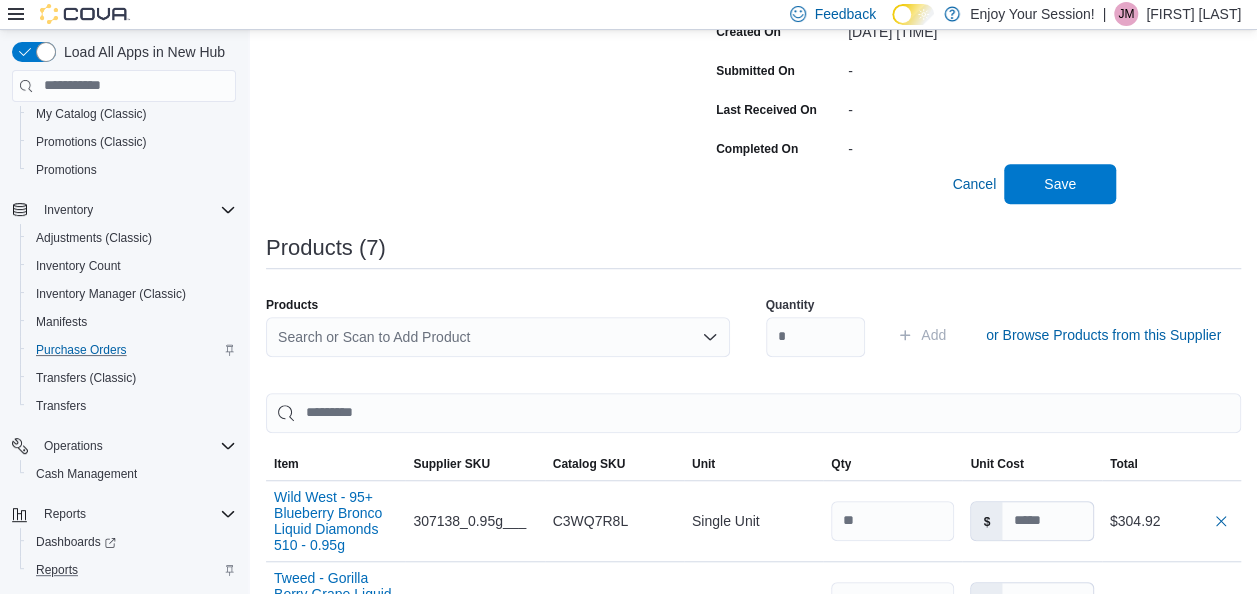 click on "Search or Scan to Add Product" at bounding box center [498, 337] 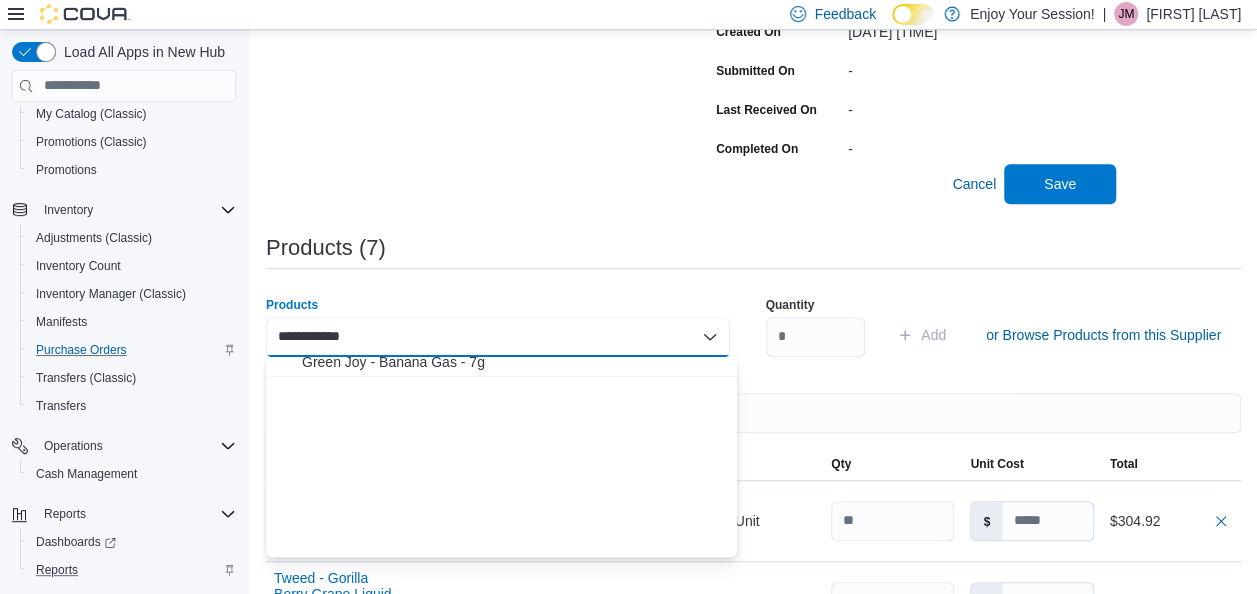 scroll, scrollTop: 0, scrollLeft: 0, axis: both 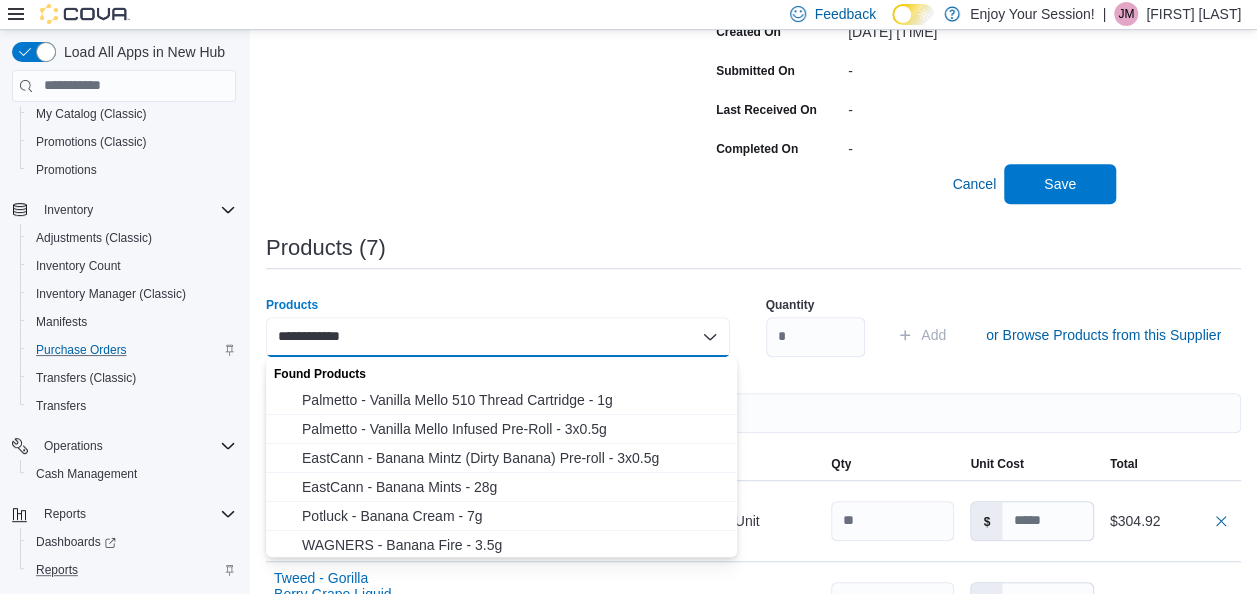 click on "**********" at bounding box center [498, 337] 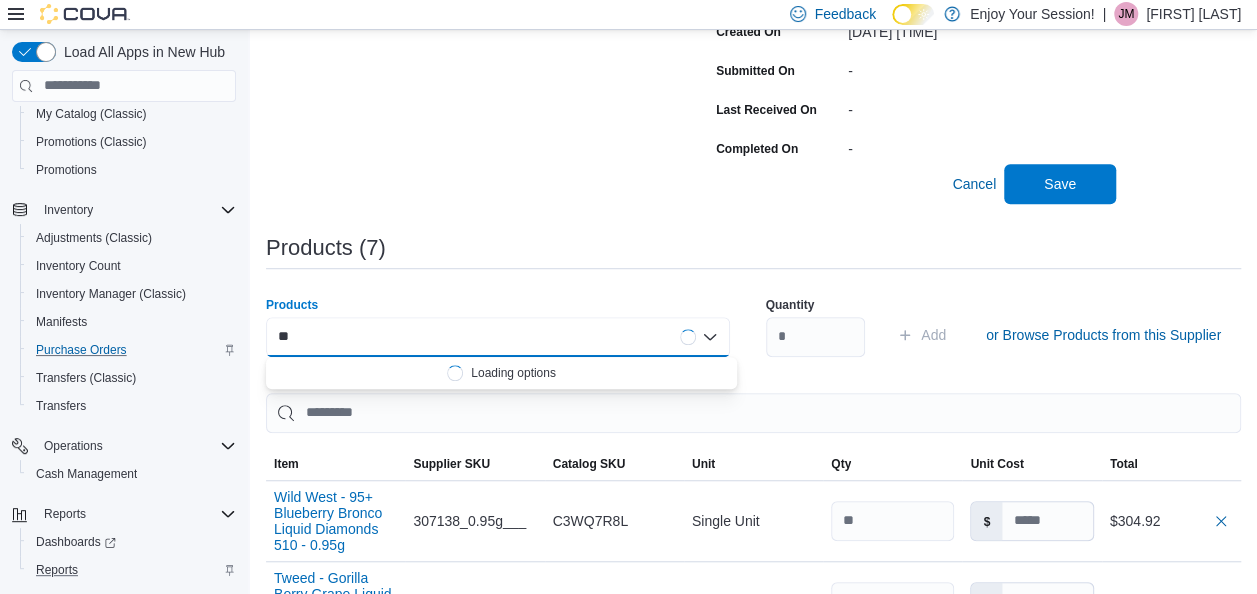 type on "*" 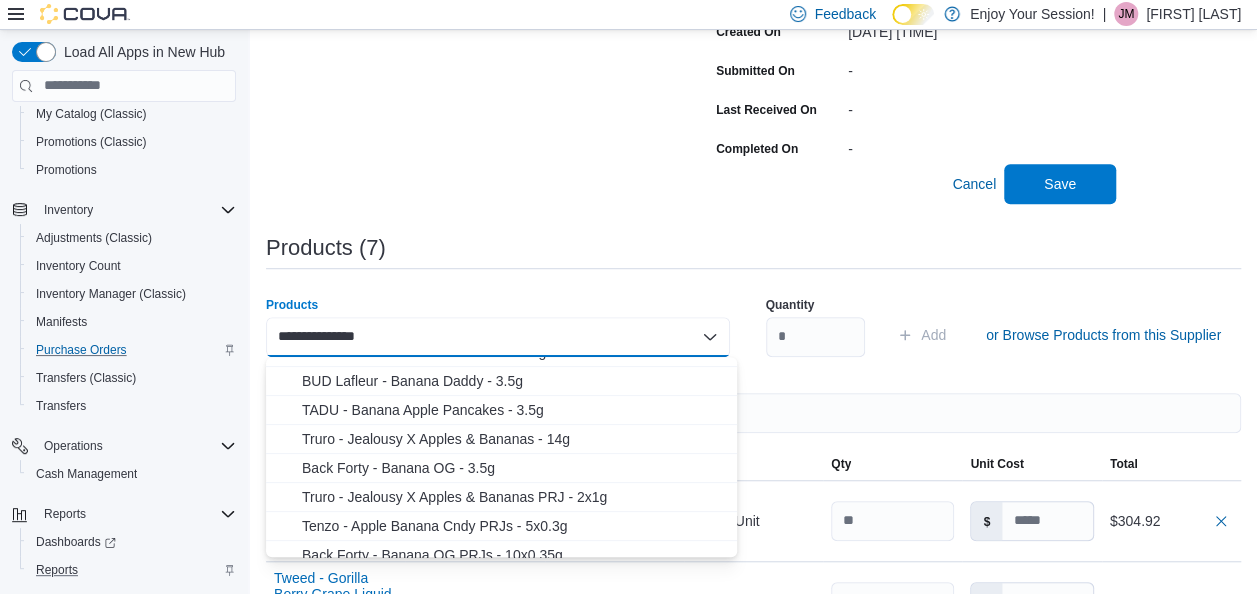 scroll, scrollTop: 409, scrollLeft: 0, axis: vertical 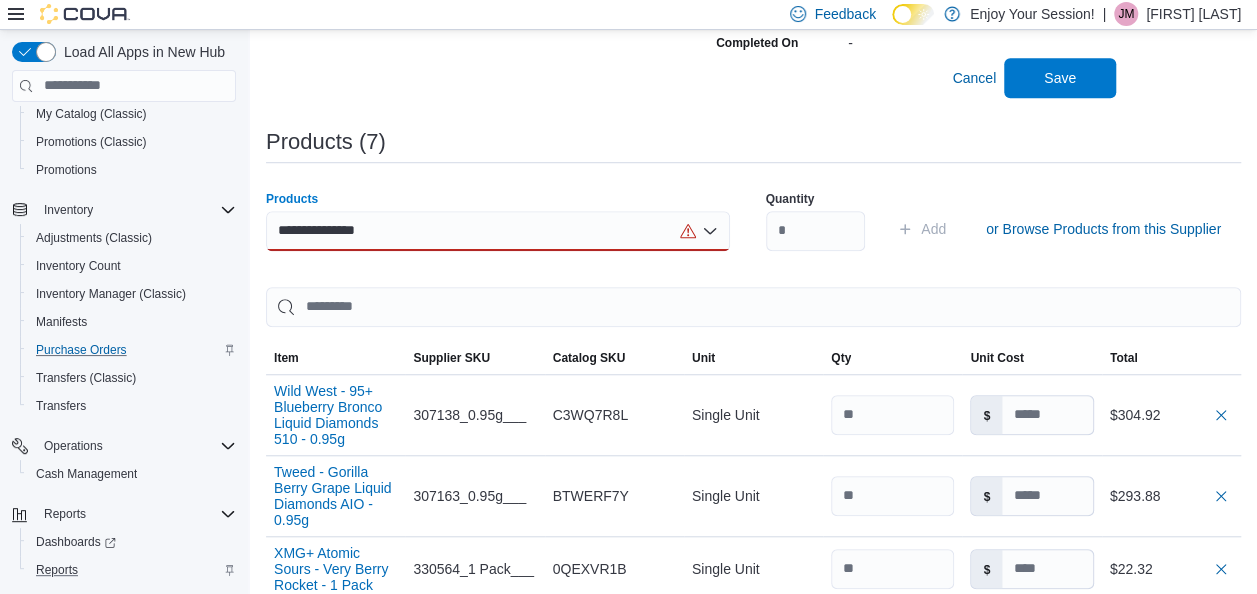 click on "**********" at bounding box center (498, 231) 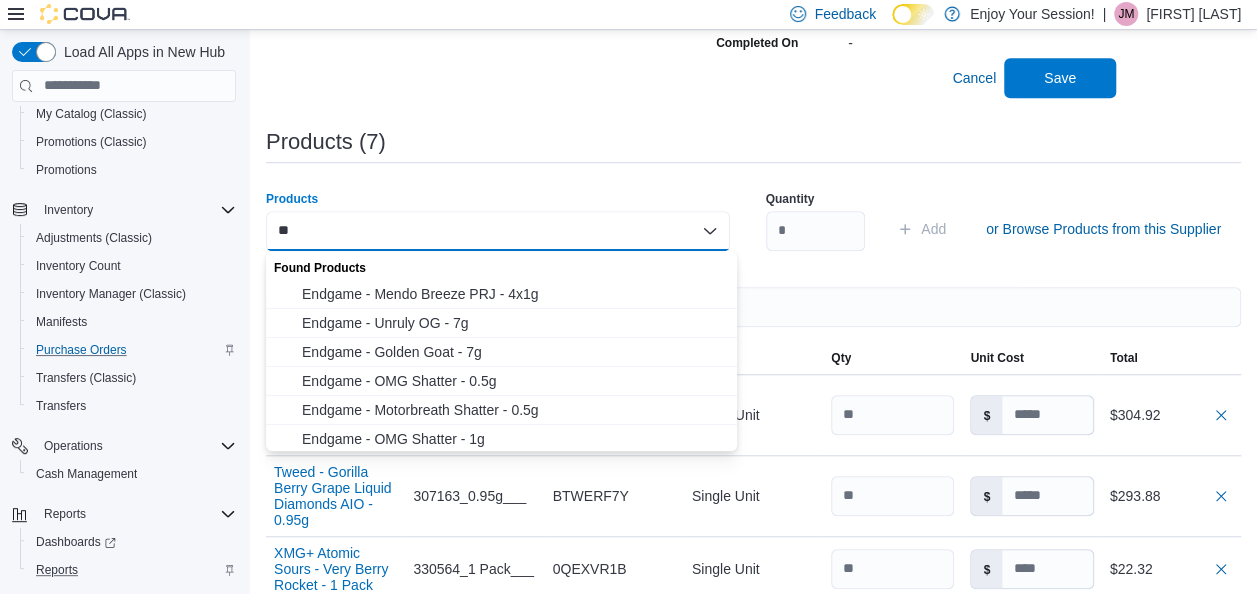 type on "*" 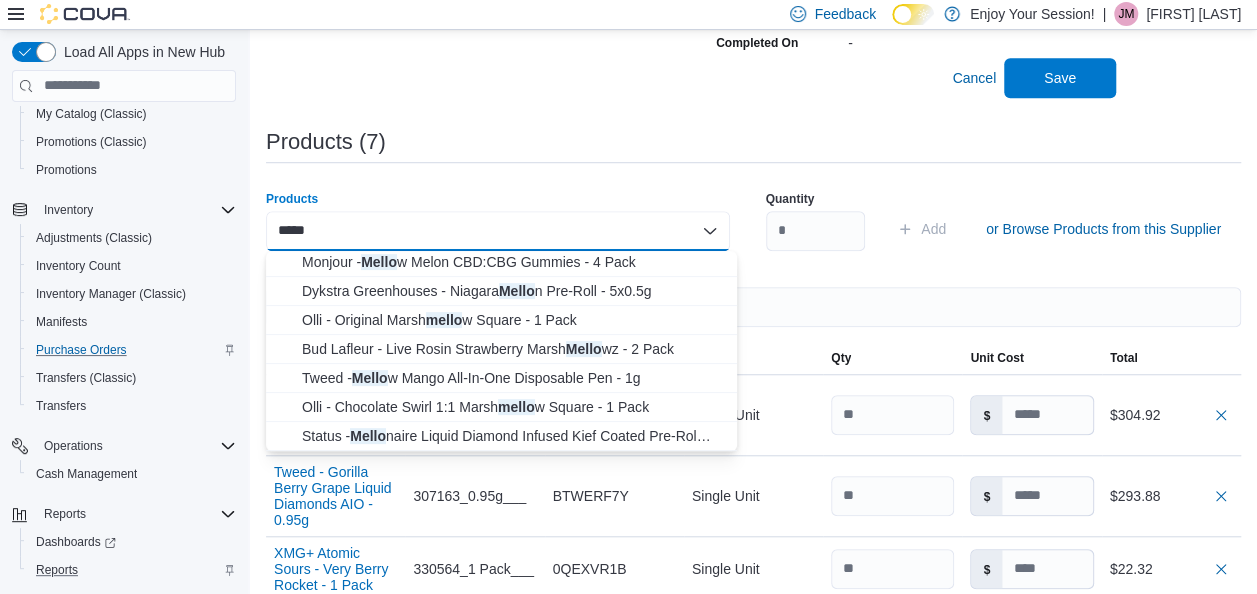 scroll, scrollTop: 0, scrollLeft: 0, axis: both 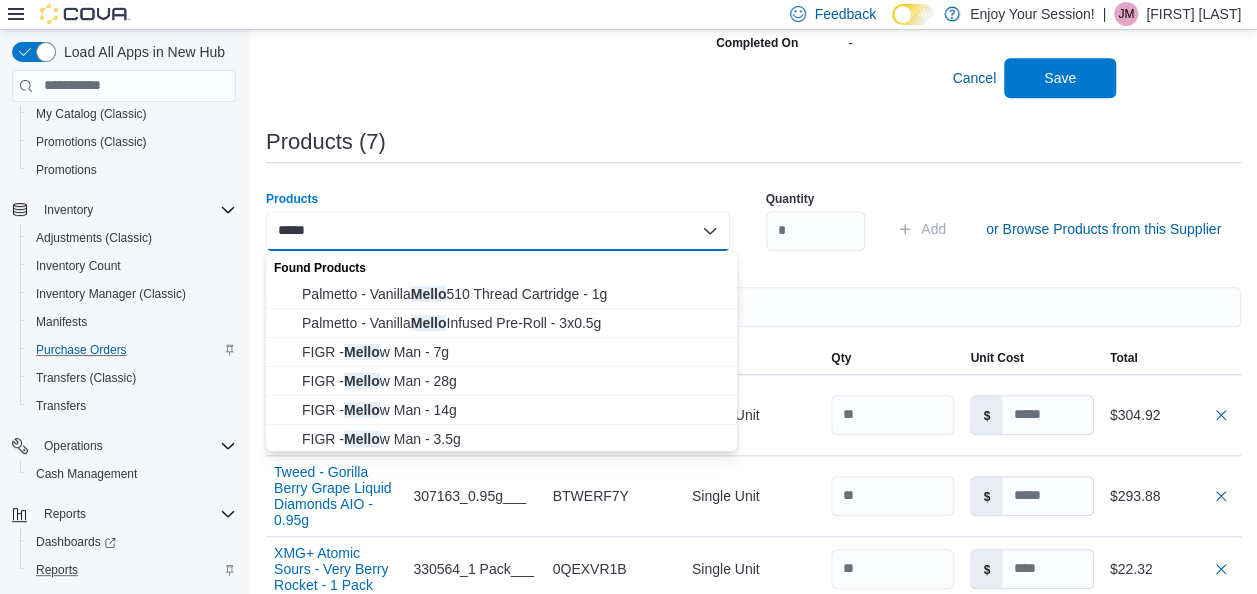 click on "*****" at bounding box center (498, 231) 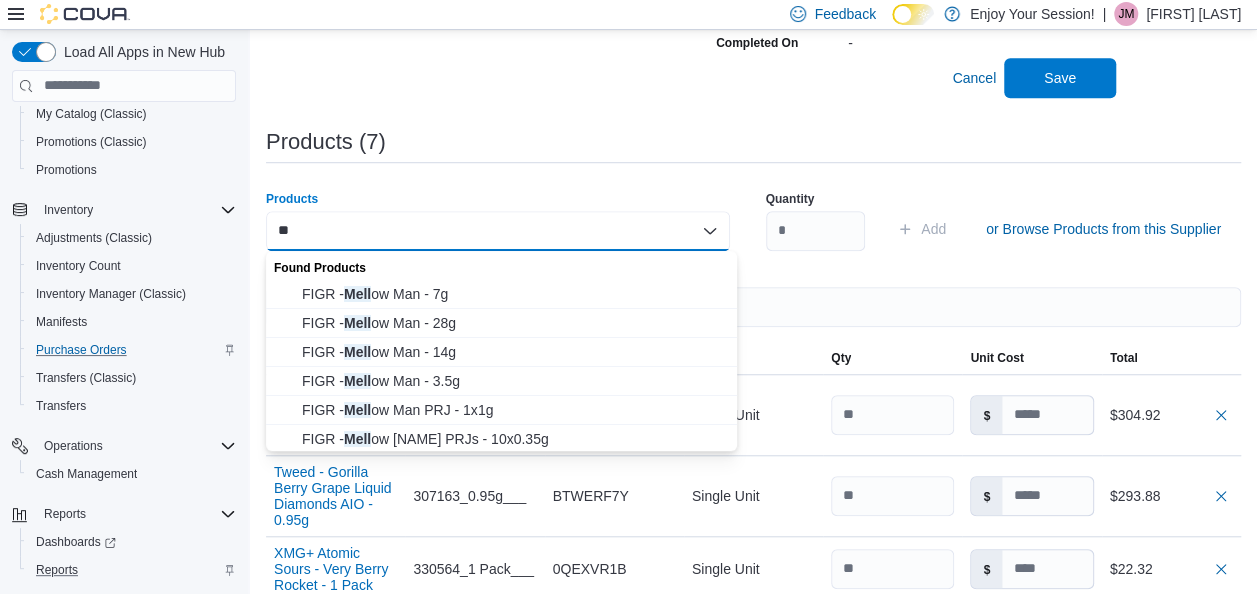 type on "*" 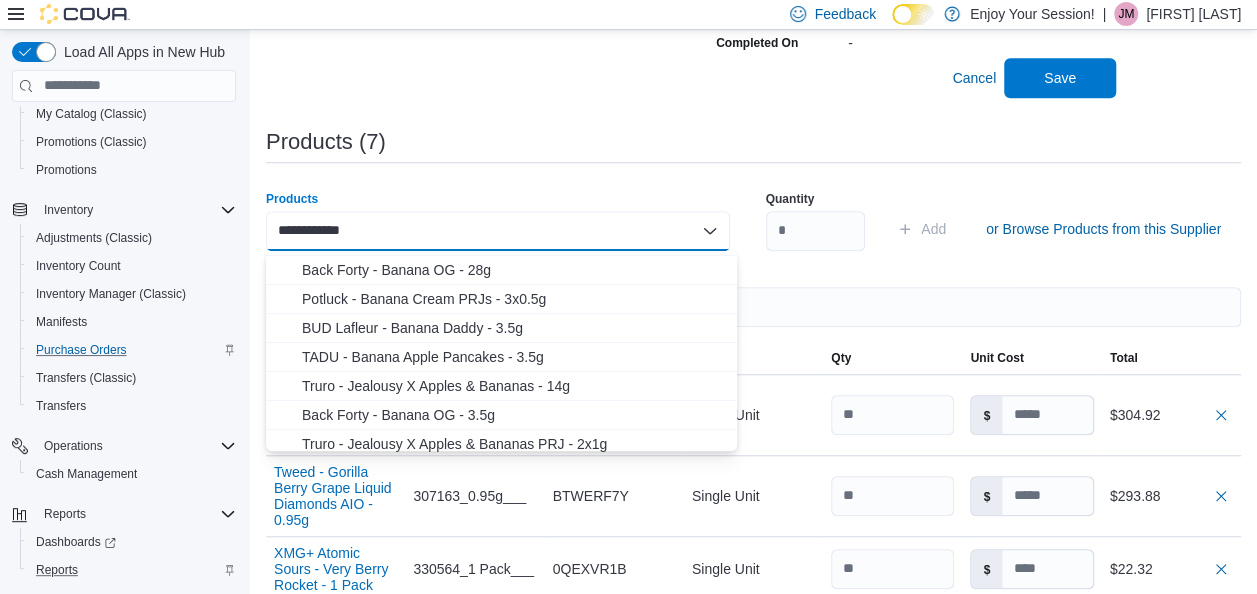 scroll, scrollTop: 409, scrollLeft: 0, axis: vertical 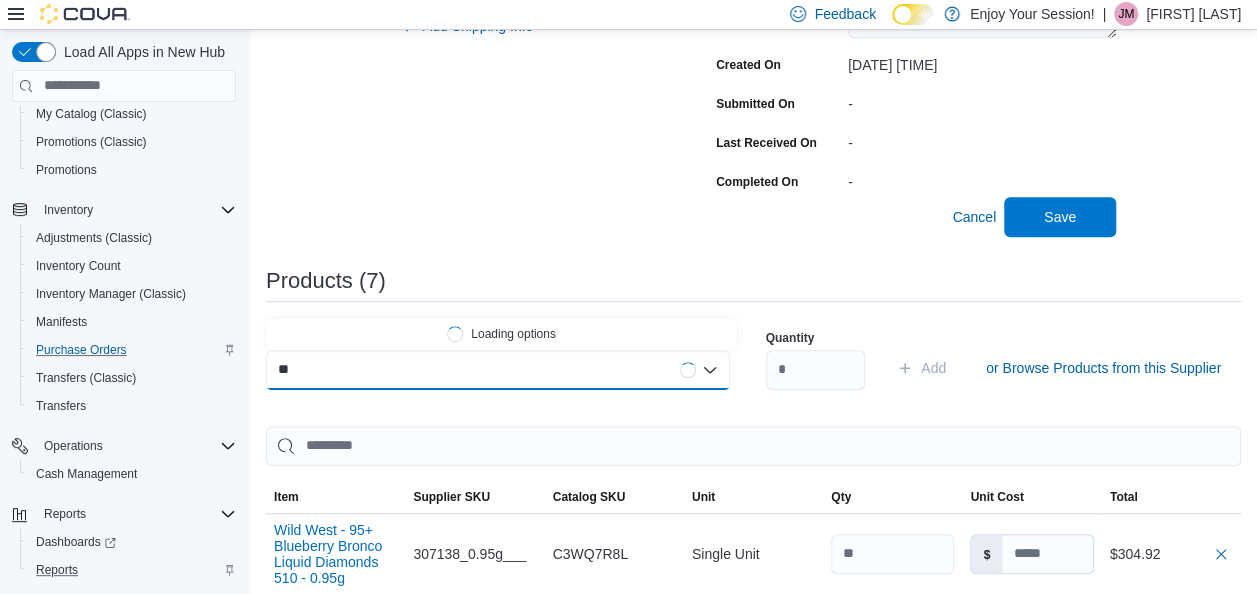 type on "*" 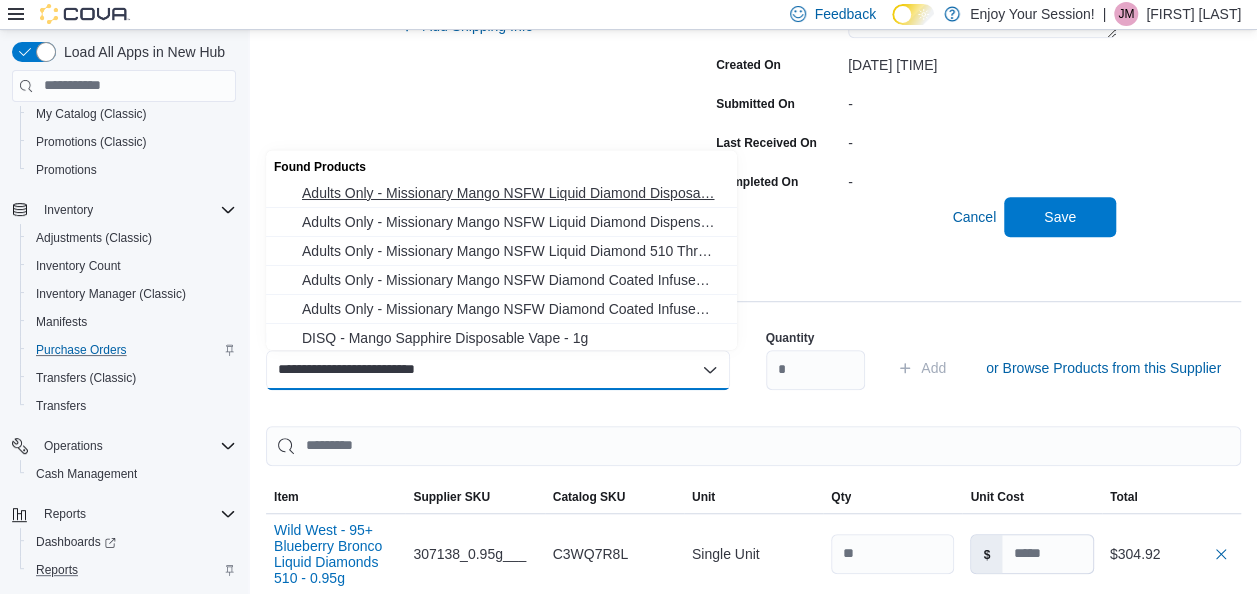 type on "**********" 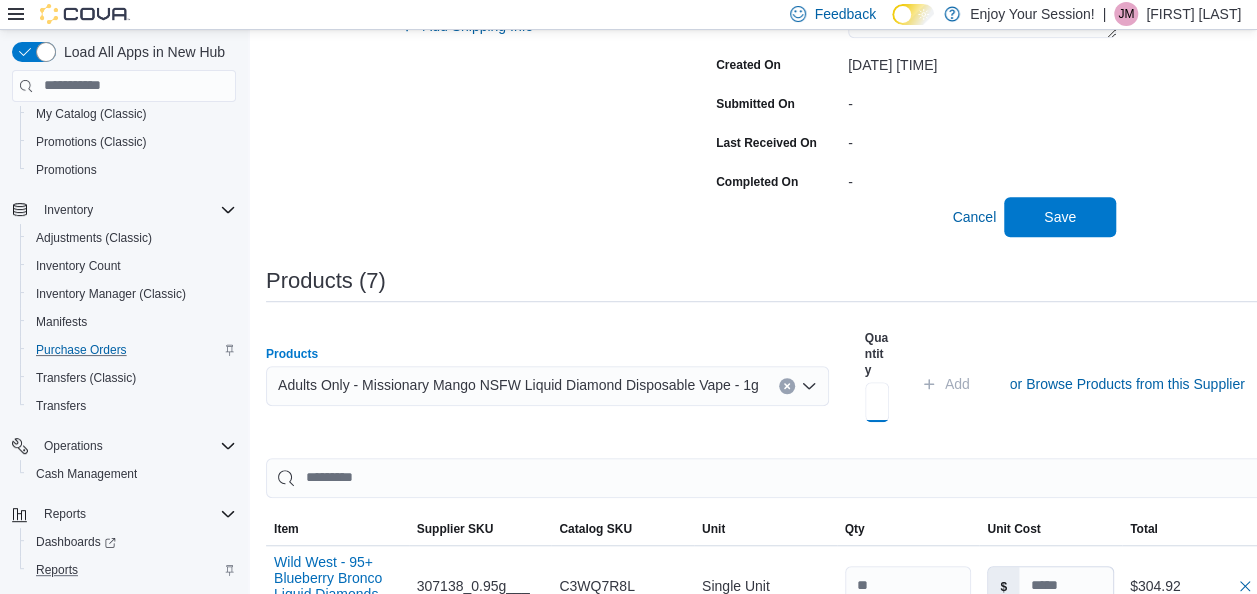 click at bounding box center (877, 402) 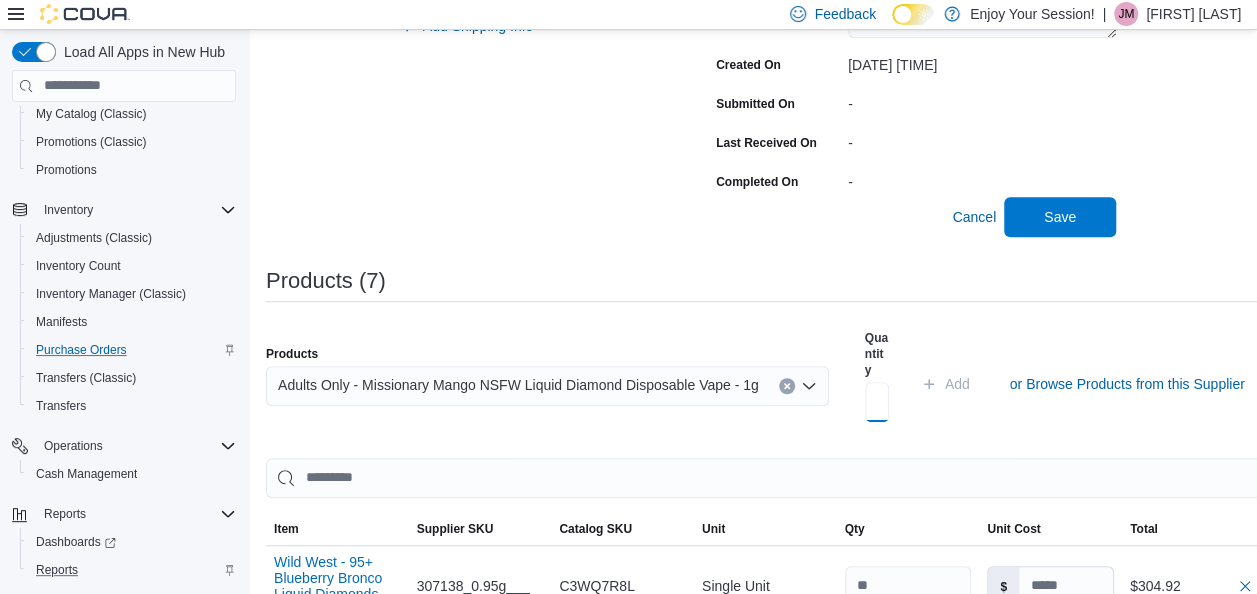 scroll, scrollTop: 0, scrollLeft: 14, axis: horizontal 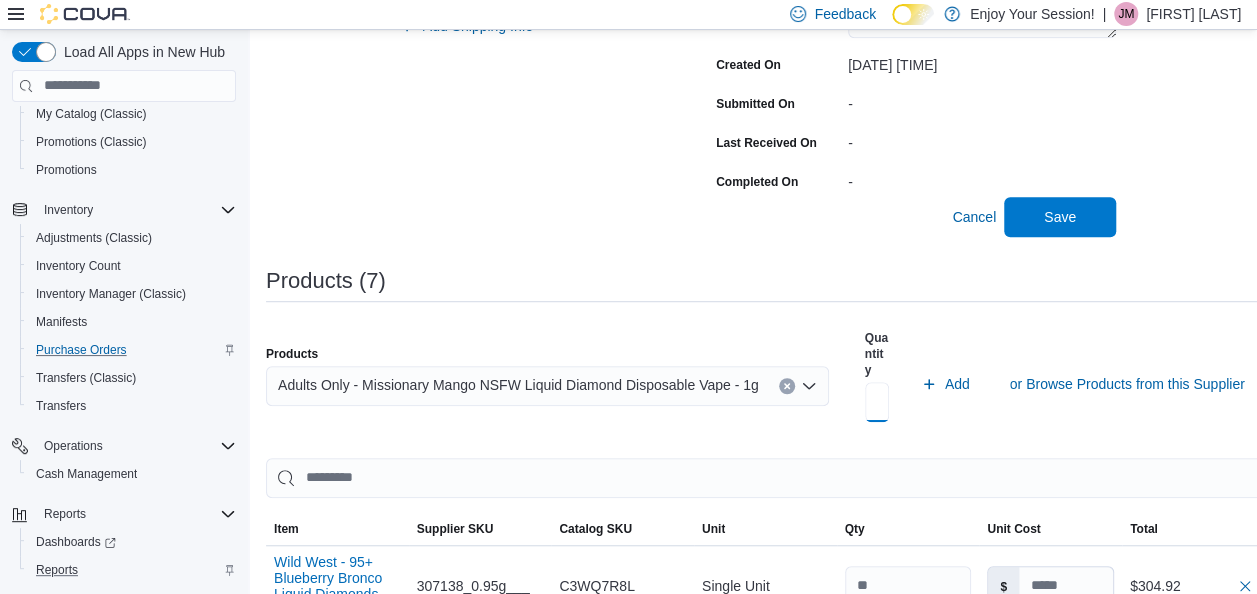 click on "**" at bounding box center [877, 402] 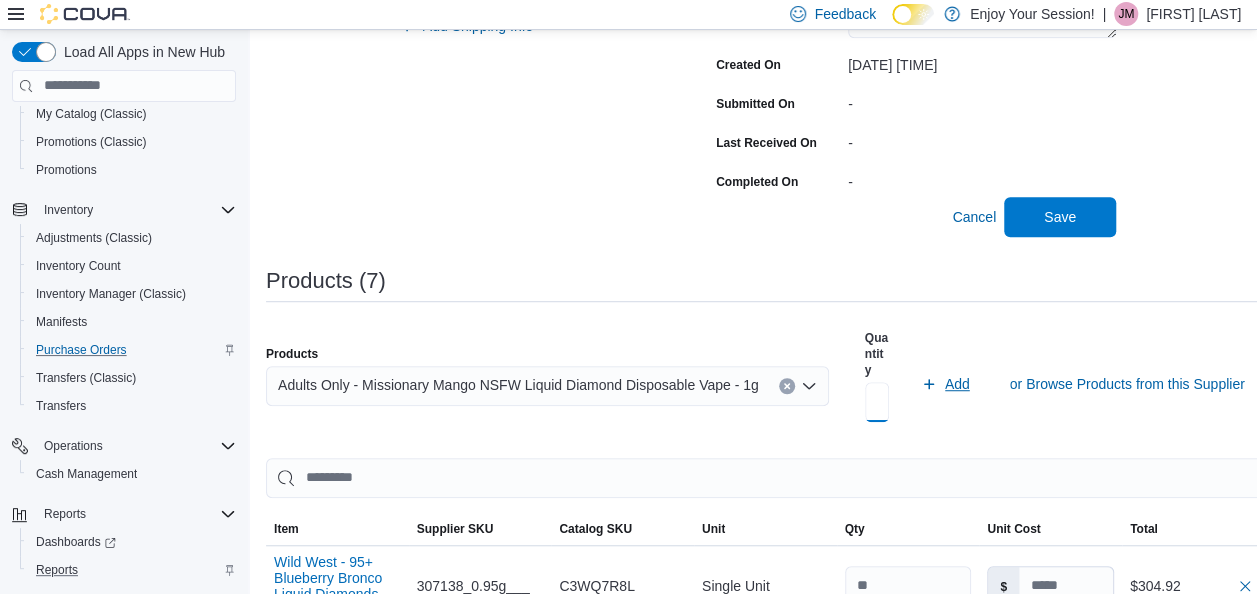 type on "****" 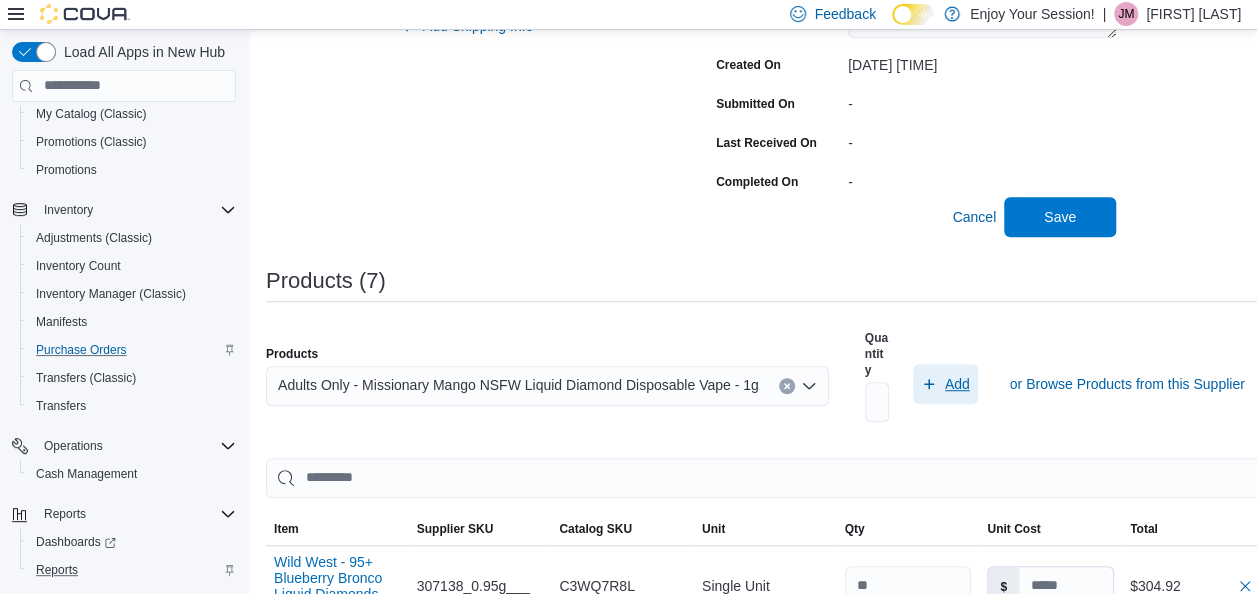 click on "Add" at bounding box center [957, 384] 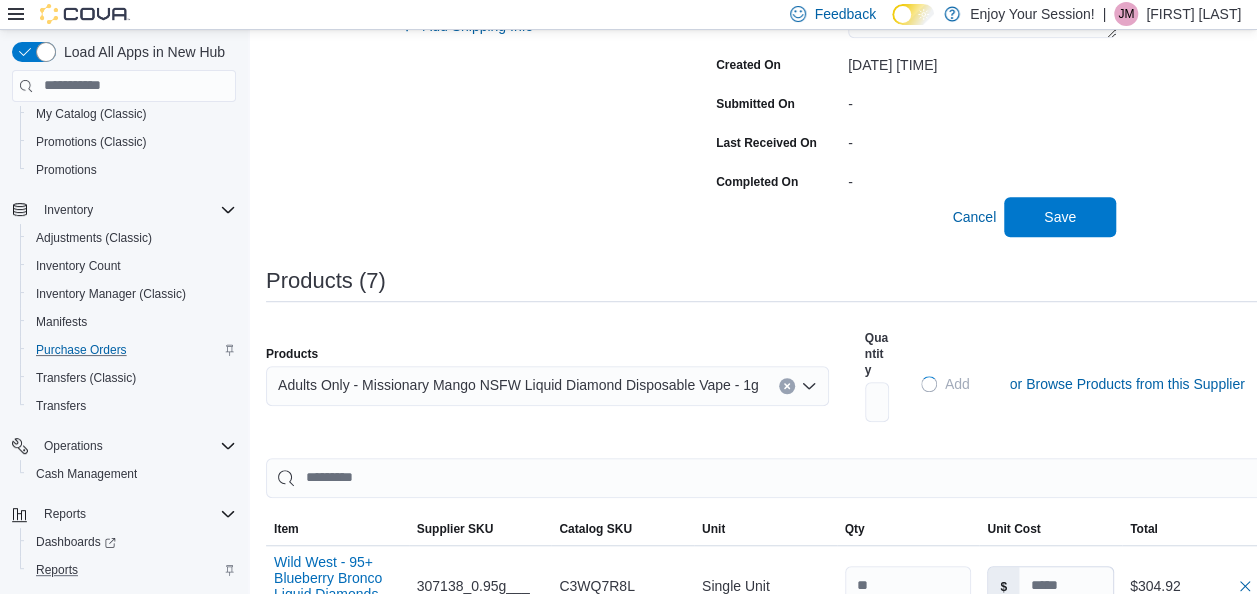 scroll, scrollTop: 0, scrollLeft: 0, axis: both 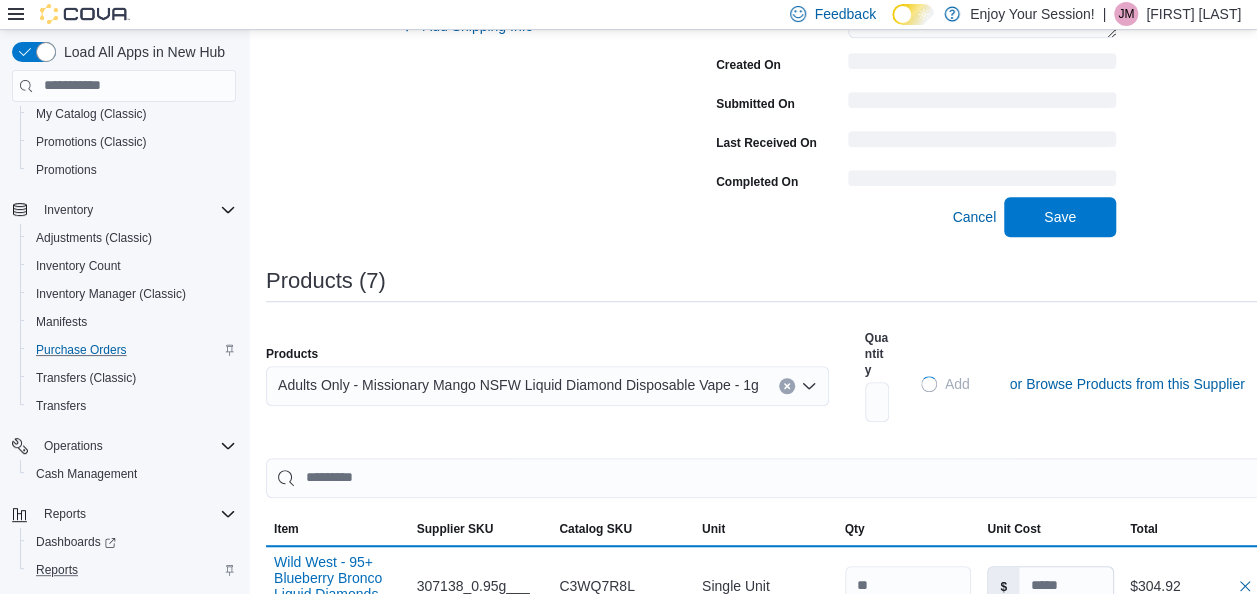 type 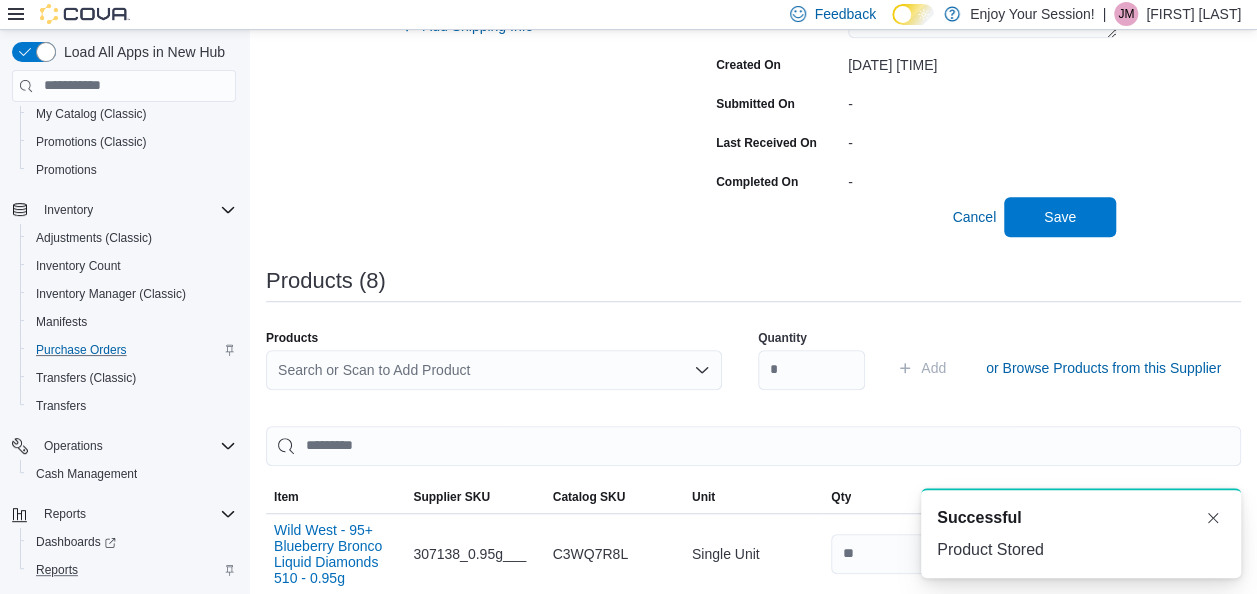 scroll, scrollTop: 0, scrollLeft: 0, axis: both 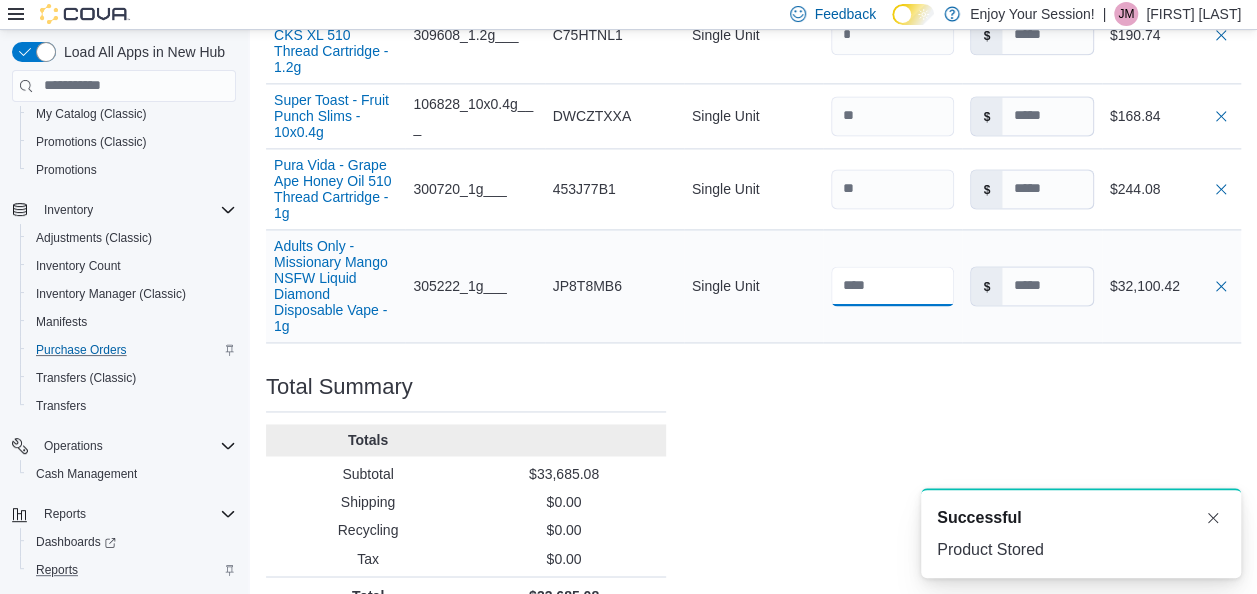 click at bounding box center (892, 286) 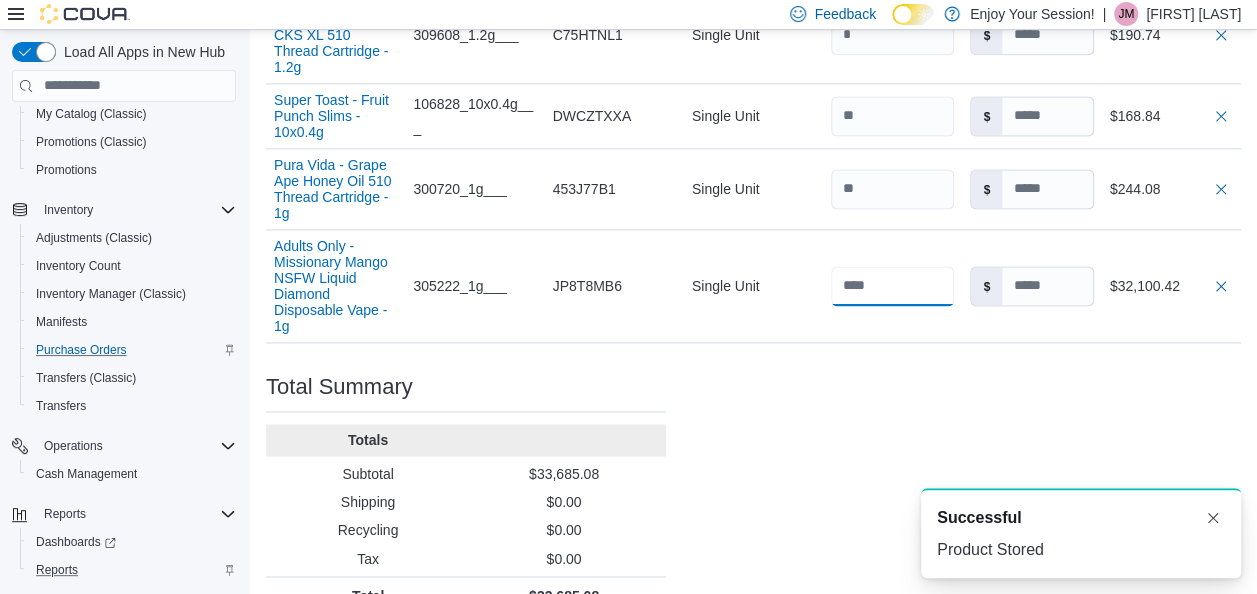 type on "**" 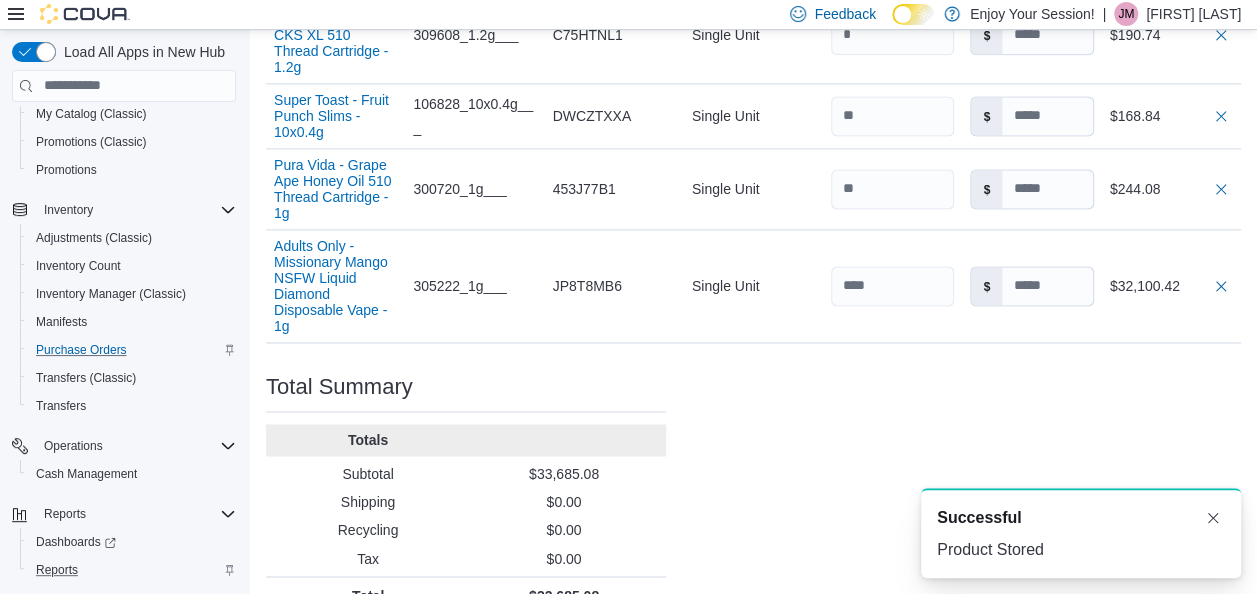 click on "**********" at bounding box center [753, -275] 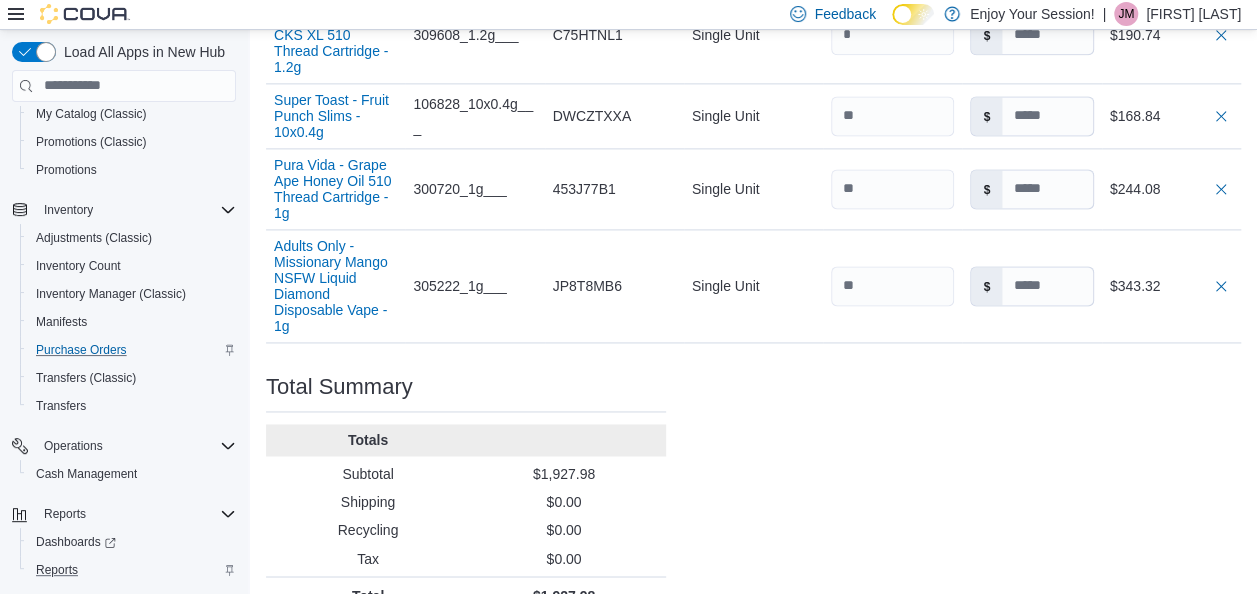type 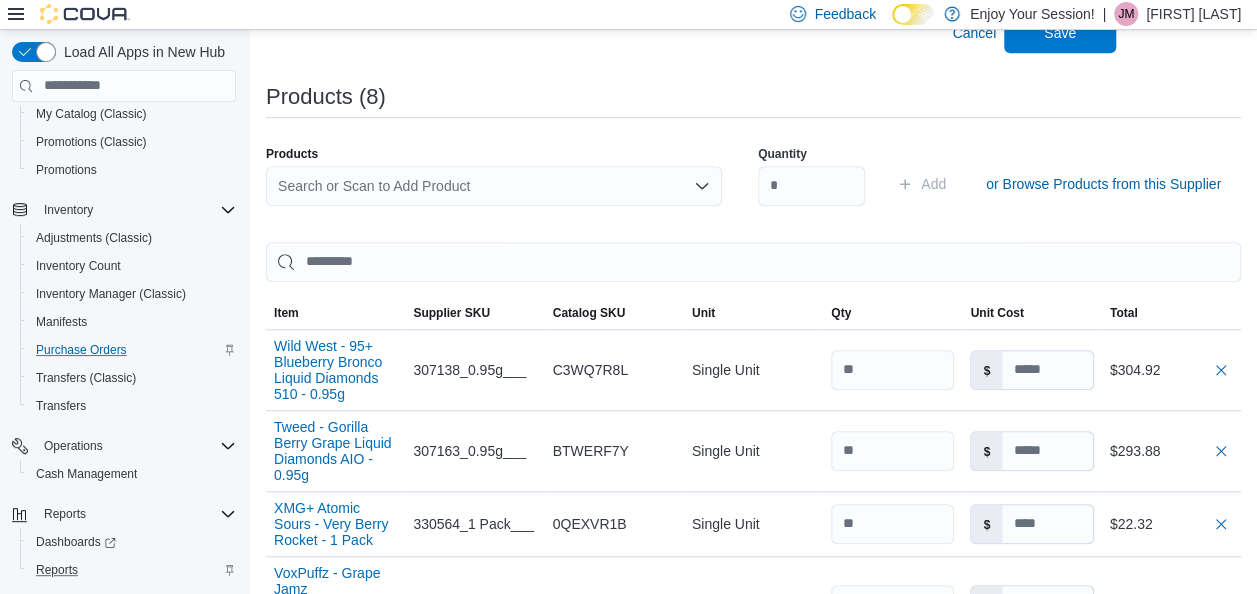 scroll, scrollTop: 630, scrollLeft: 0, axis: vertical 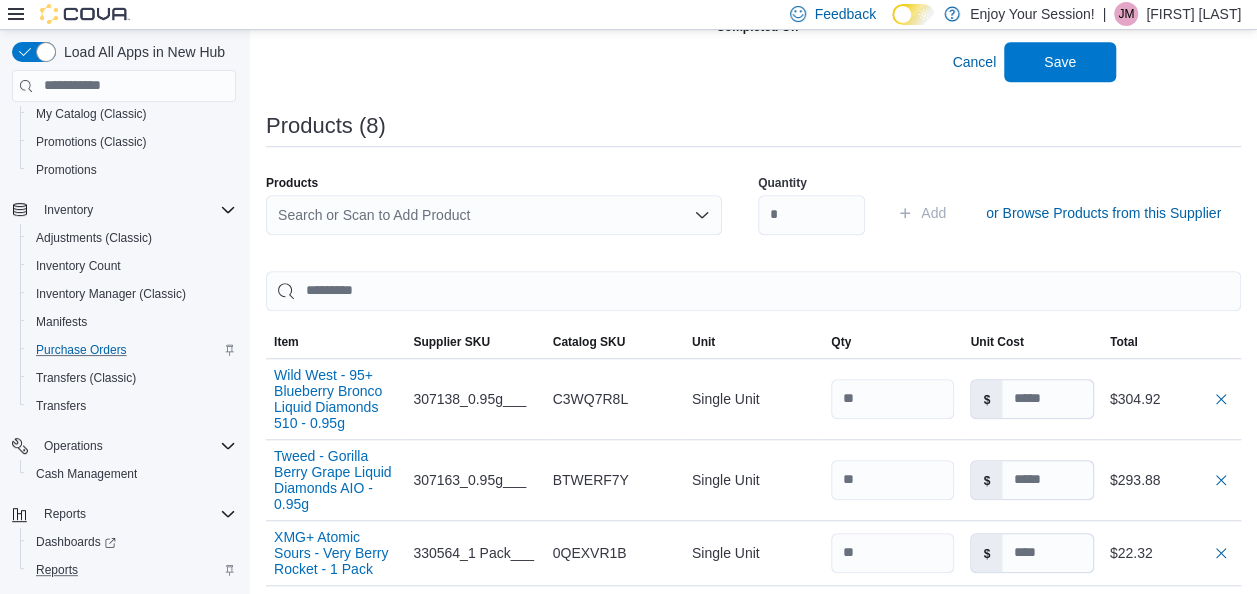 click on "Search or Scan to Add Product" at bounding box center (494, 215) 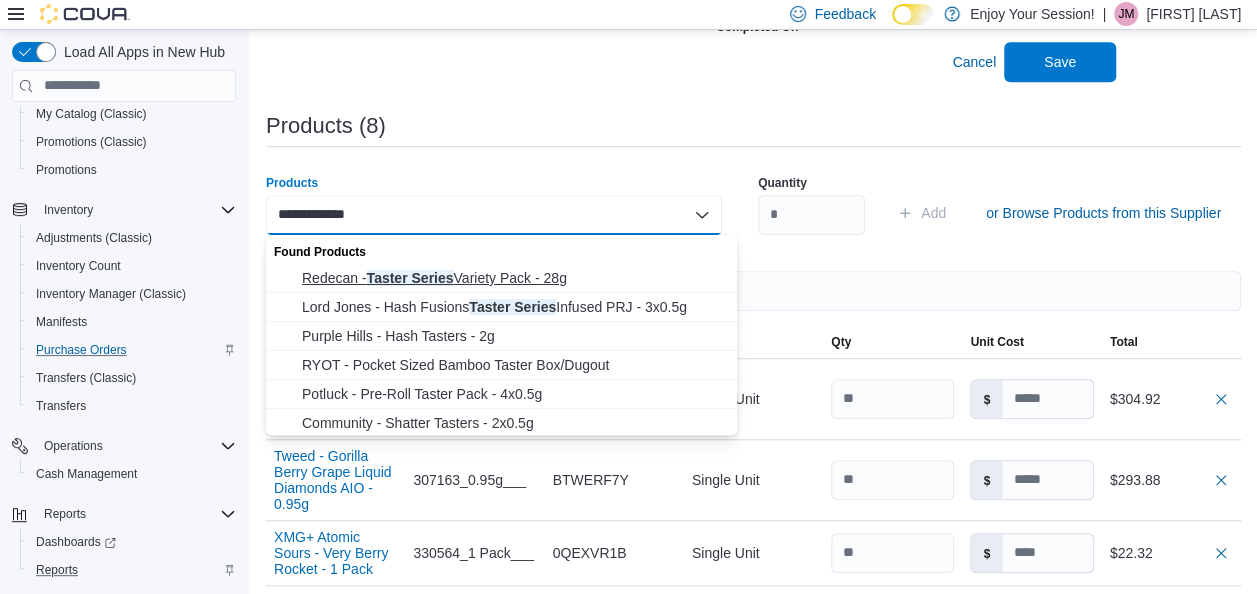 type on "**********" 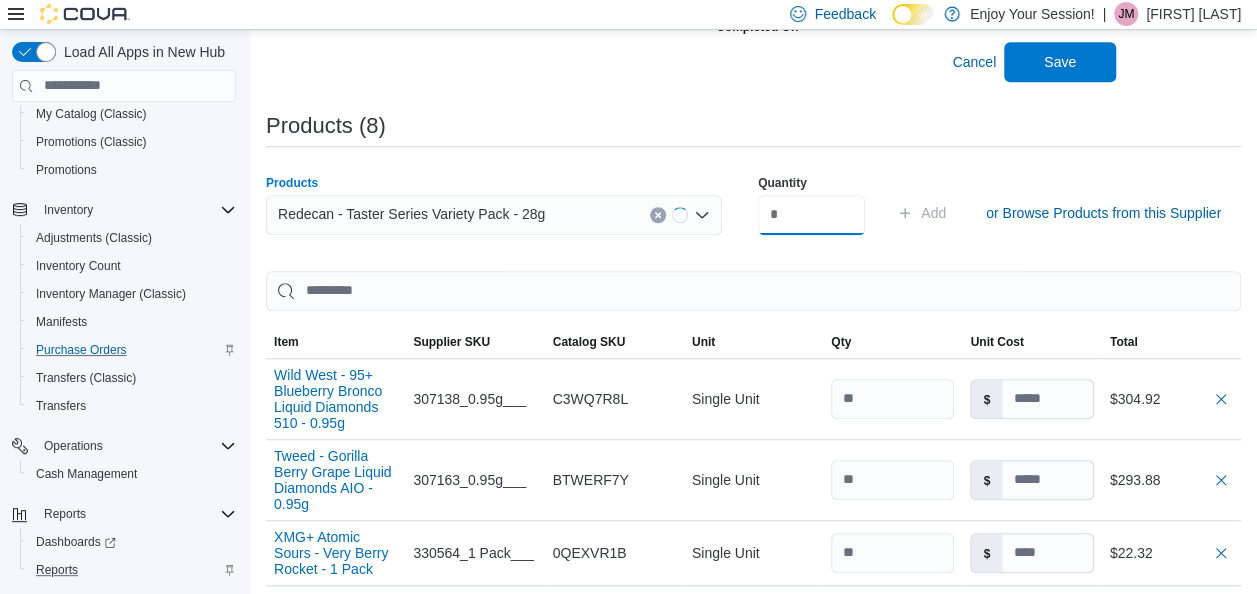 click at bounding box center [811, 215] 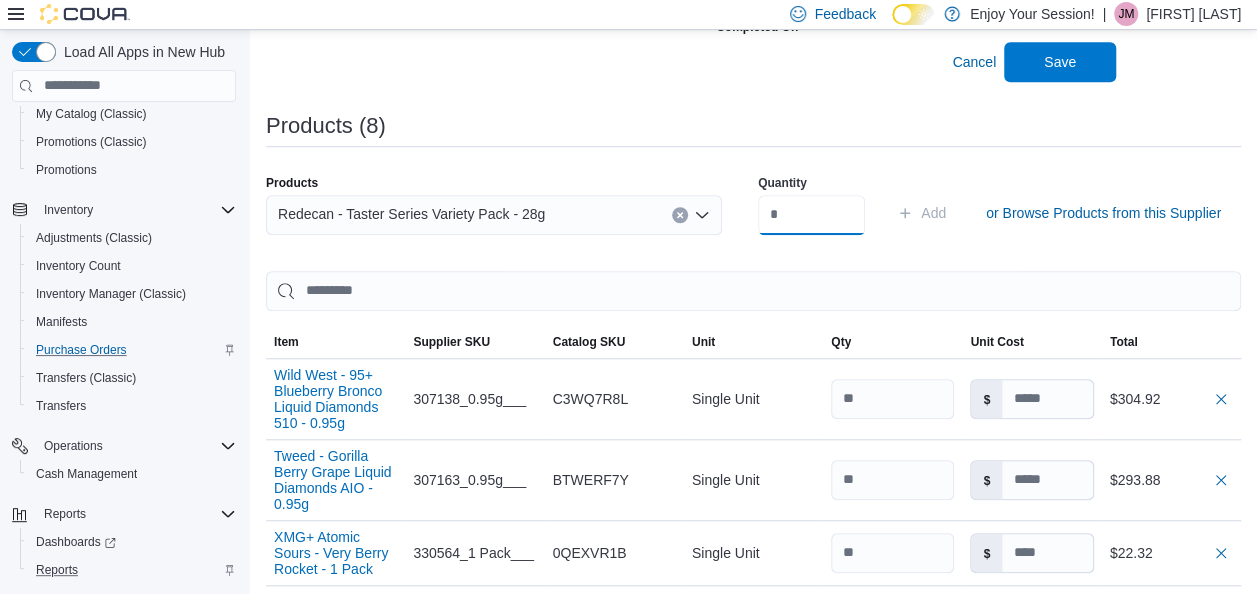 type on "*" 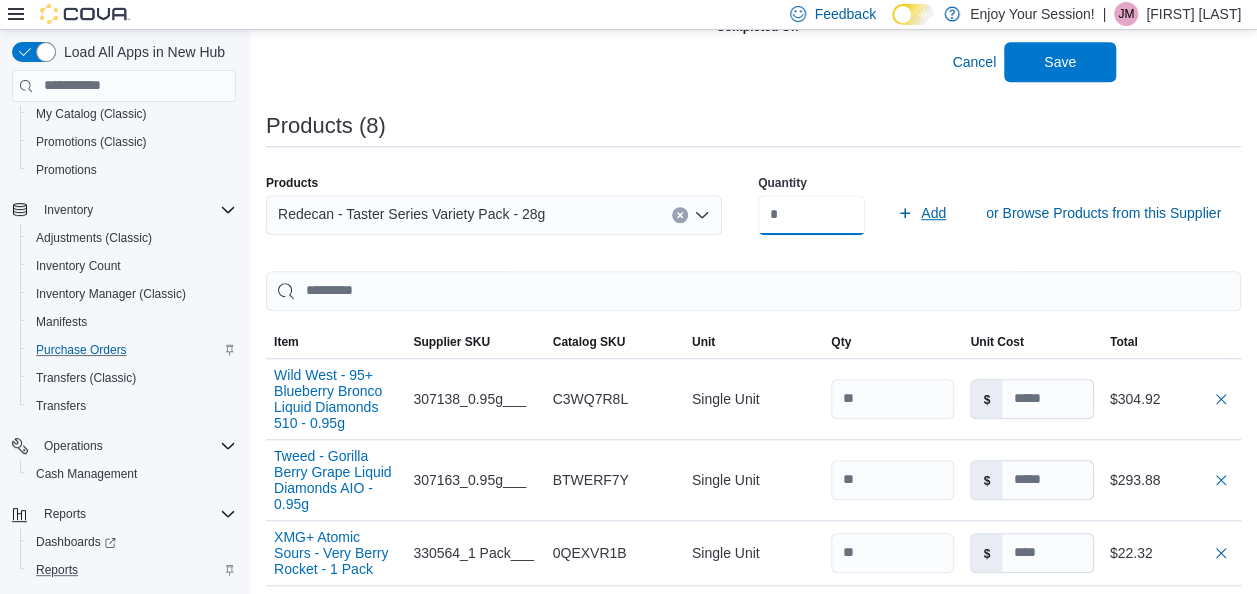 type on "*" 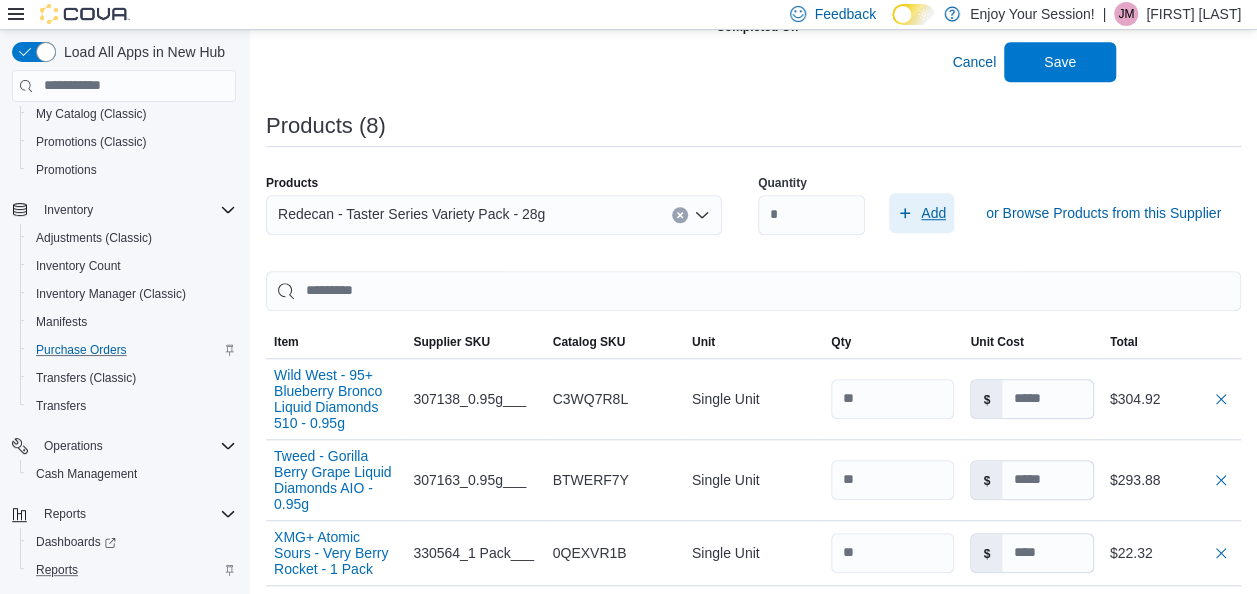 click on "Add" at bounding box center [933, 213] 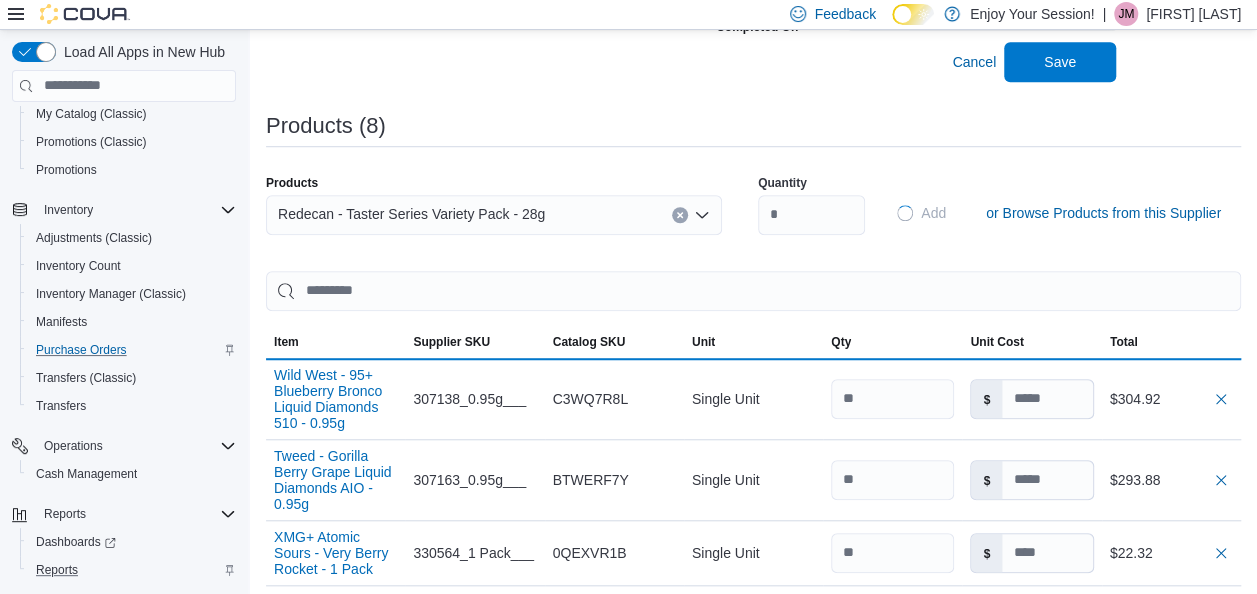 type 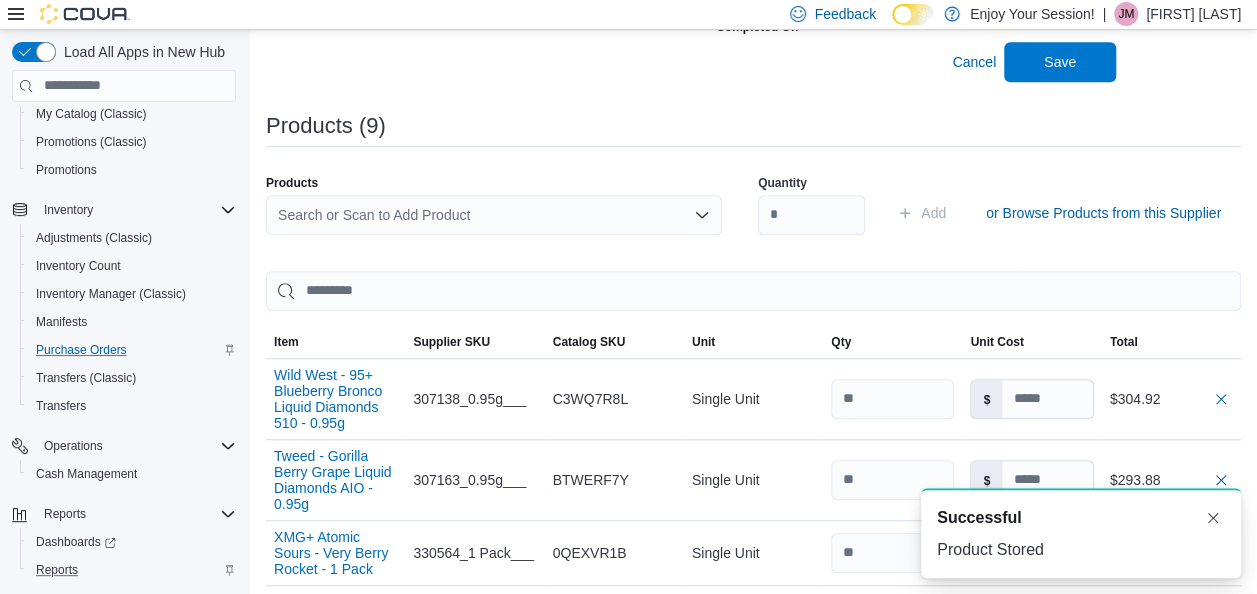 scroll, scrollTop: 0, scrollLeft: 0, axis: both 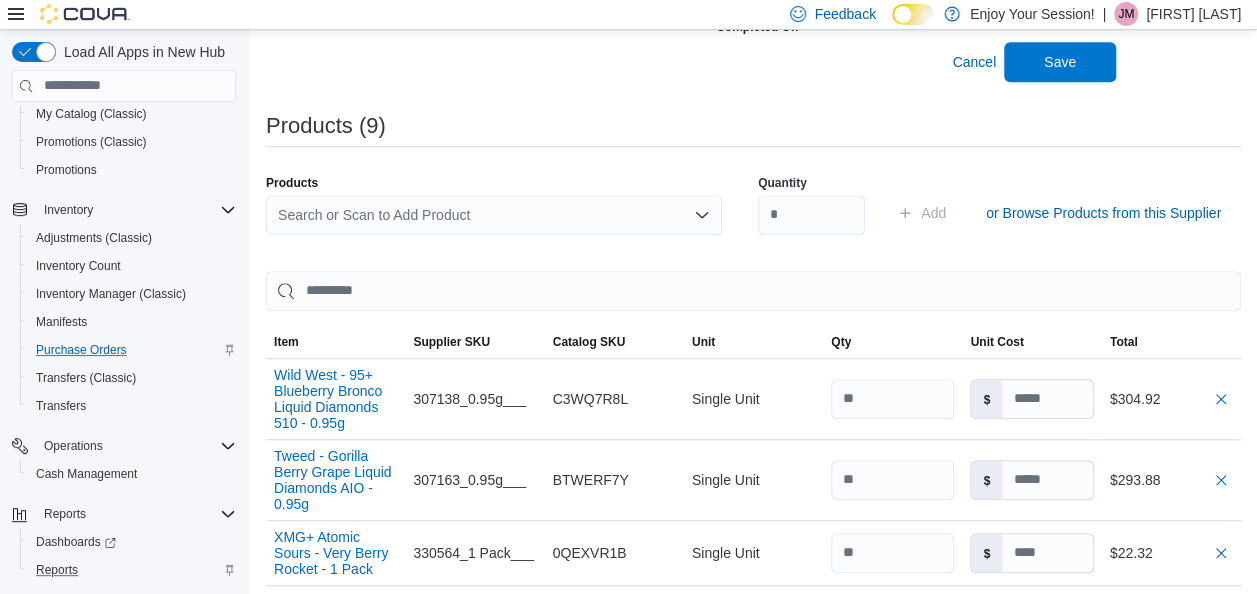 click on "Search or Scan to Add Product" at bounding box center (494, 215) 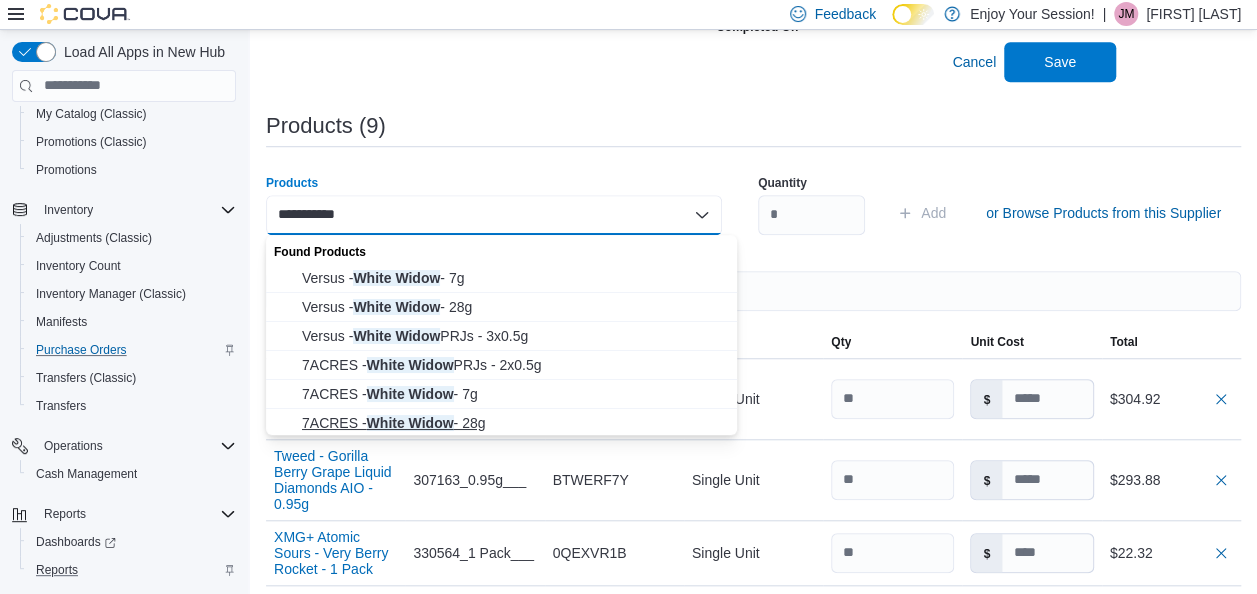 type on "**********" 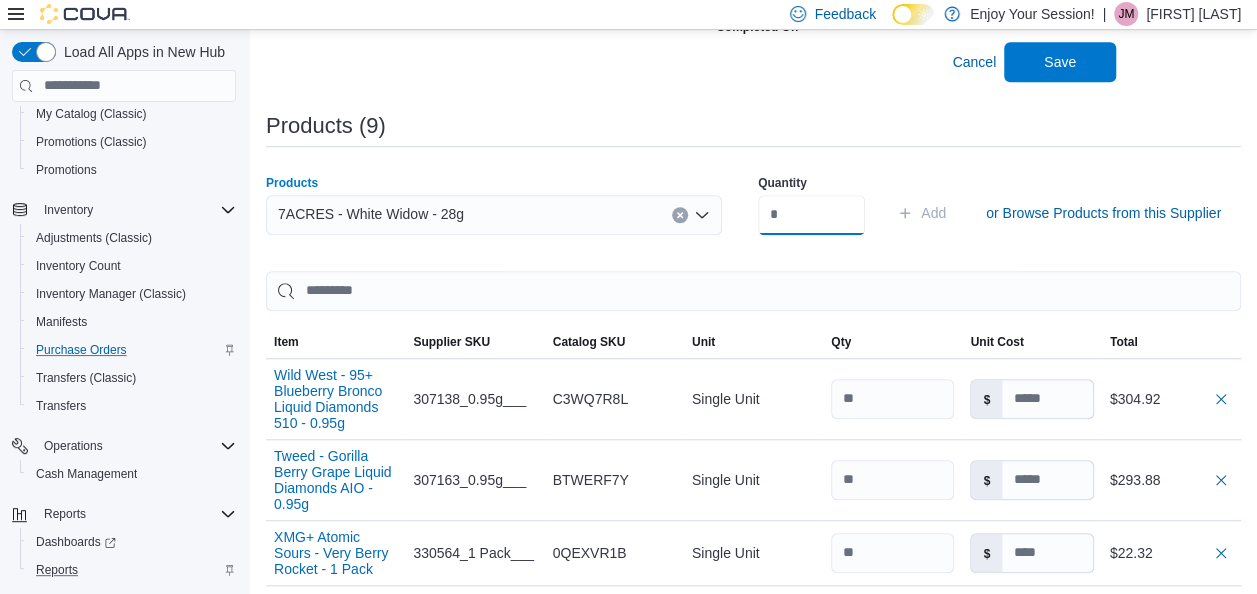 click at bounding box center (811, 215) 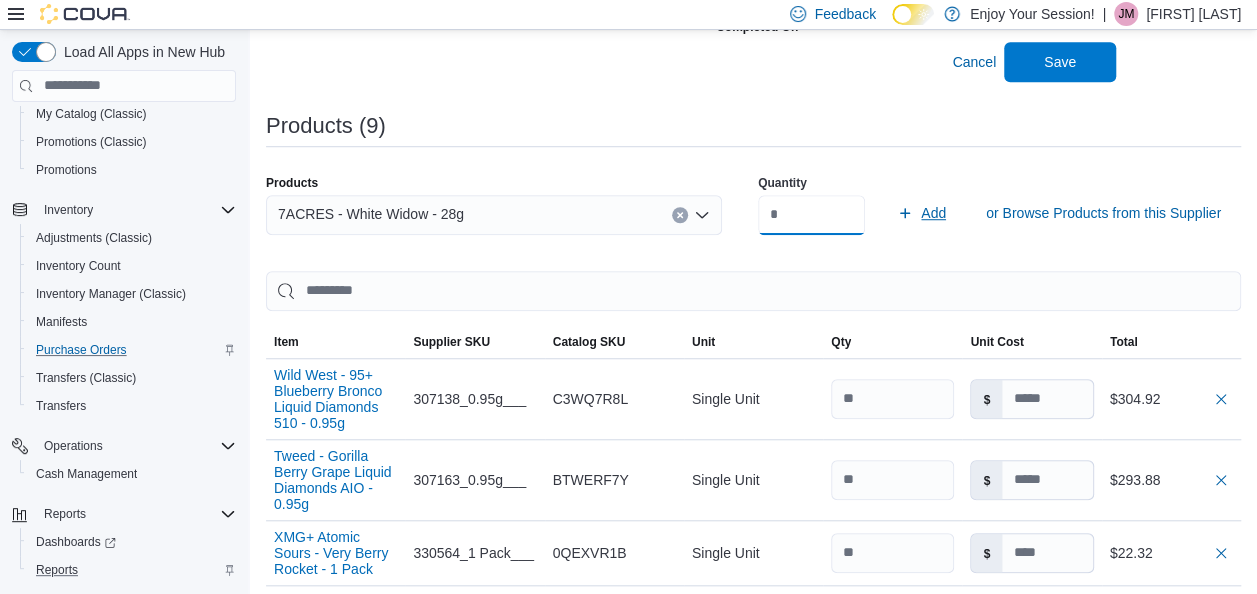 type on "*" 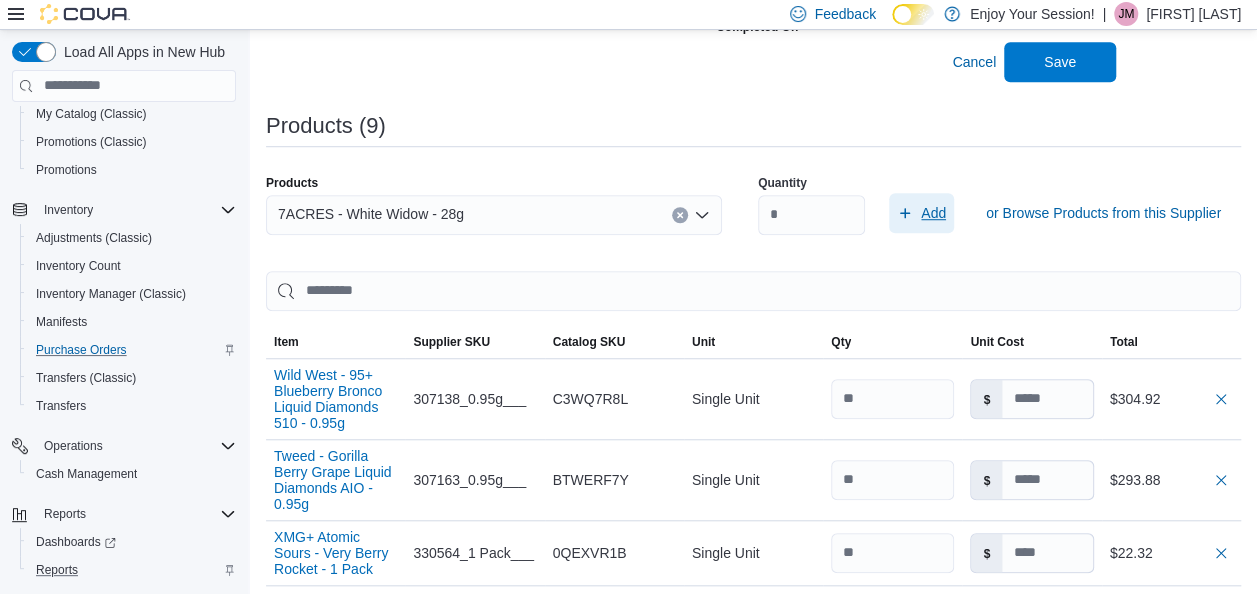 click on "Add" at bounding box center [933, 213] 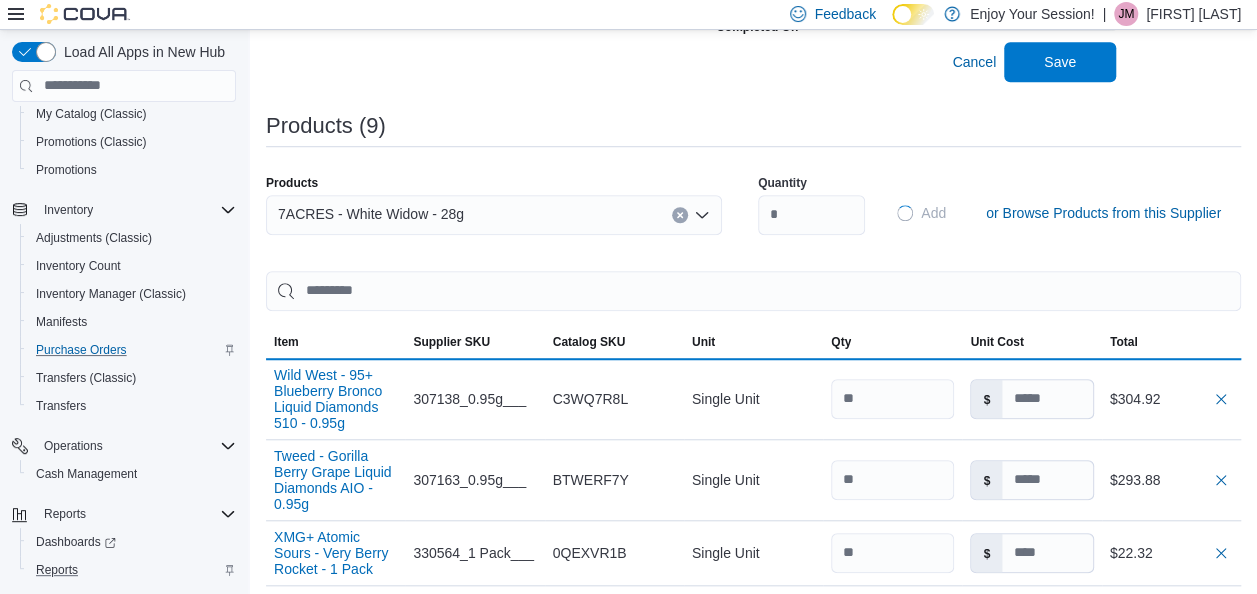 type 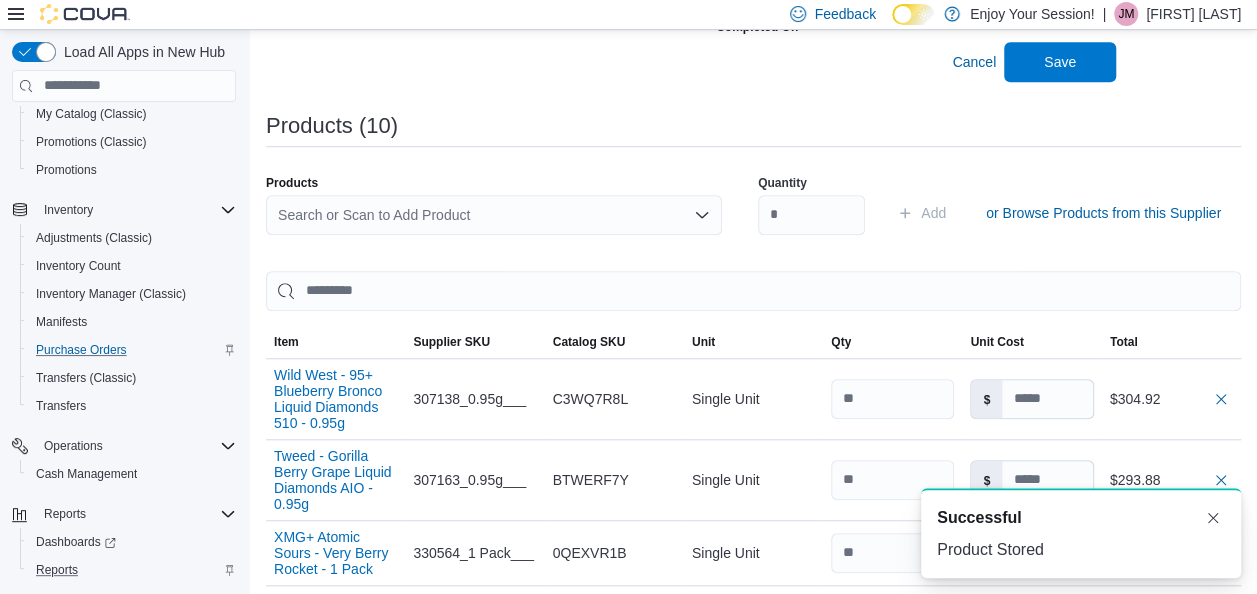 scroll, scrollTop: 0, scrollLeft: 0, axis: both 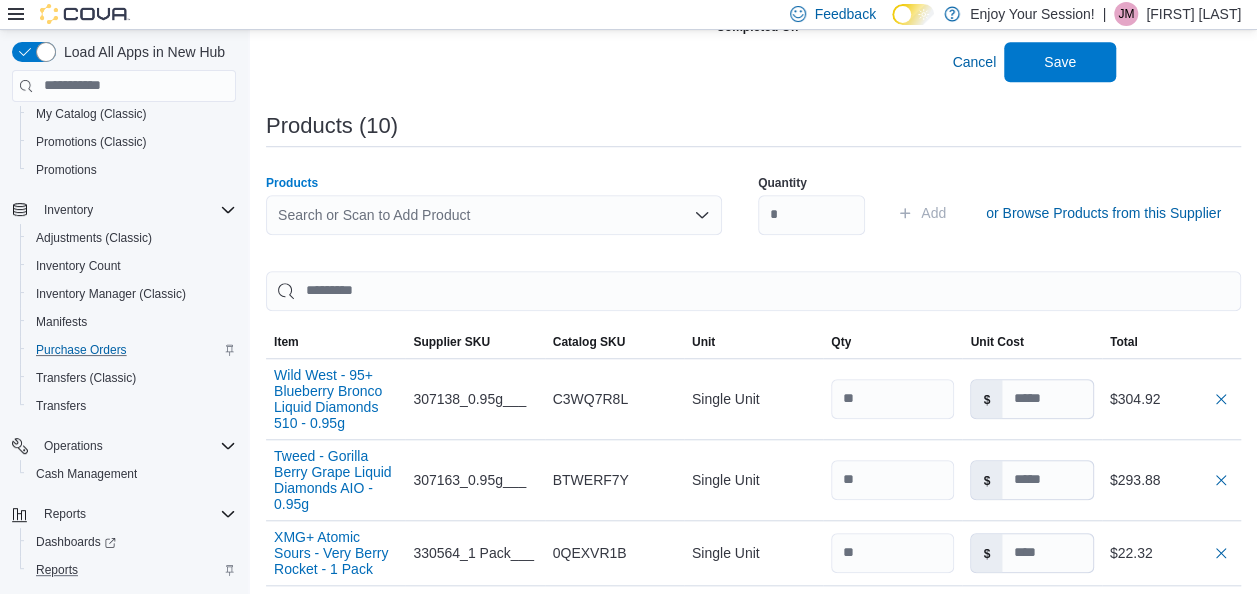 click on "Search or Scan to Add Product" at bounding box center (494, 215) 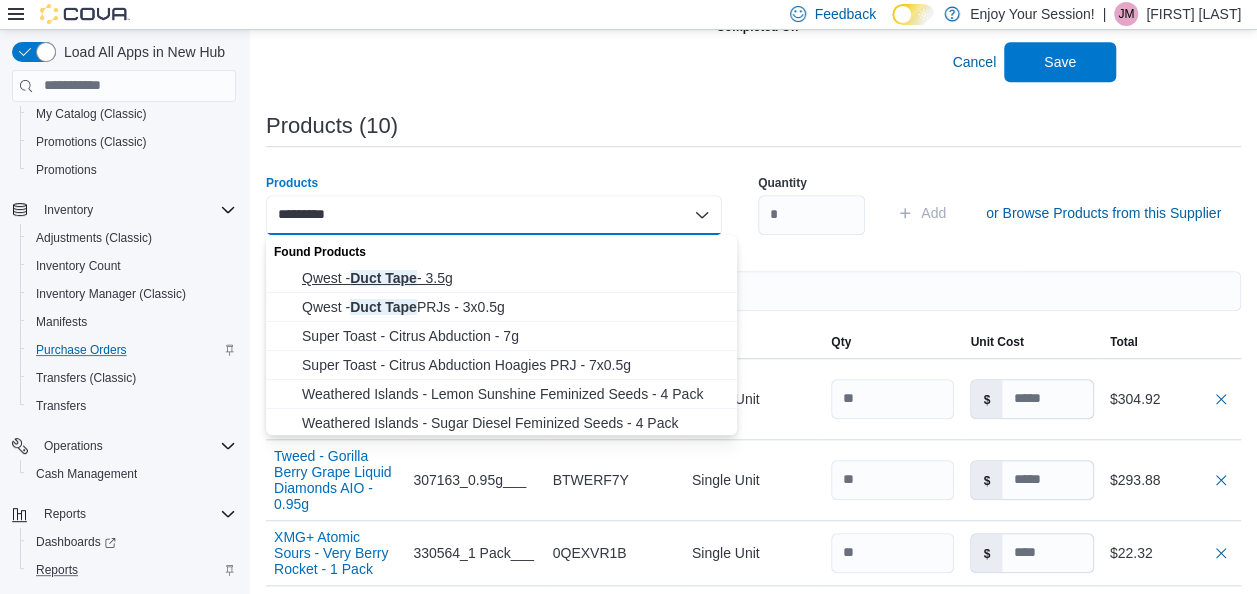 type on "*********" 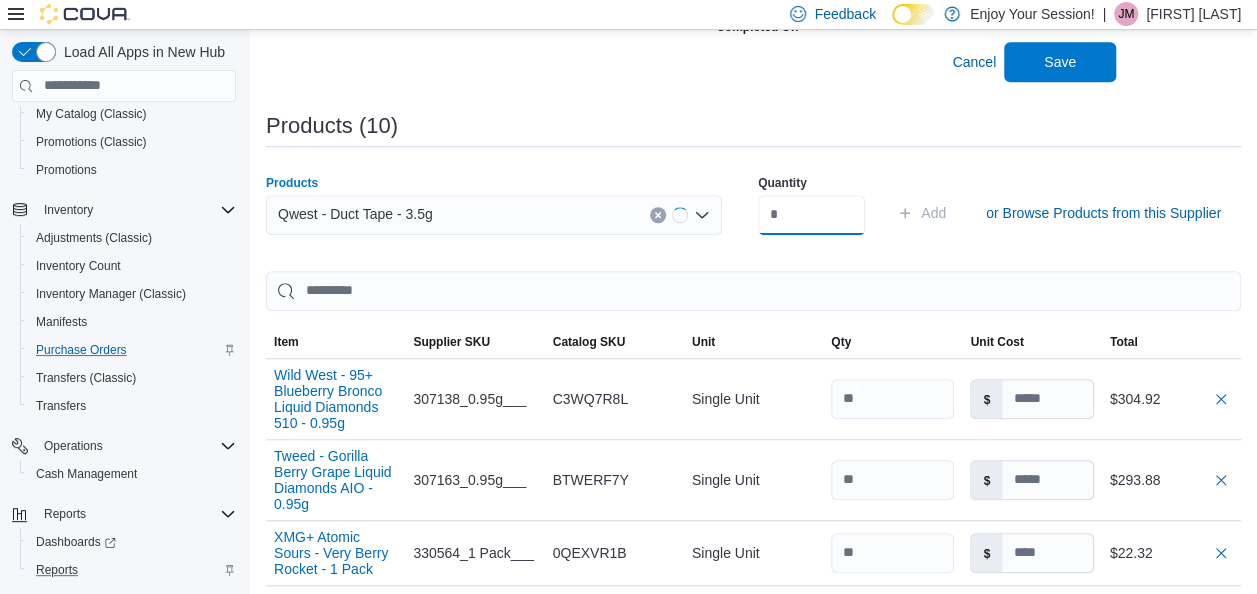 click at bounding box center [811, 215] 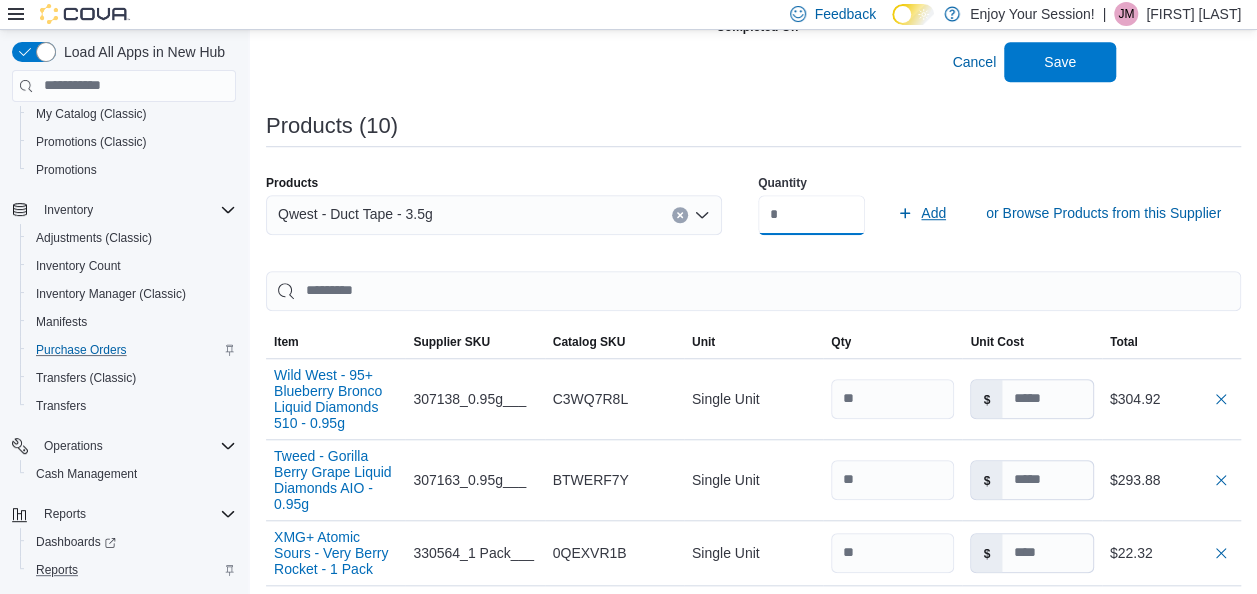 type on "**" 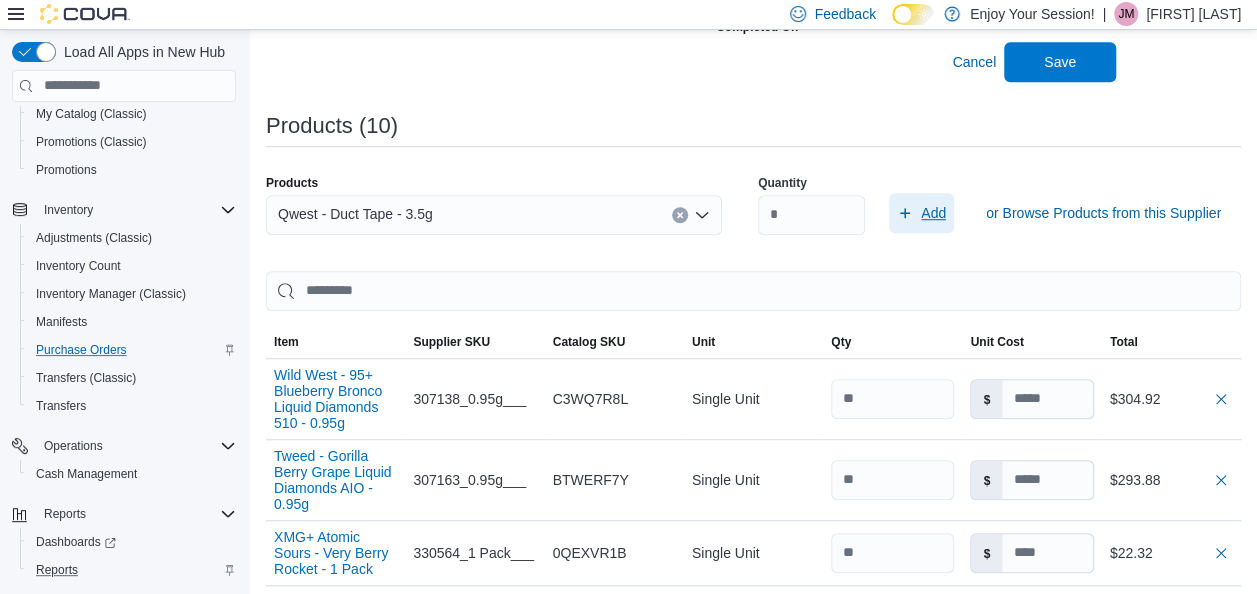 click on "Add" at bounding box center [933, 213] 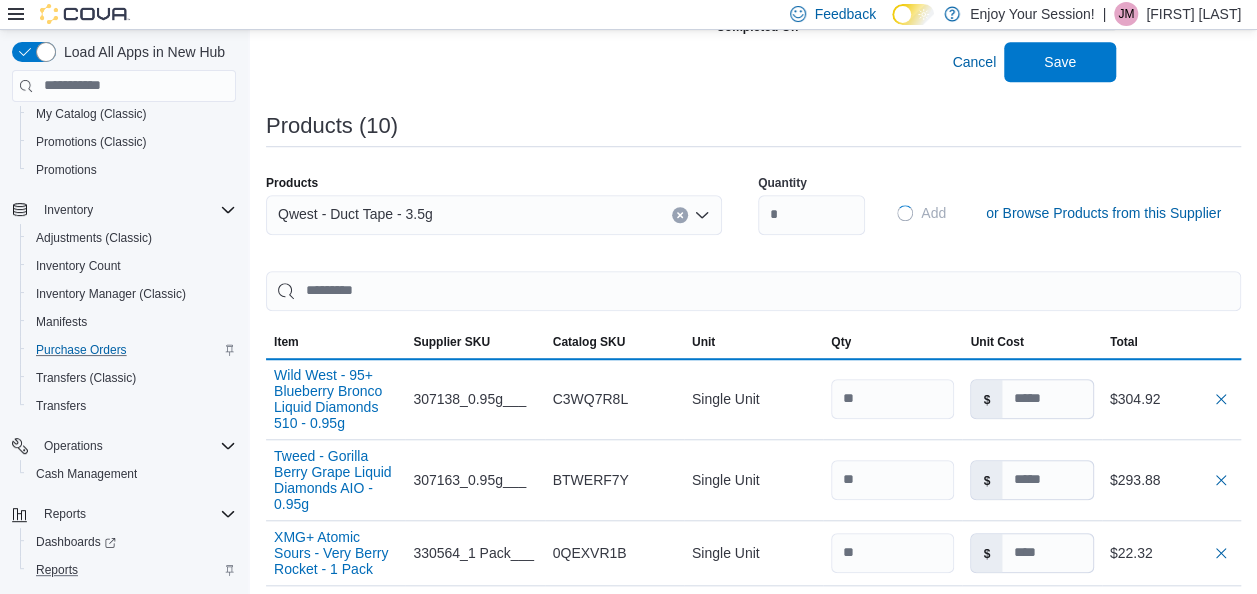 type 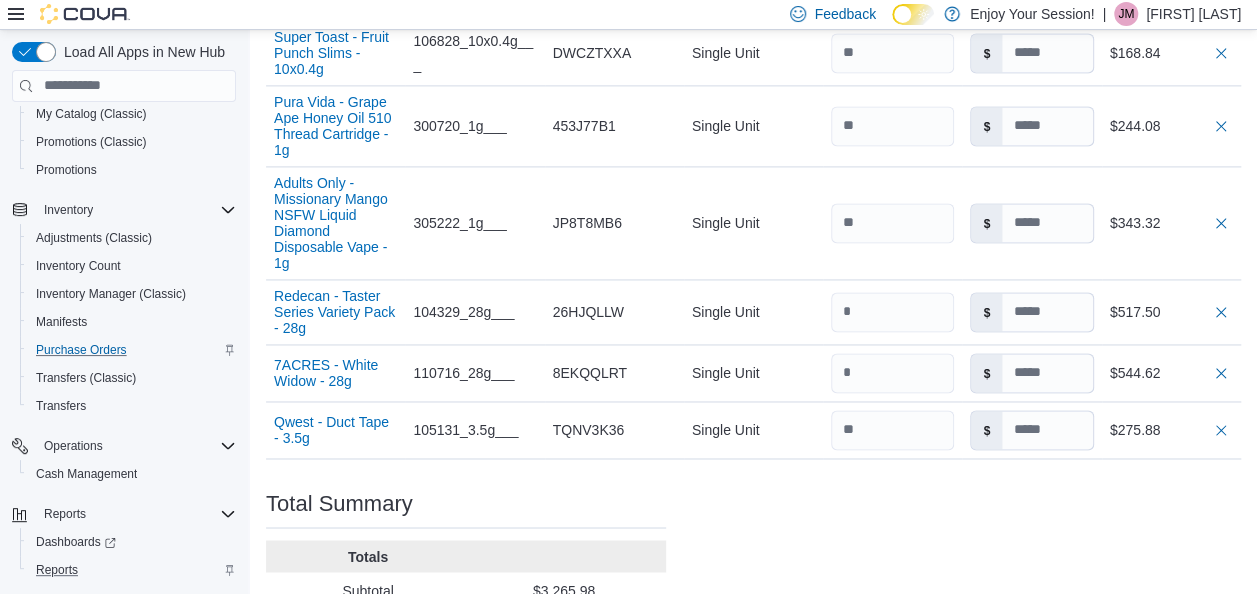 scroll, scrollTop: 1393, scrollLeft: 0, axis: vertical 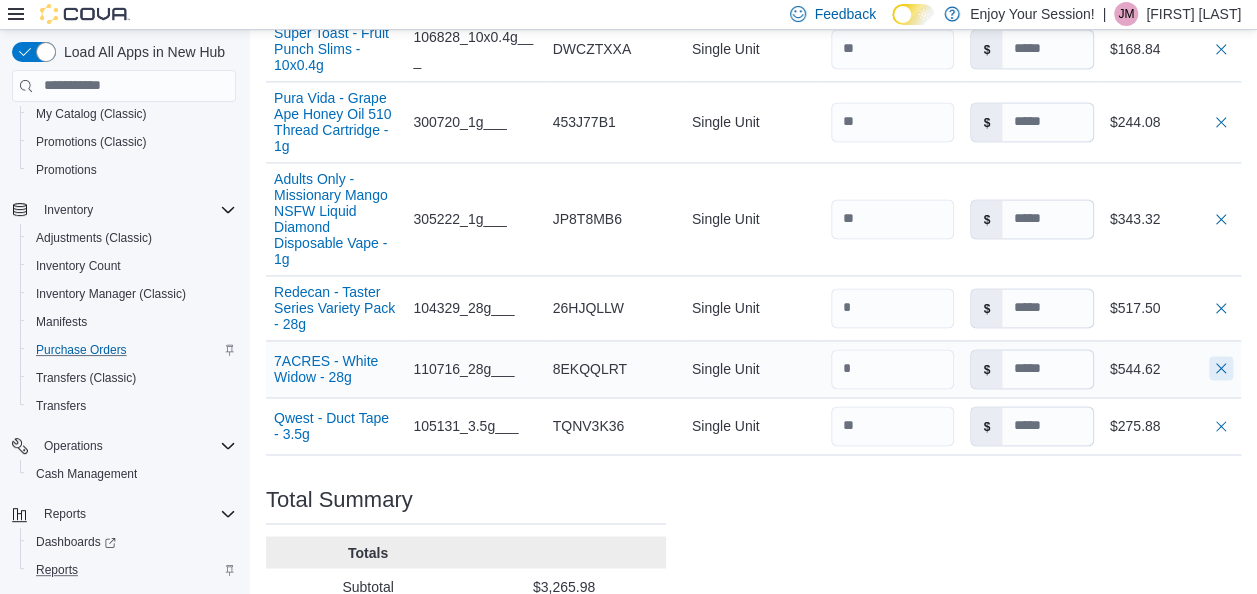 click at bounding box center (1221, 368) 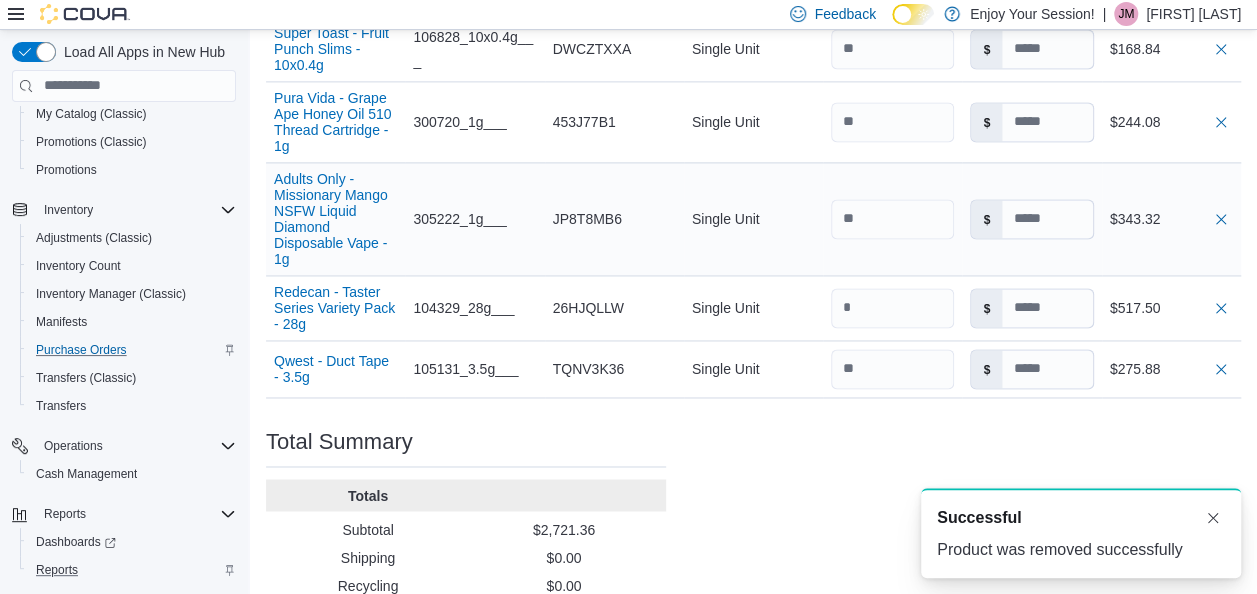 scroll, scrollTop: 0, scrollLeft: 0, axis: both 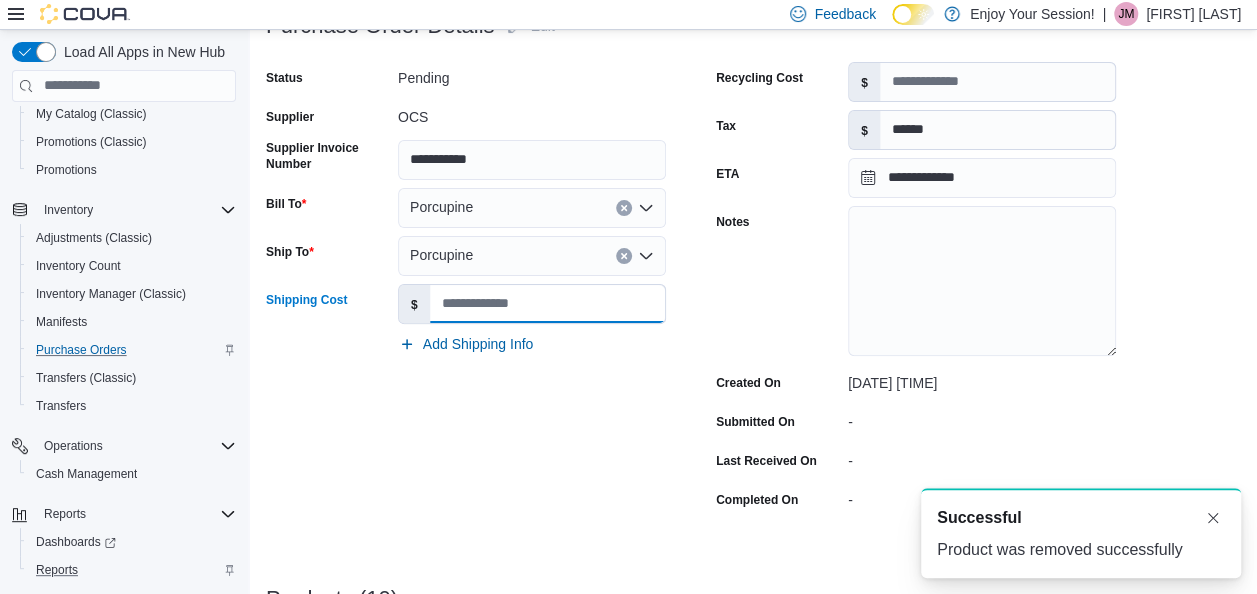 drag, startPoint x: 548, startPoint y: 320, endPoint x: 486, endPoint y: 475, distance: 166.94011 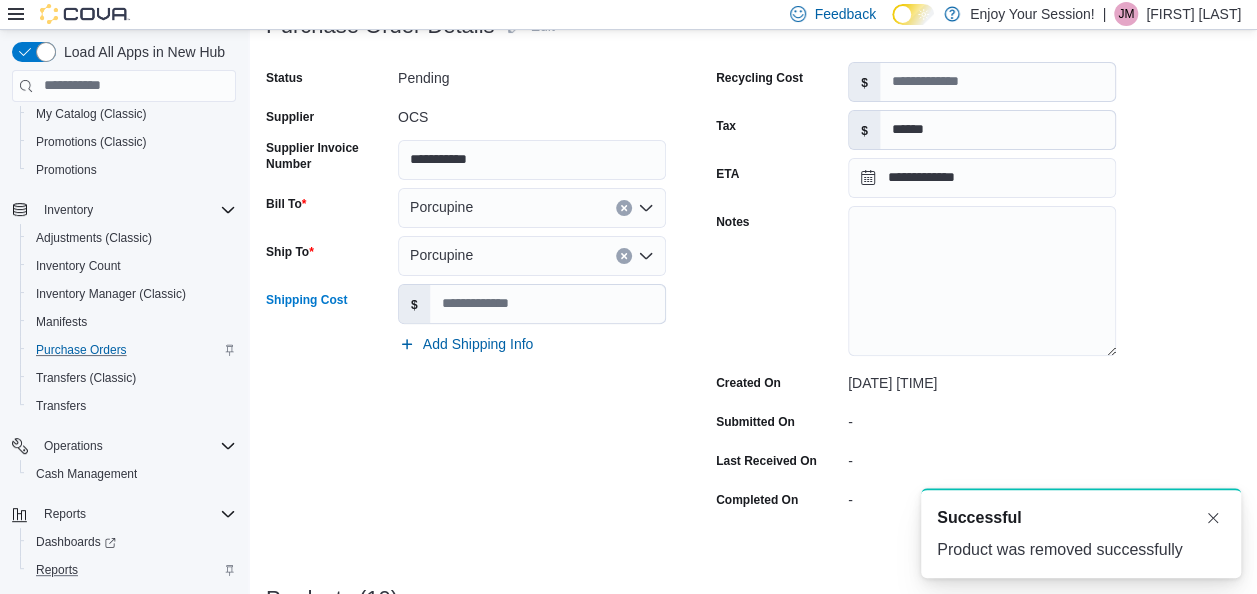click on "**********" at bounding box center (466, 288) 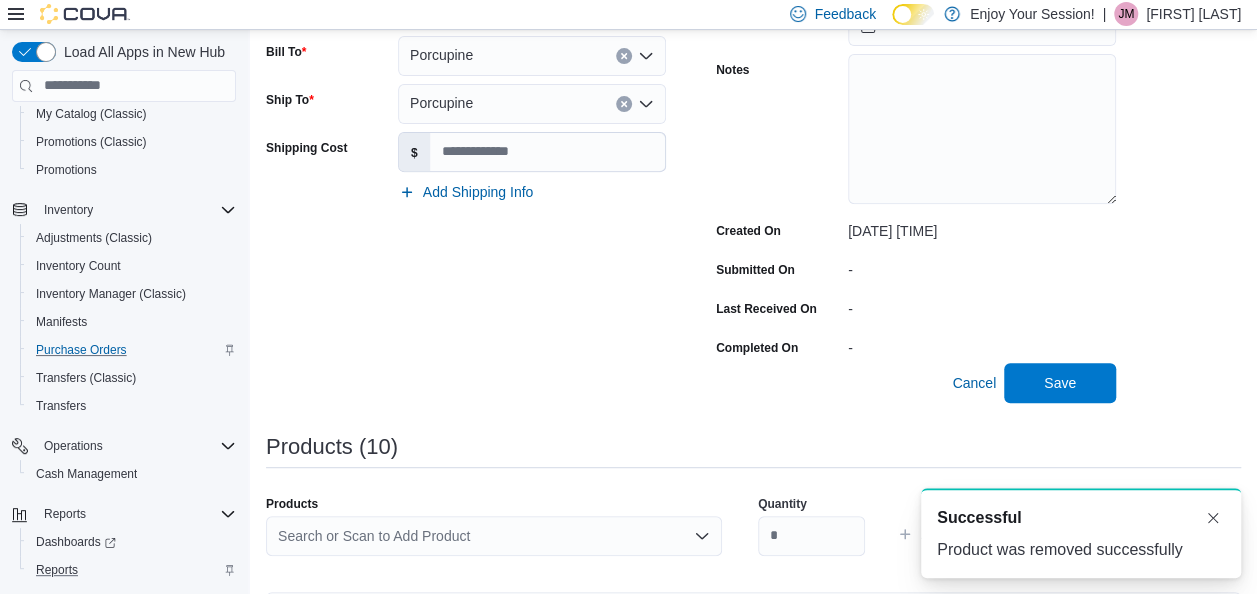 scroll, scrollTop: 311, scrollLeft: 0, axis: vertical 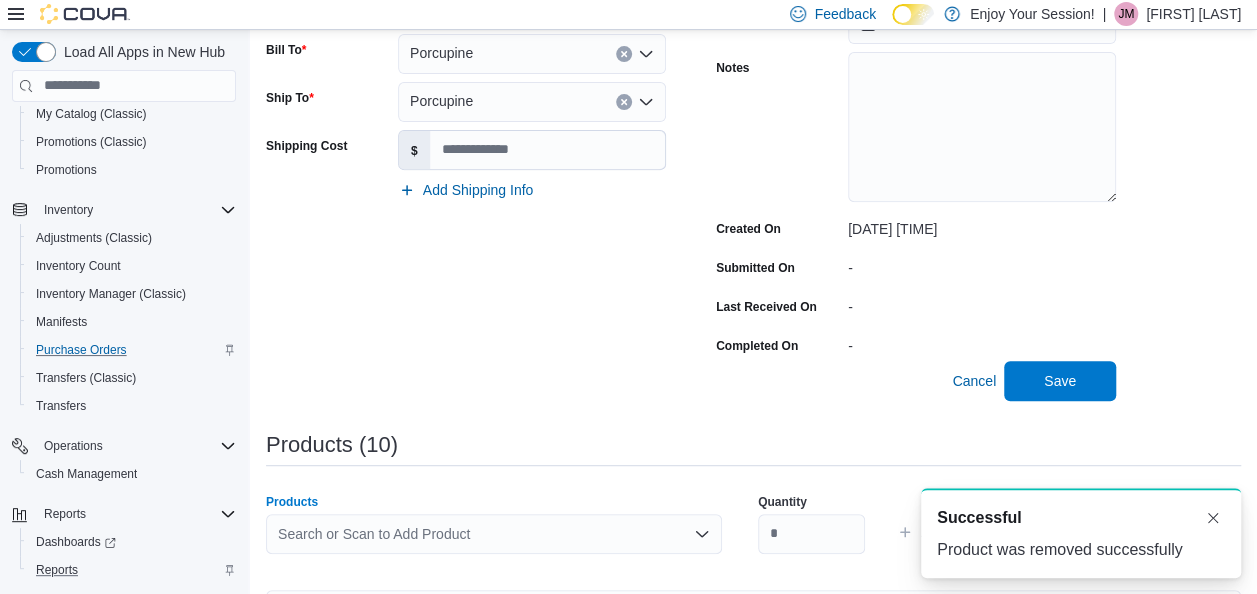 click on "Search or Scan to Add Product" at bounding box center (494, 534) 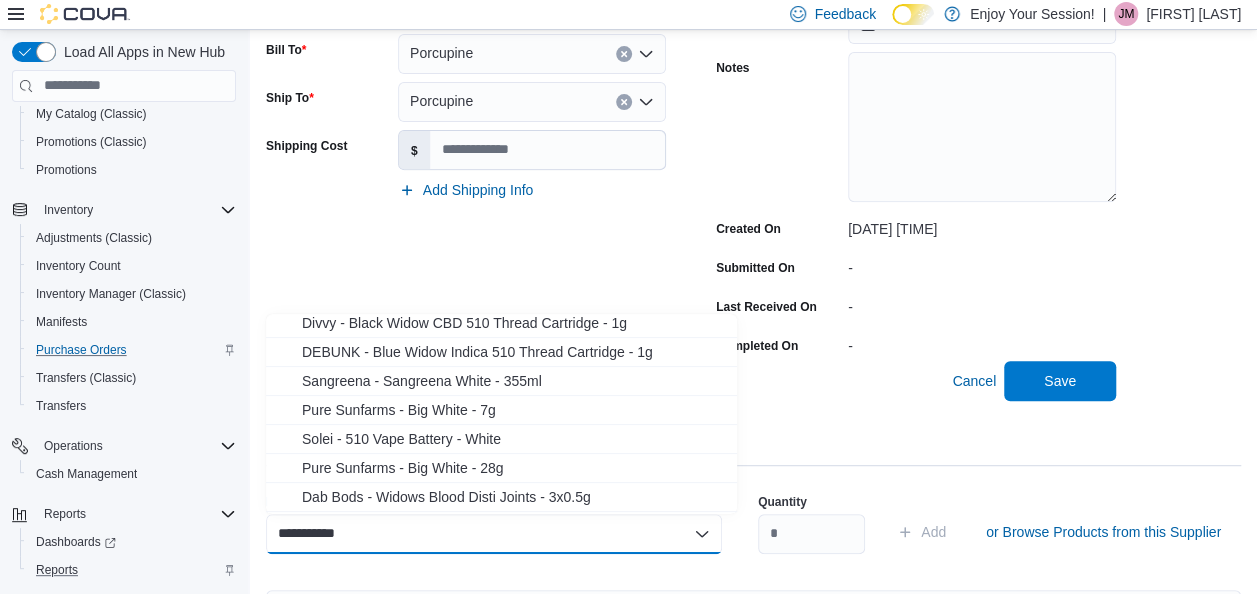 scroll, scrollTop: 409, scrollLeft: 0, axis: vertical 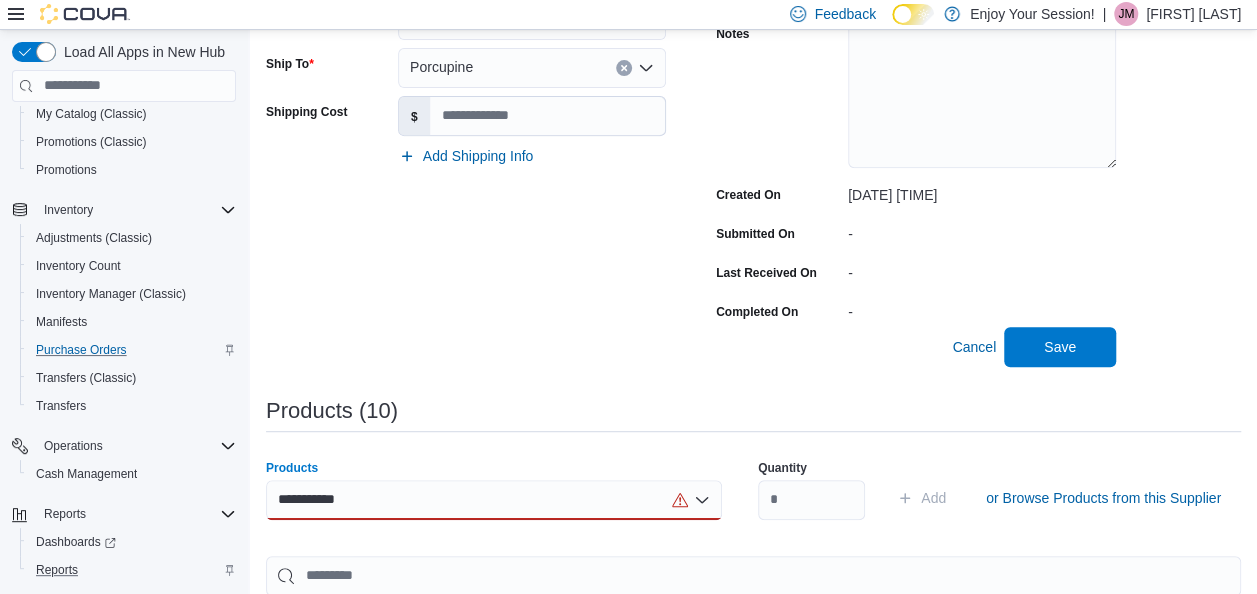 type on "**********" 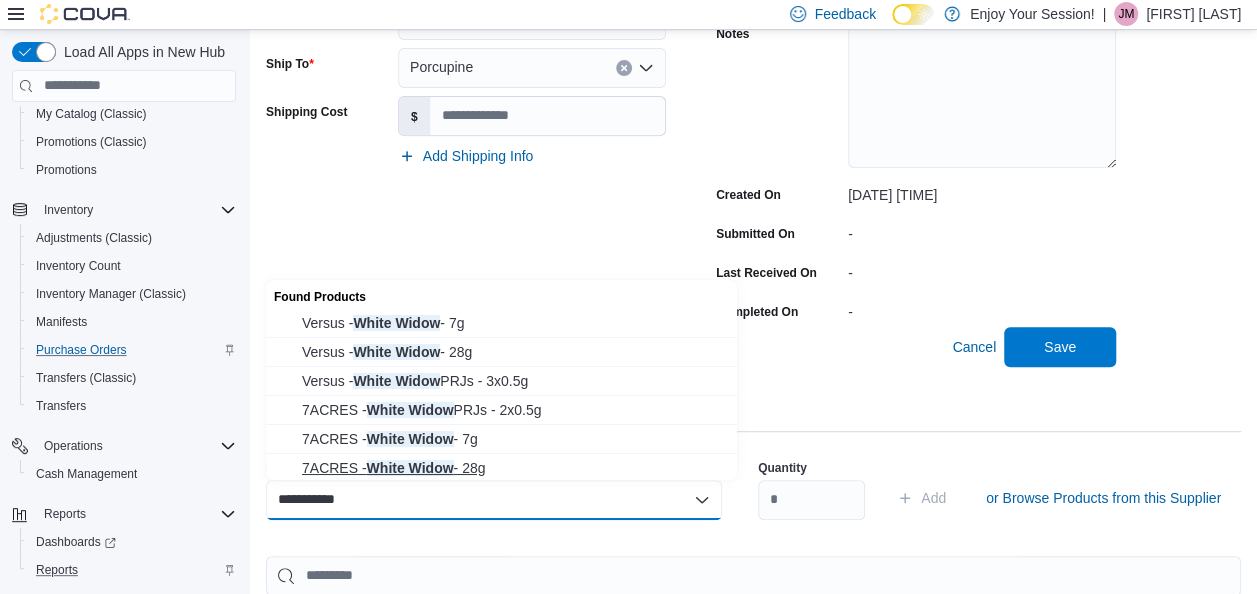 click on "7ACRES -  White Widow  - 28g" at bounding box center [513, 468] 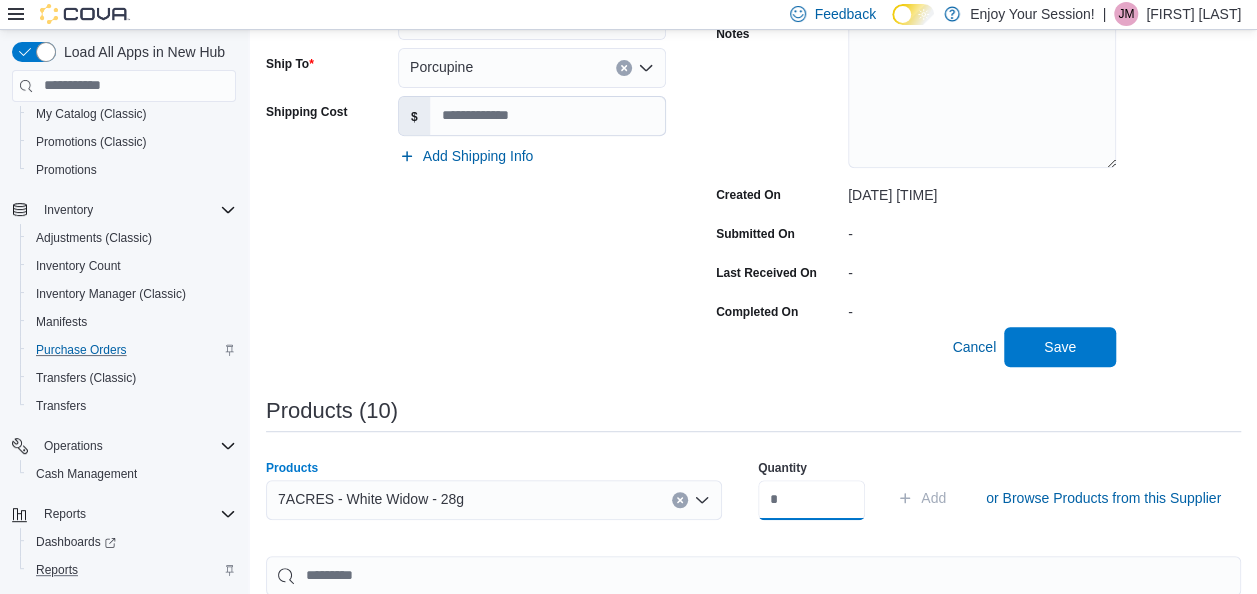 click at bounding box center [811, 500] 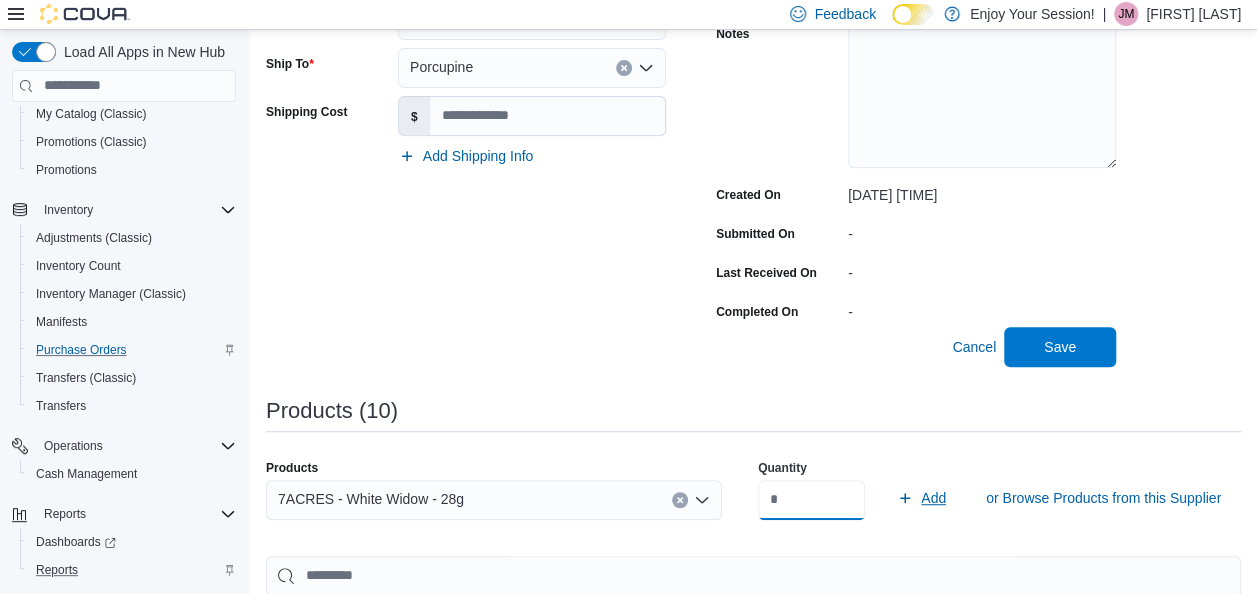 type on "*" 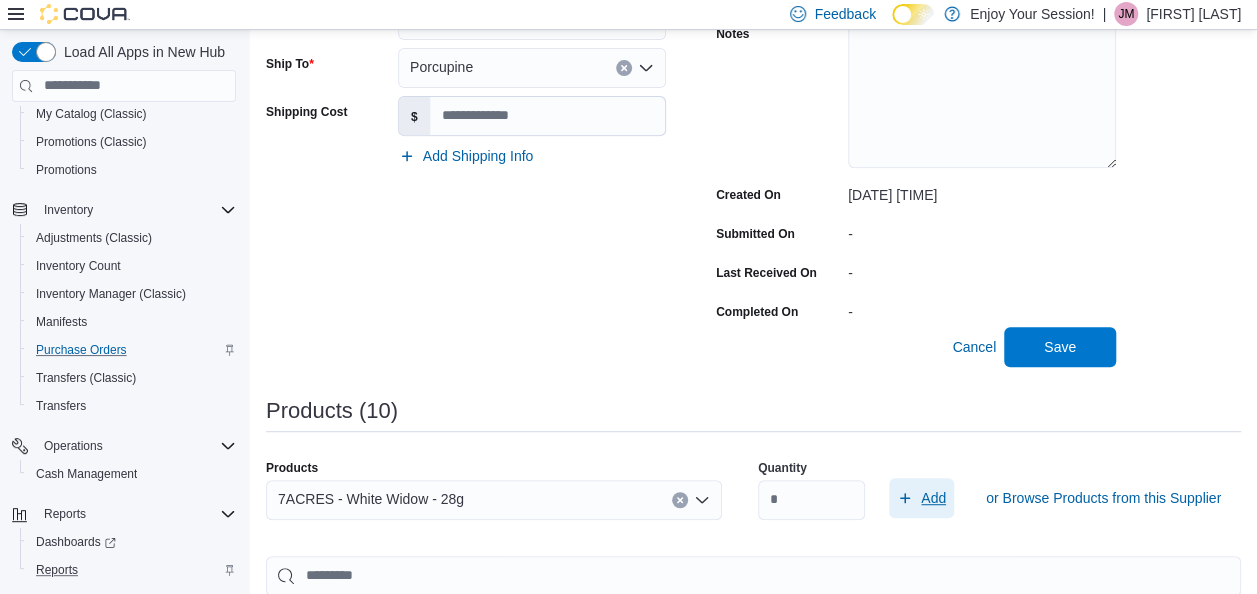 click on "Add" at bounding box center (933, 498) 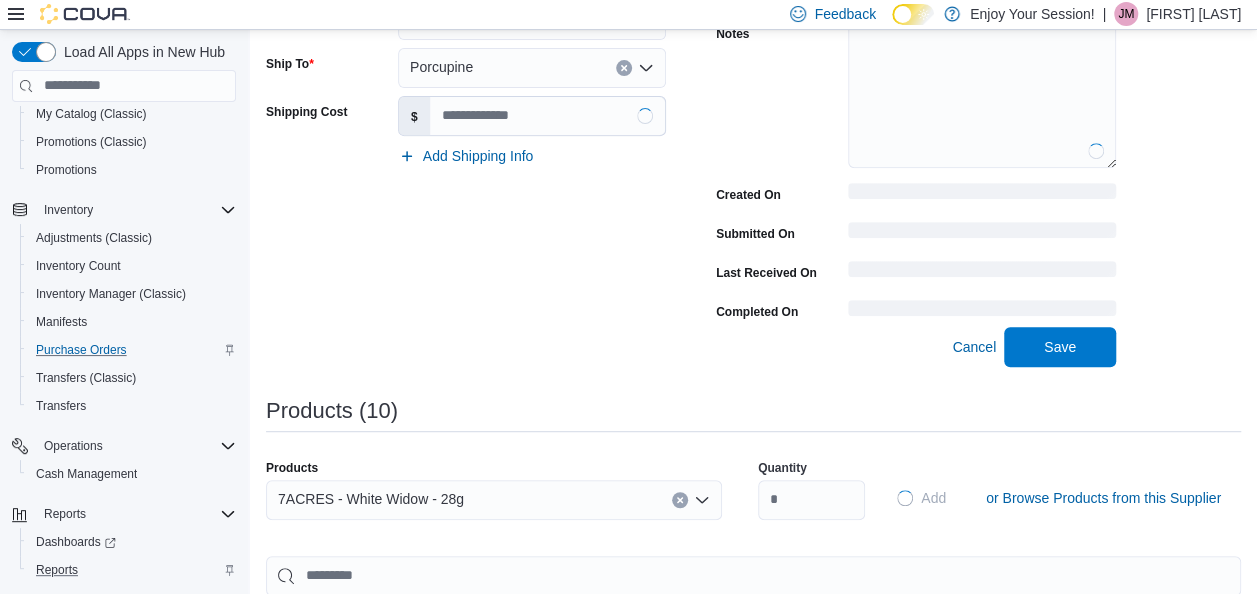 type 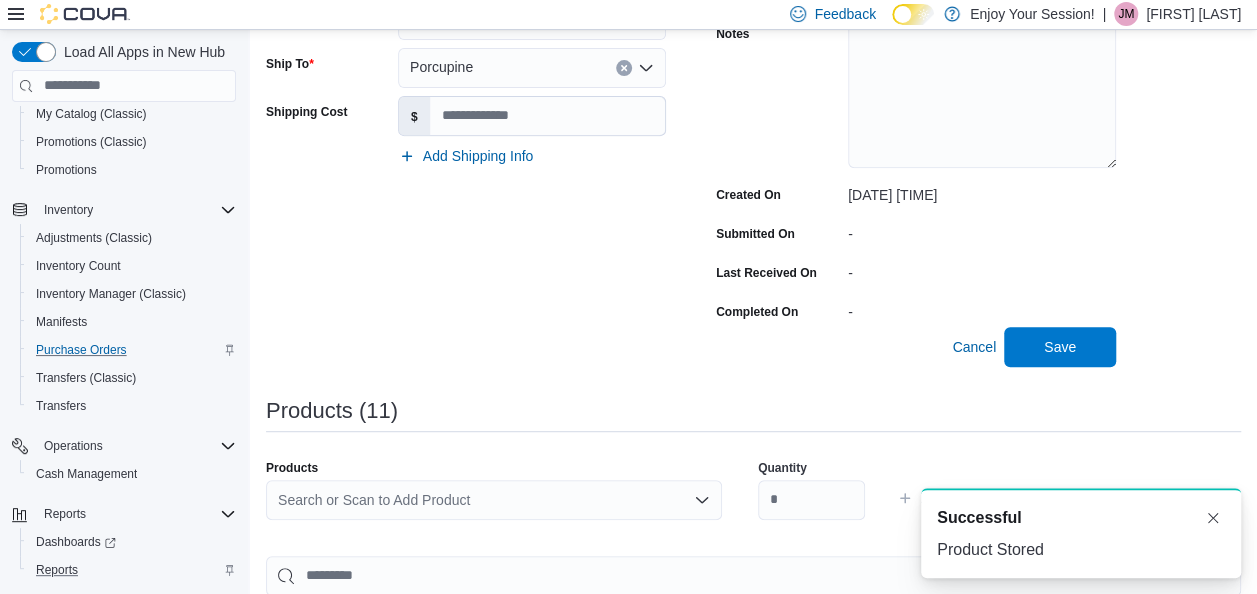 scroll, scrollTop: 0, scrollLeft: 0, axis: both 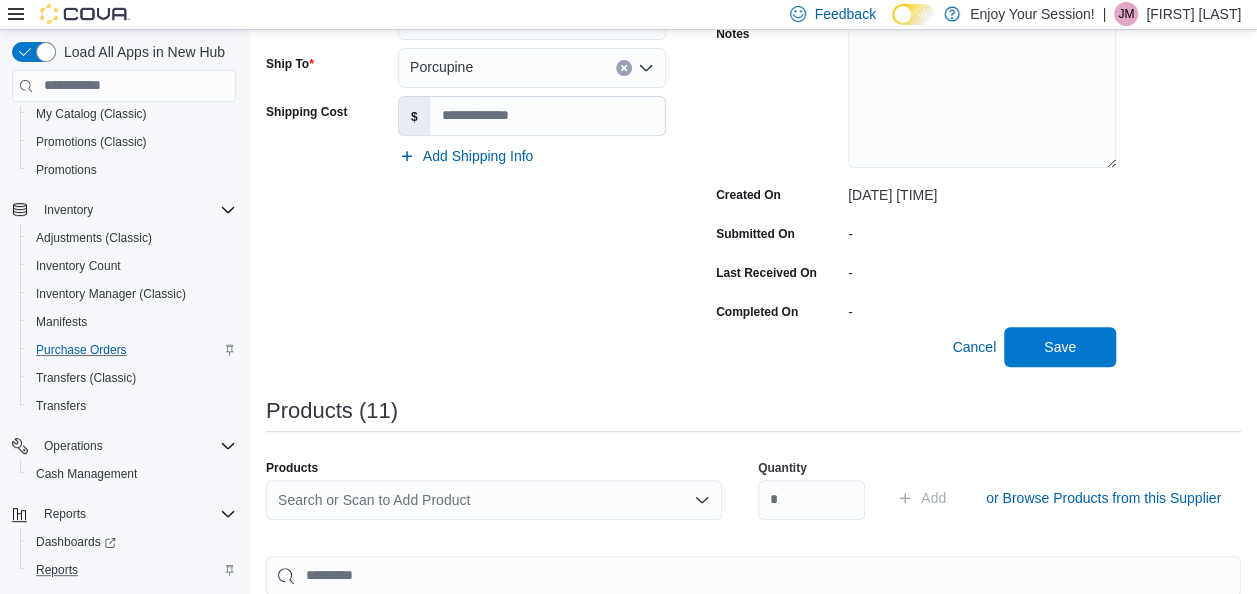 click on "Search or Scan to Add Product" at bounding box center (494, 500) 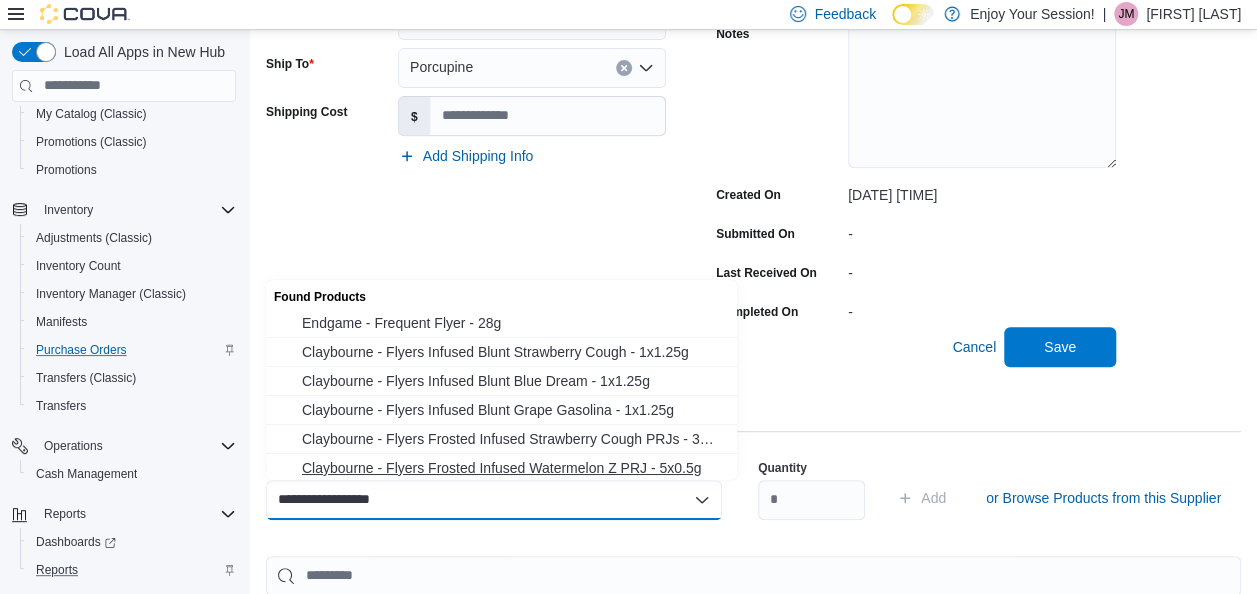 type on "**********" 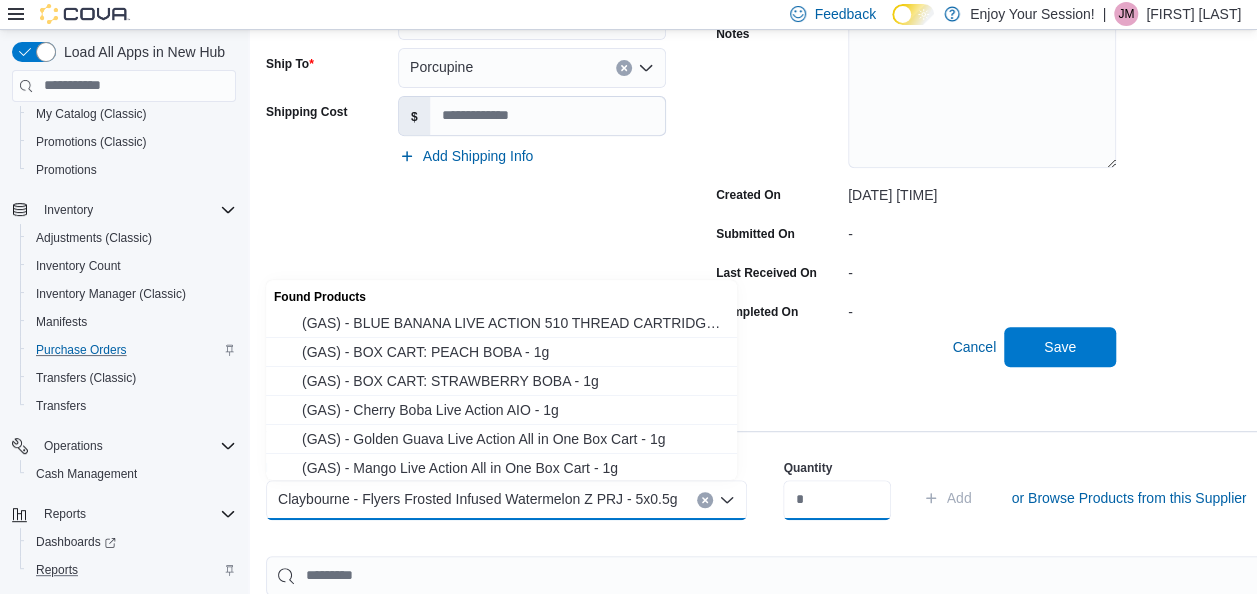click at bounding box center [836, 500] 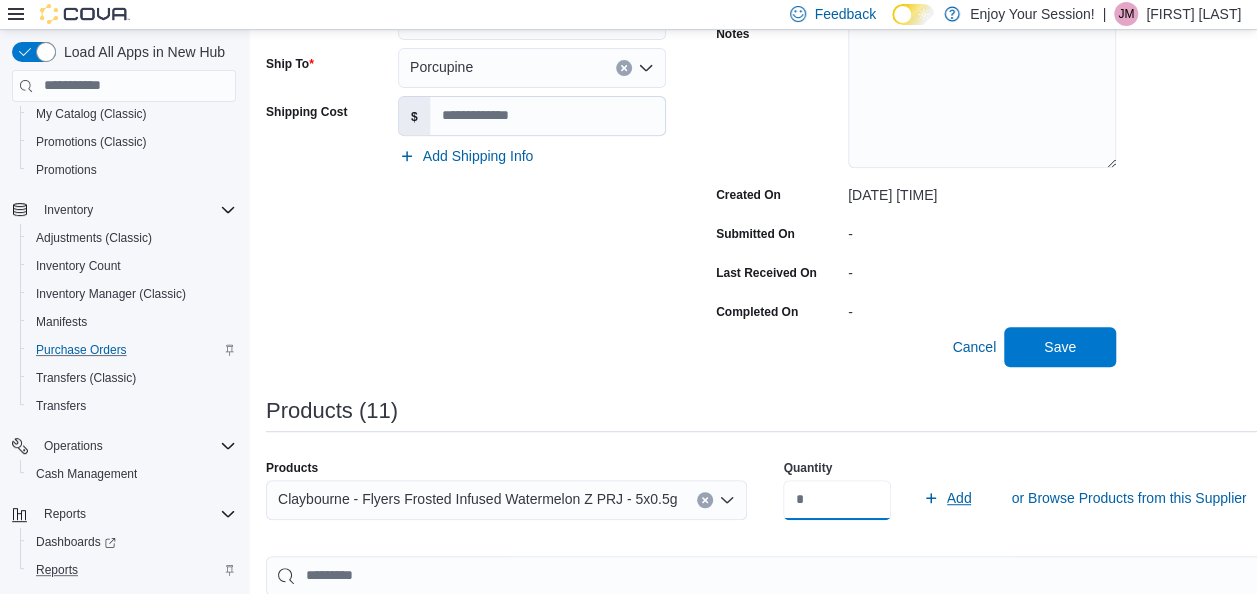 type on "**" 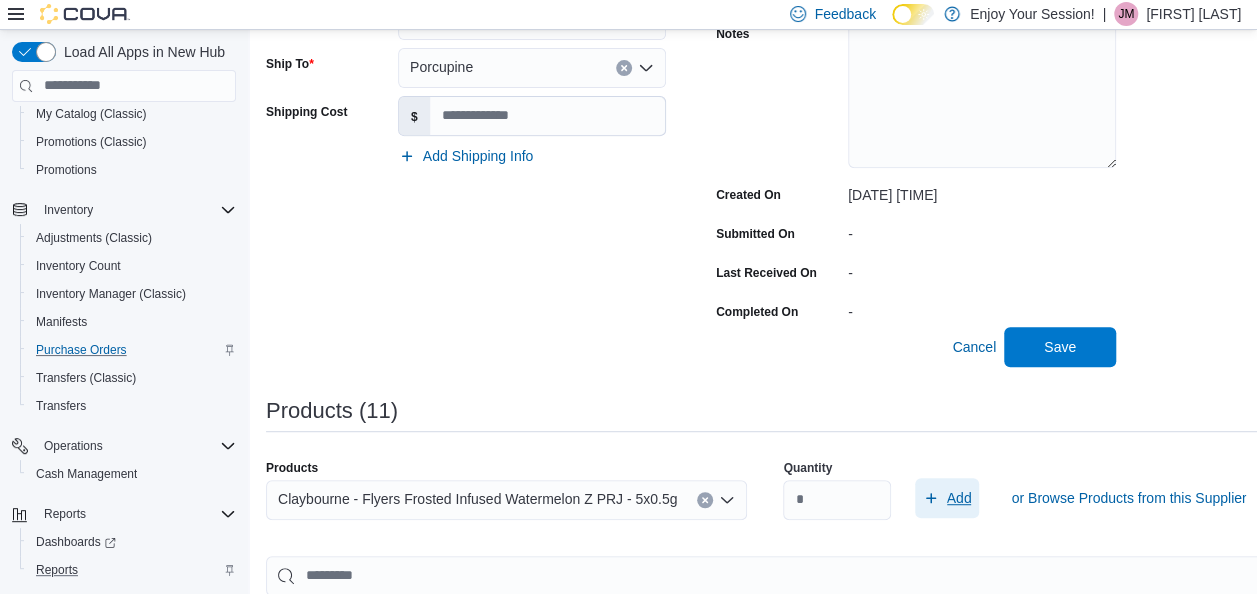 click on "Add" at bounding box center [959, 498] 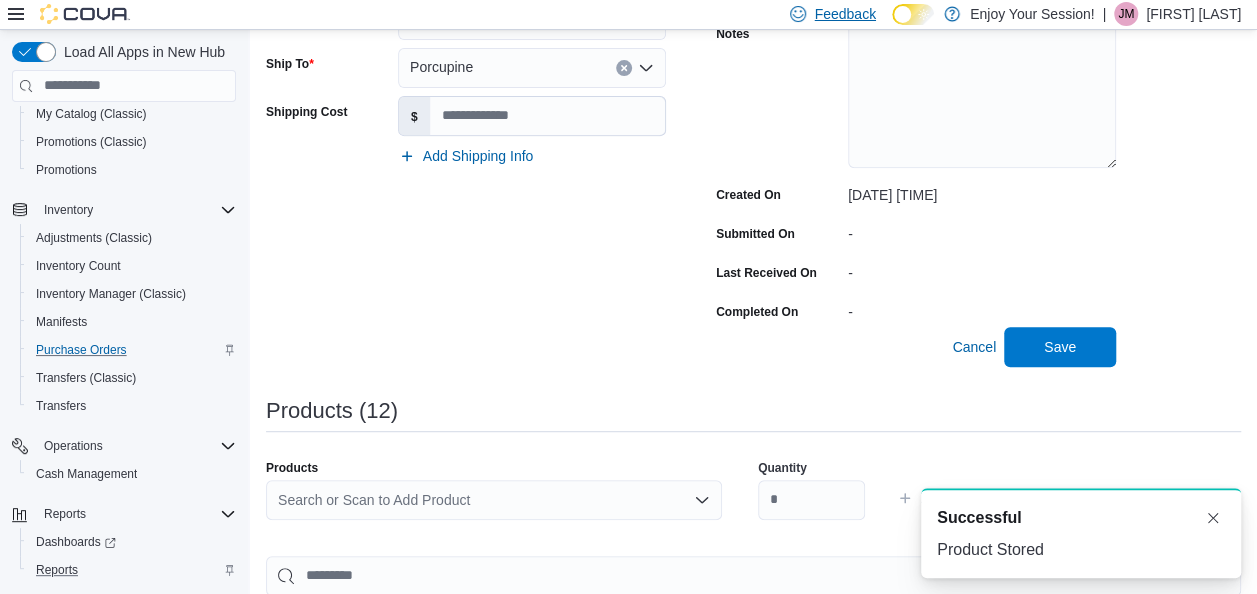 type 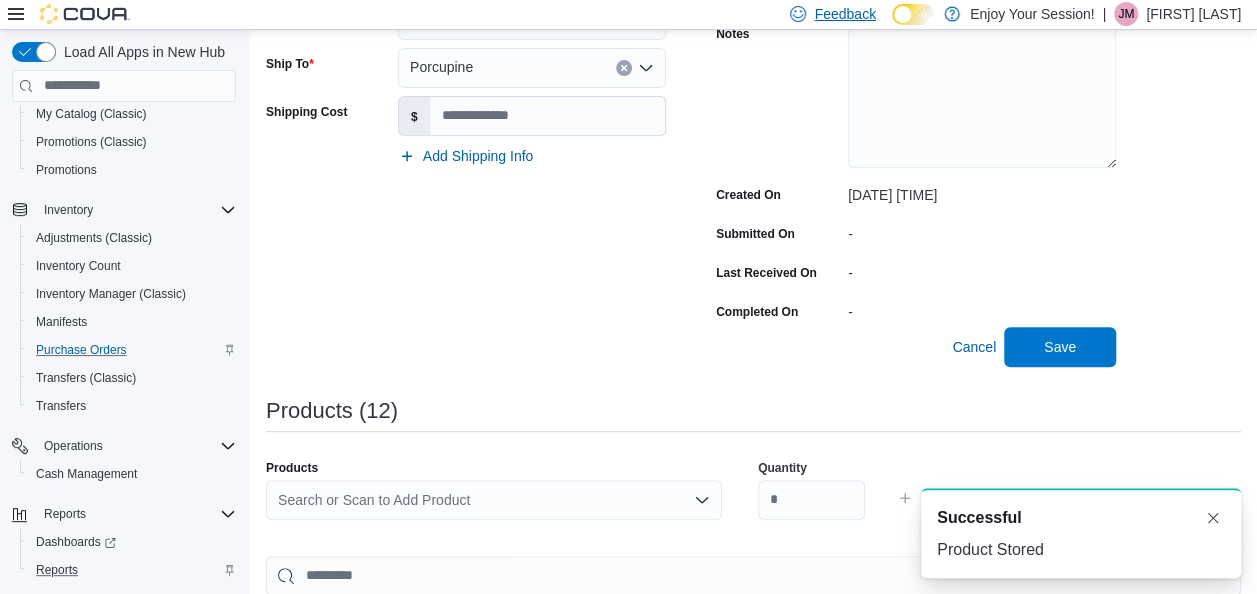 scroll, scrollTop: 0, scrollLeft: 0, axis: both 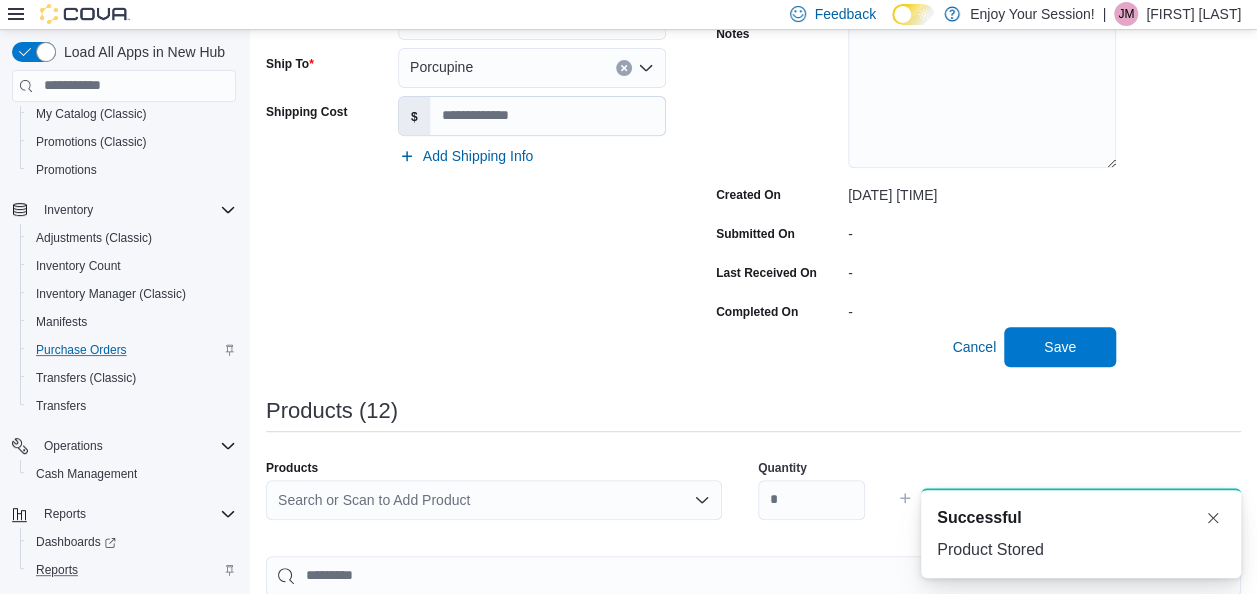 click on "Search or Scan to Add Product" at bounding box center [494, 500] 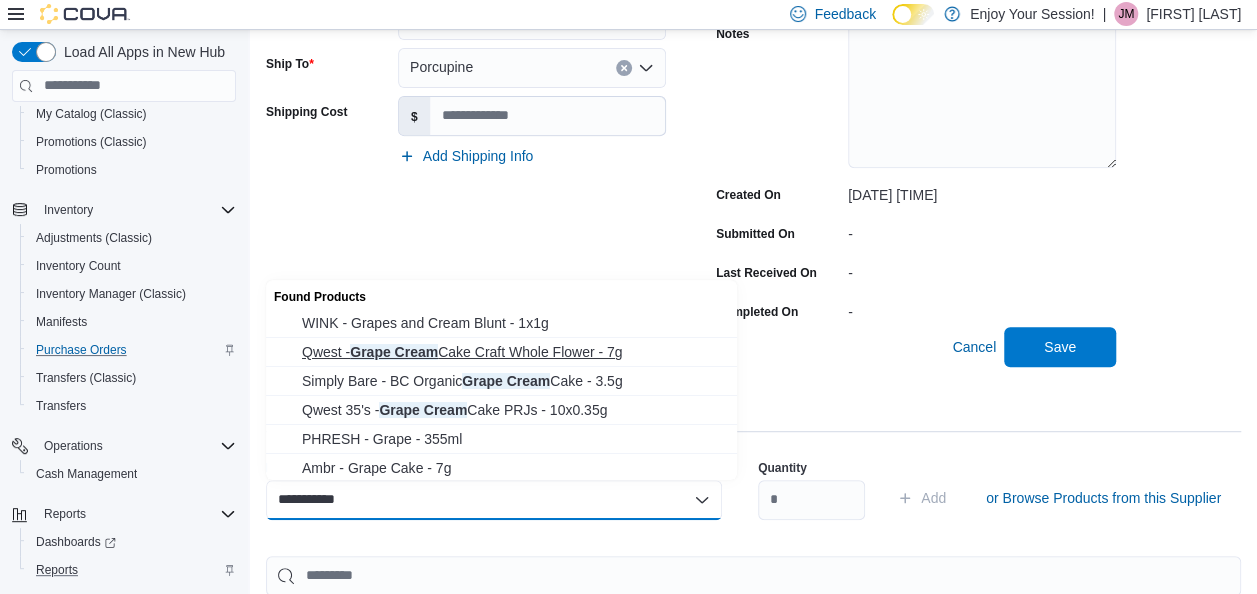 type on "**********" 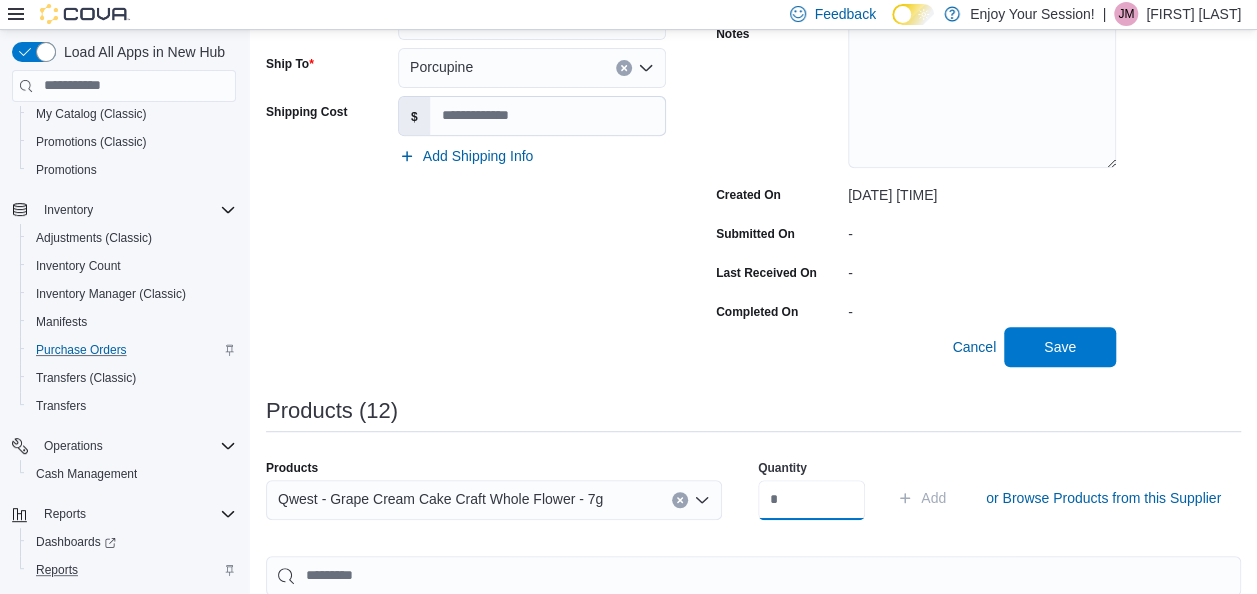 click at bounding box center [811, 500] 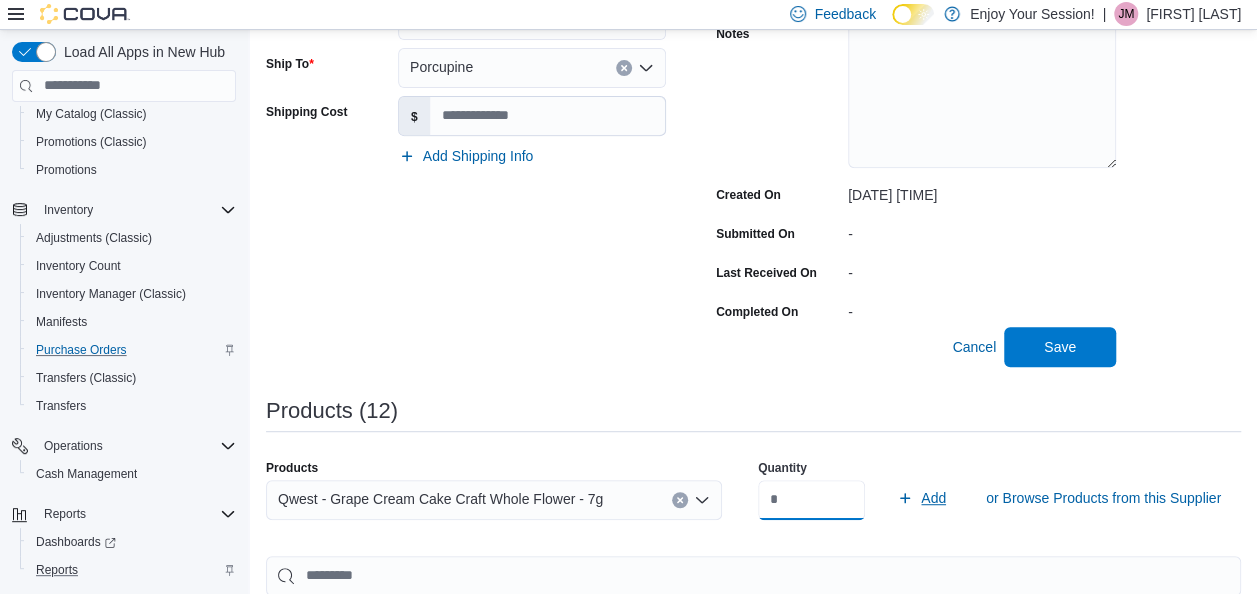 type on "*" 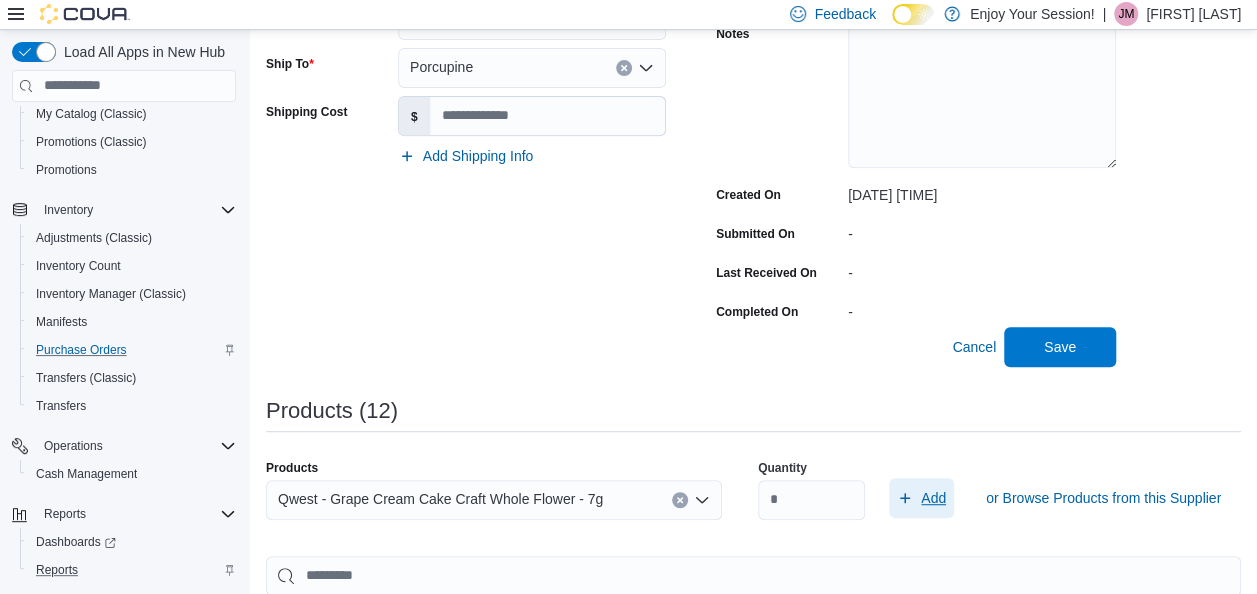 click on "Add" at bounding box center (933, 498) 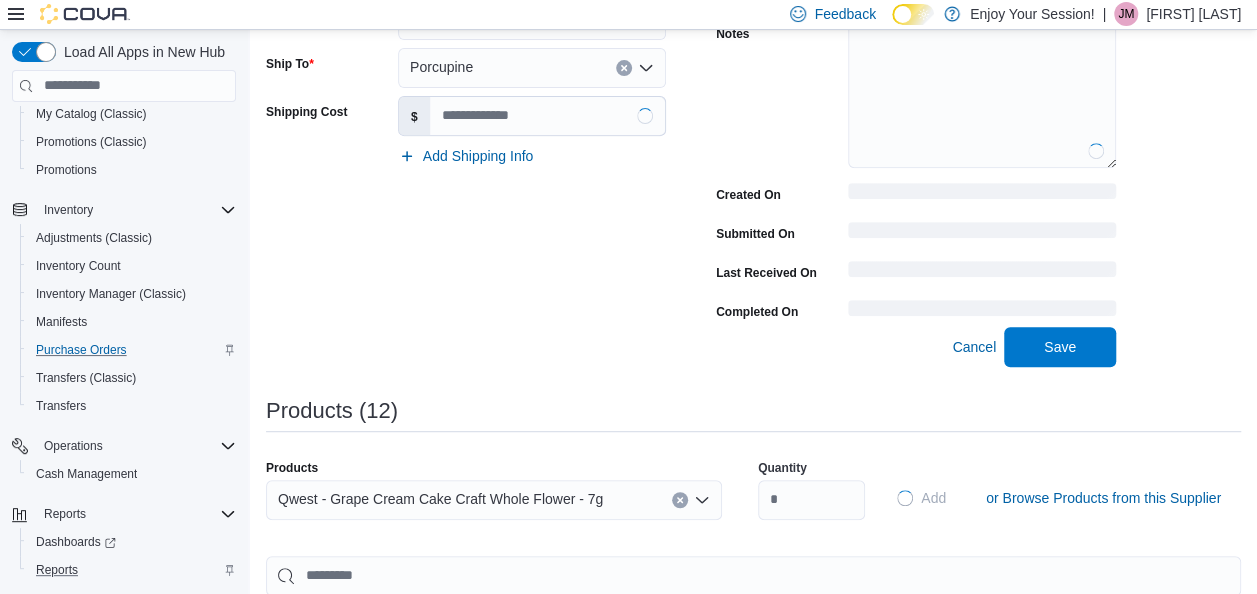 type 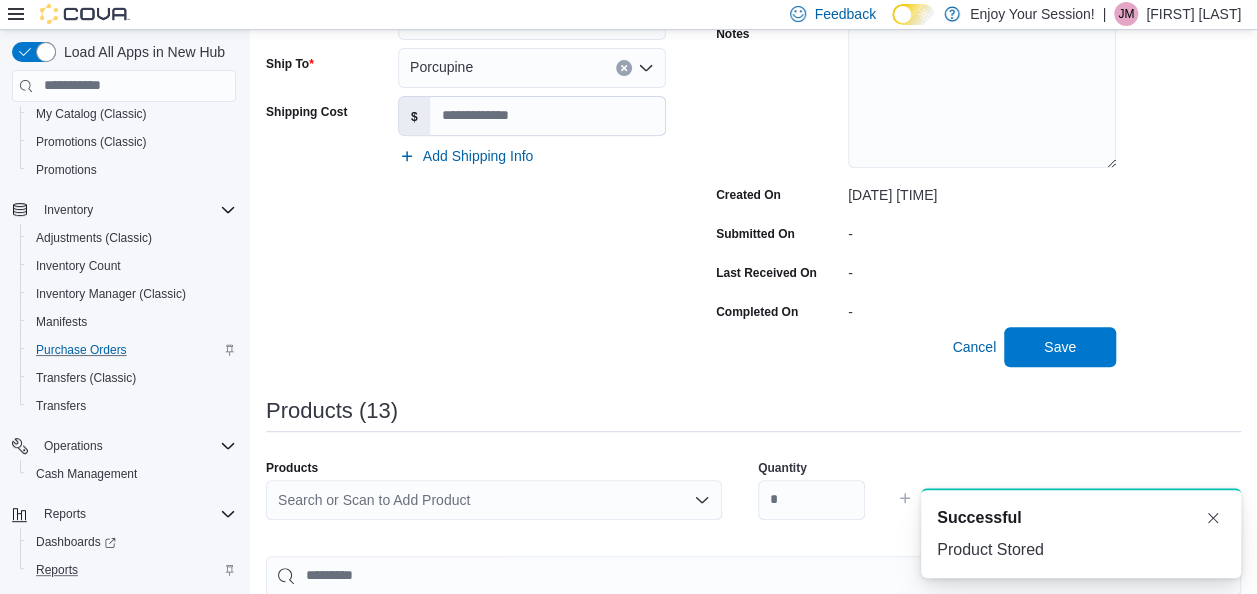 scroll, scrollTop: 0, scrollLeft: 0, axis: both 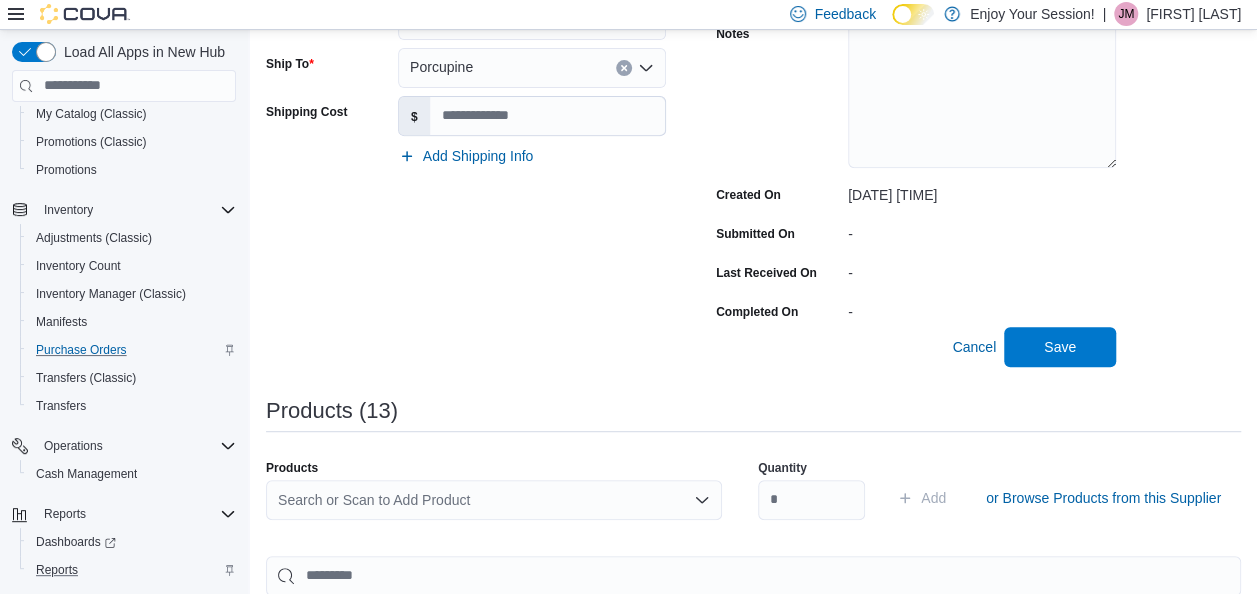 click on "Search or Scan to Add Product" at bounding box center [494, 500] 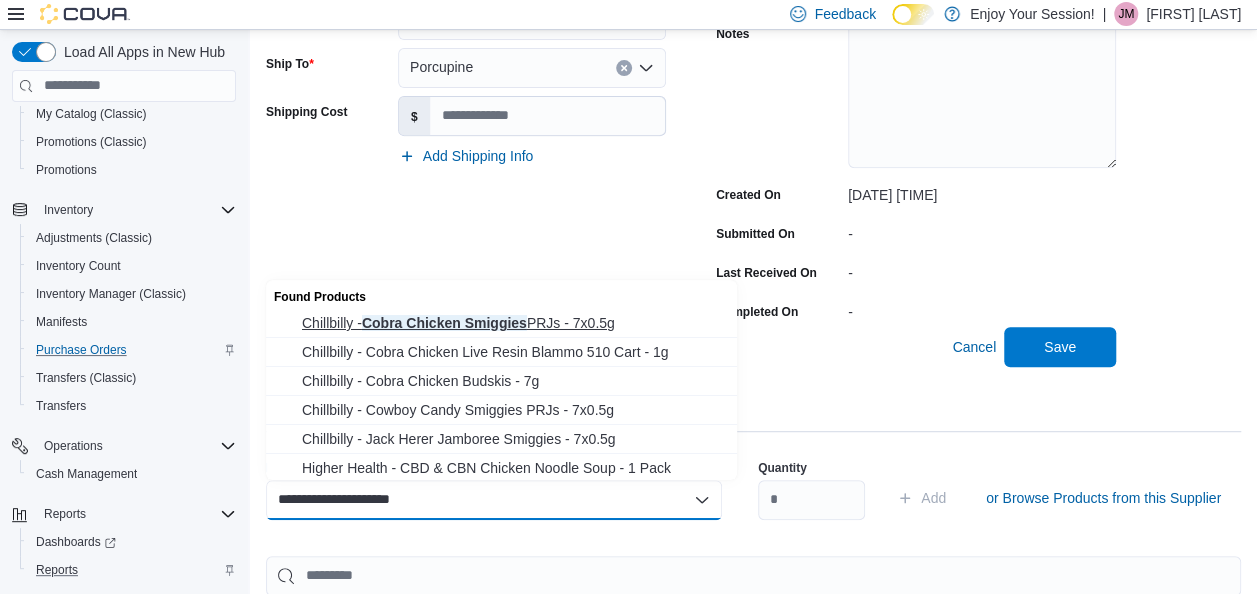 type on "**********" 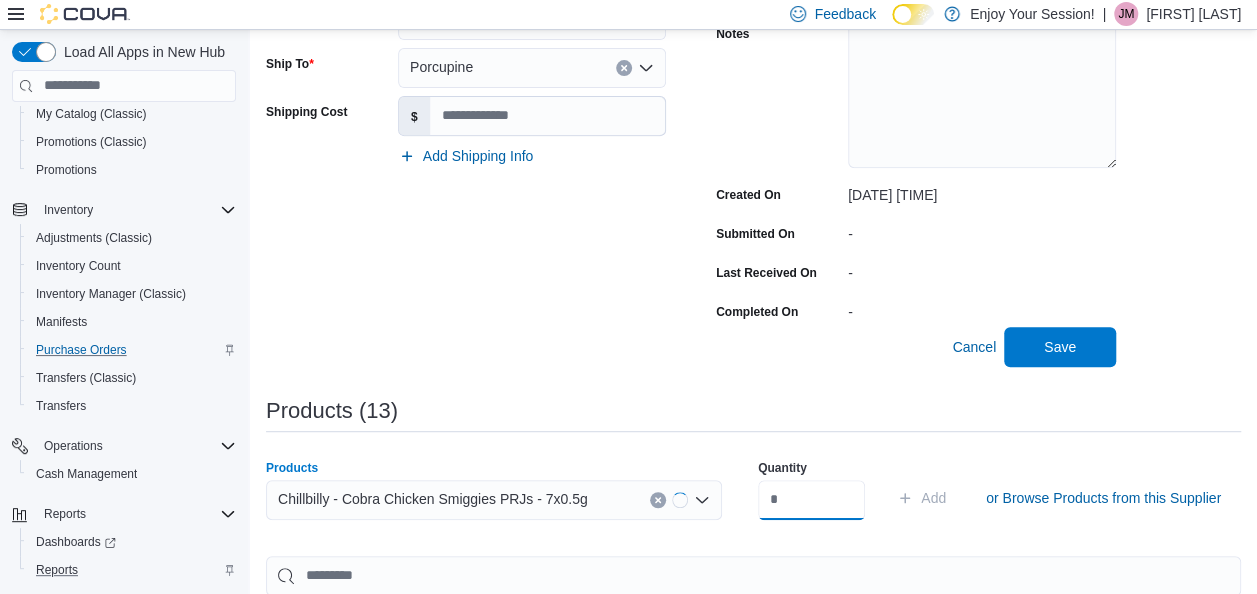 click at bounding box center (811, 500) 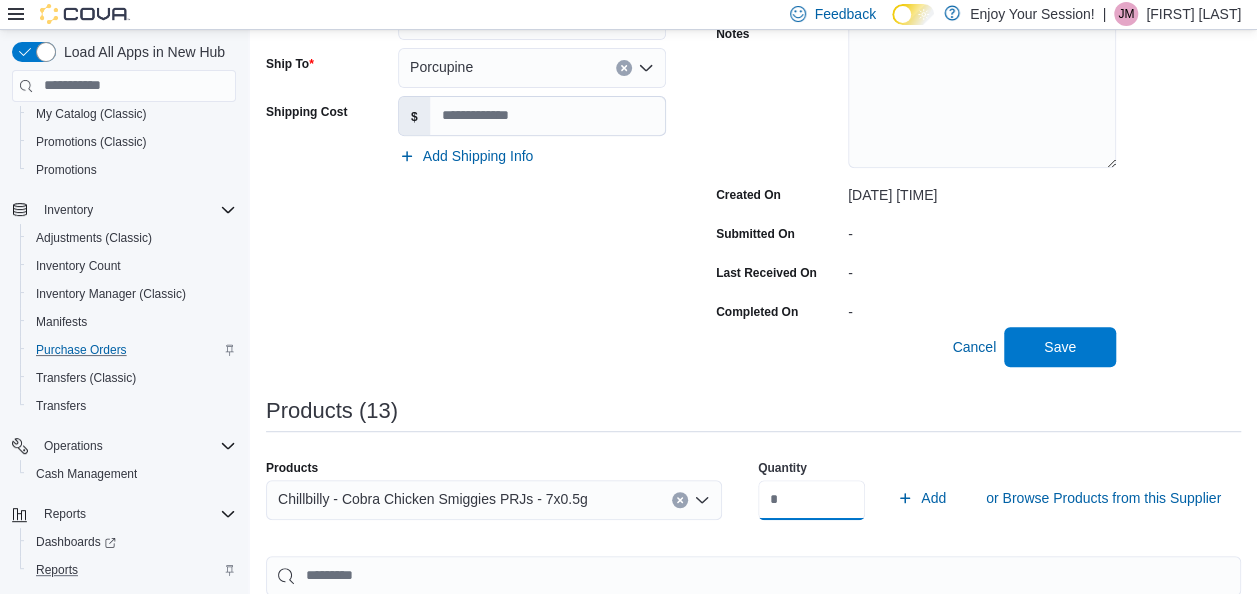 type on "**" 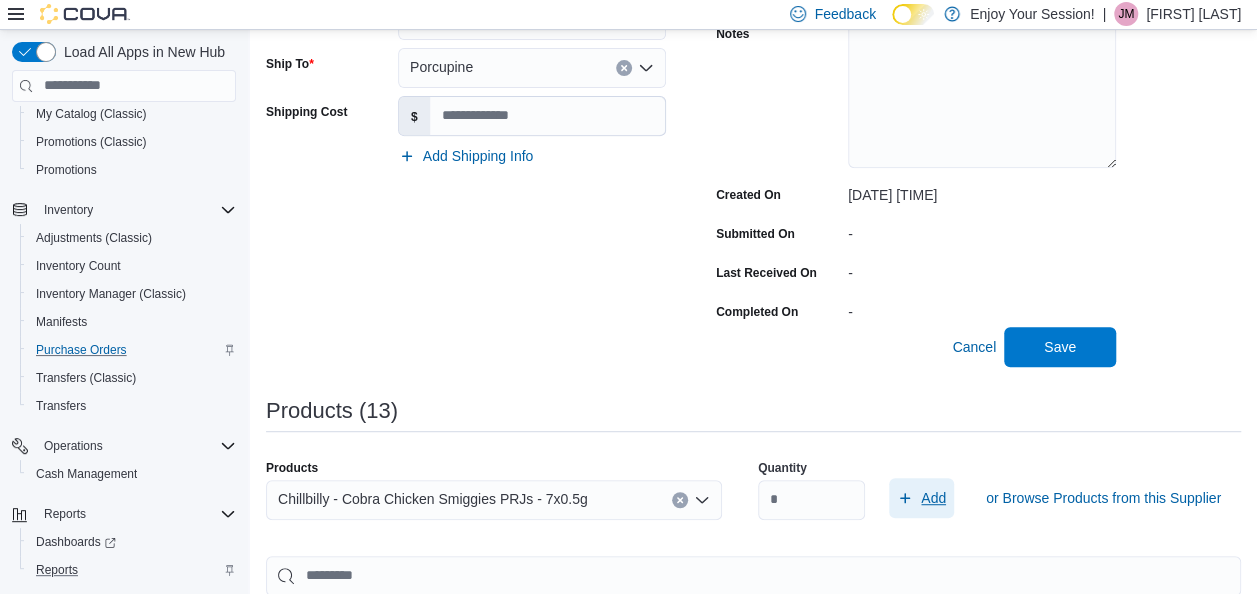 click on "Add" at bounding box center [933, 498] 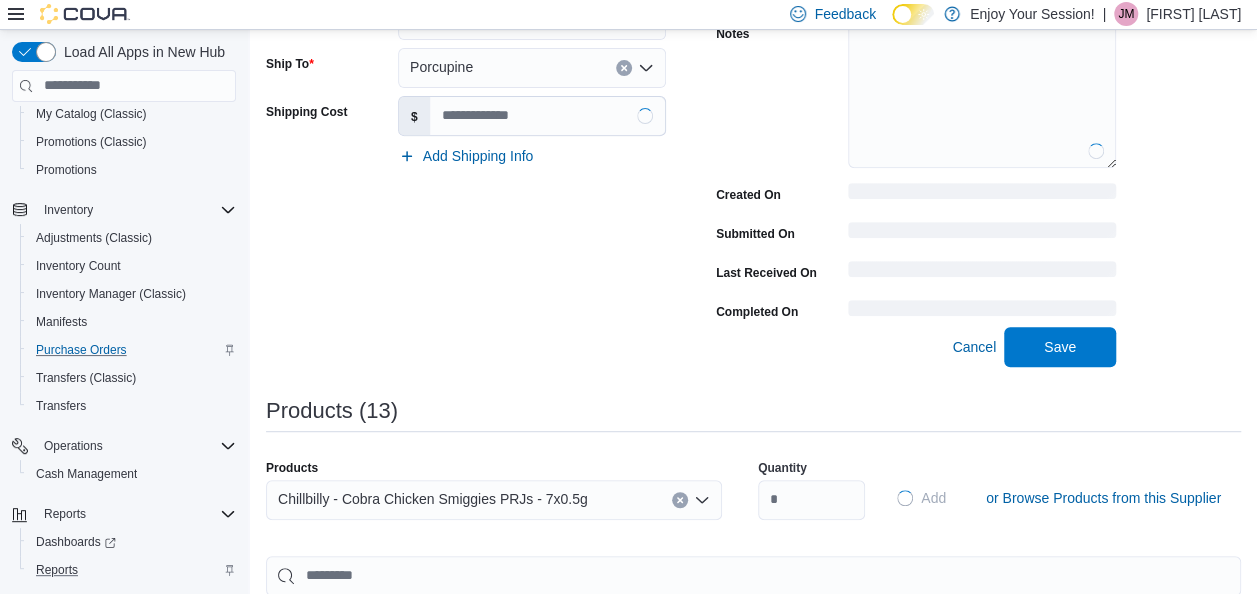 type 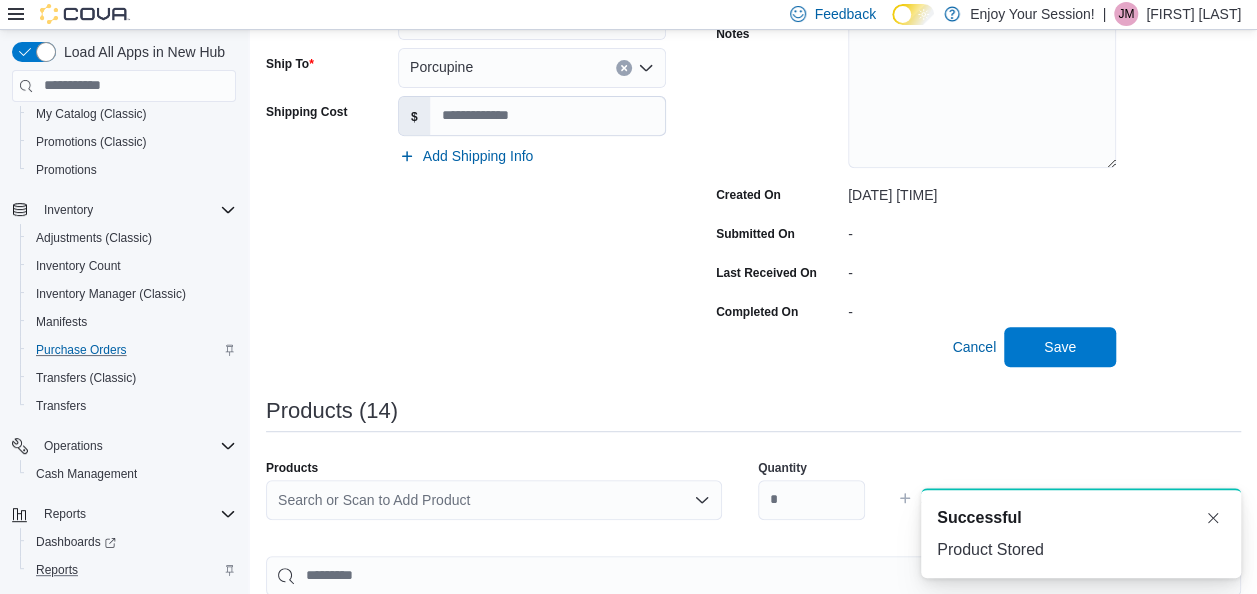 scroll, scrollTop: 0, scrollLeft: 0, axis: both 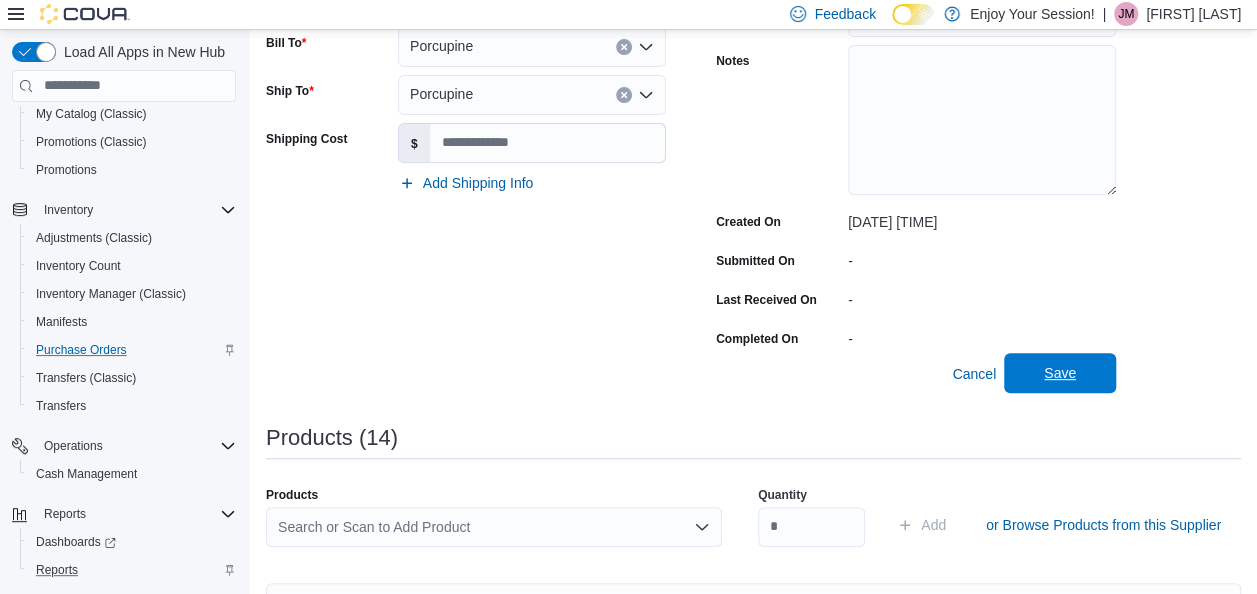 click on "Save" at bounding box center (1060, 373) 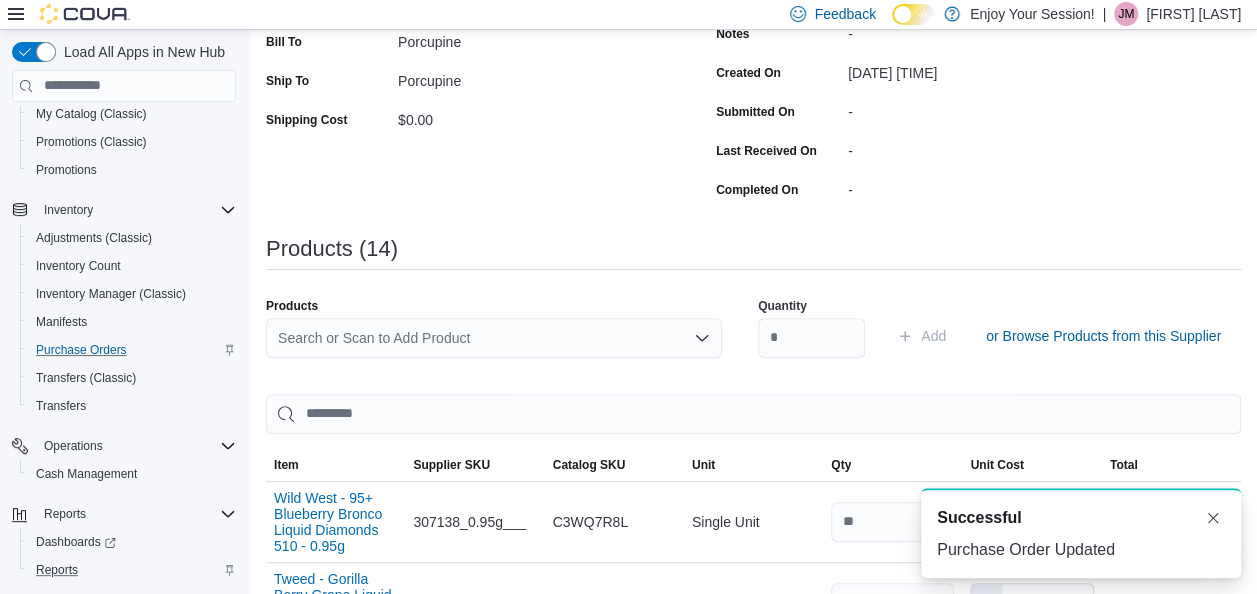 scroll, scrollTop: 0, scrollLeft: 0, axis: both 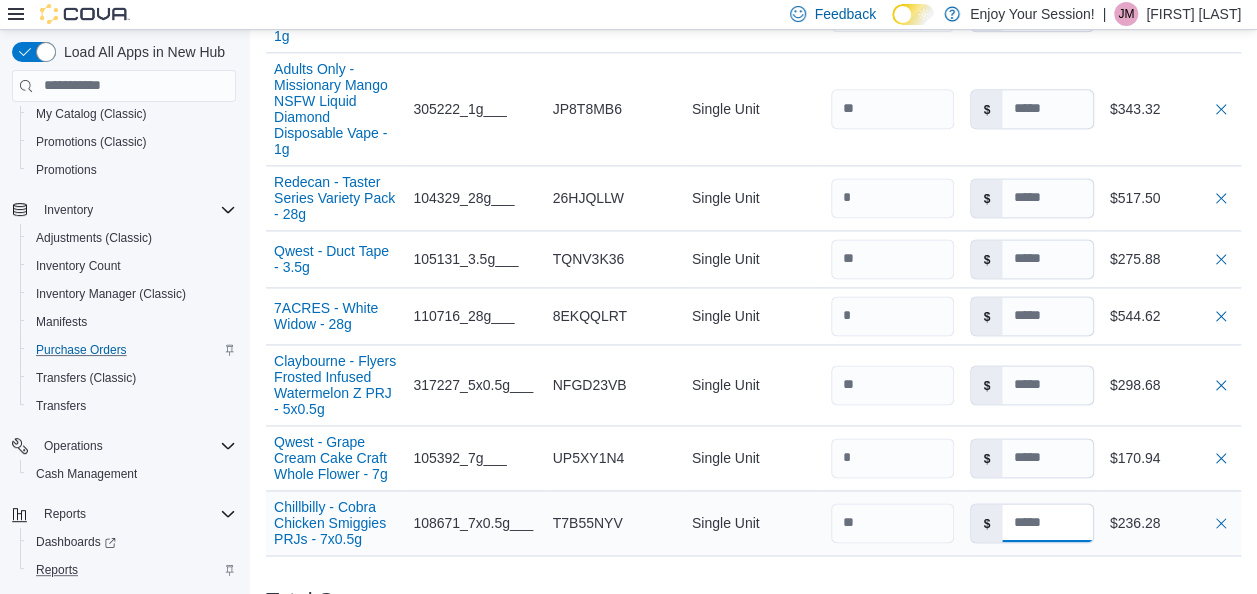 click at bounding box center [1047, 523] 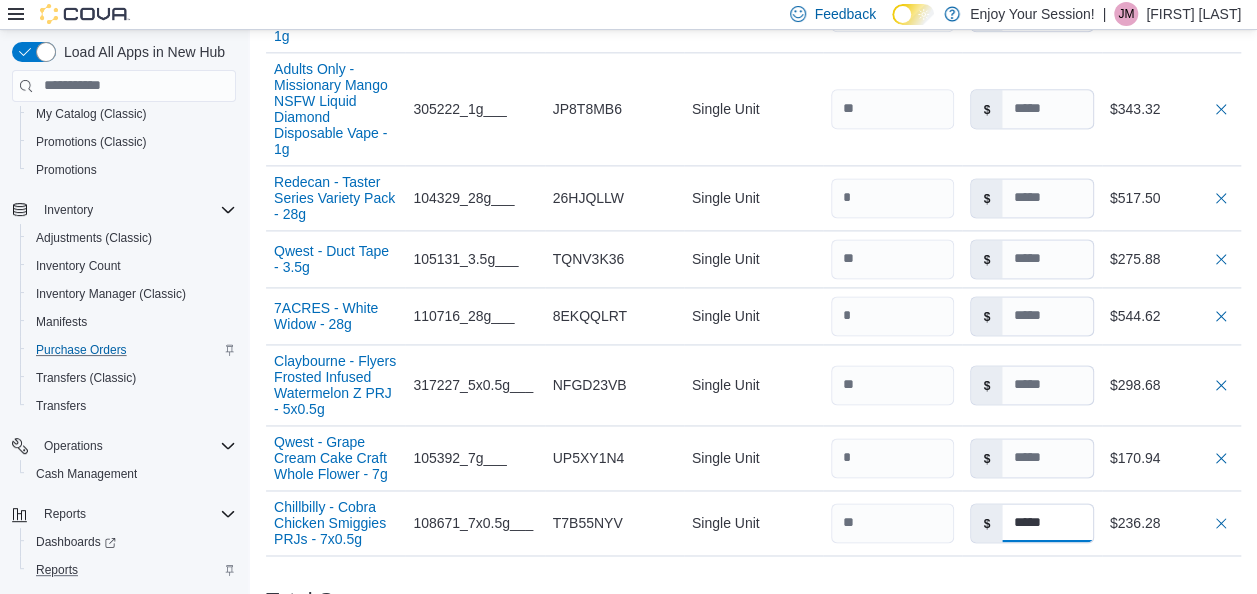 type on "*****" 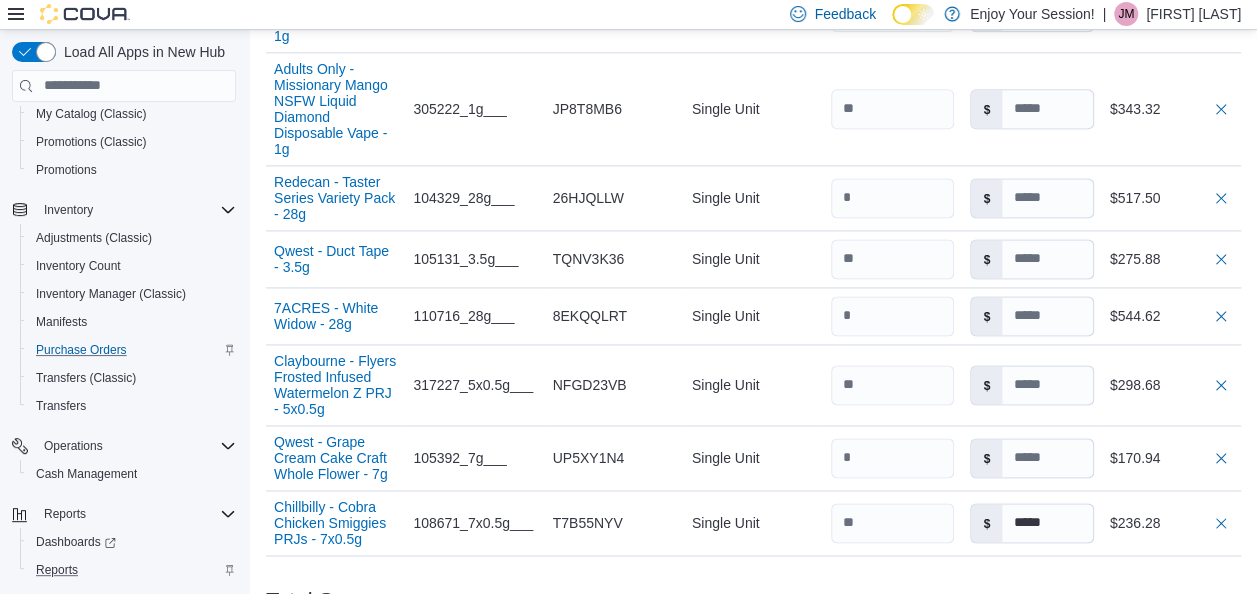 click on "Purchase Order: PO71JW-18515 Feedback Purchase Order Details   Edit Status Pending Supplier OCS Supplier Invoice Number SO005843819 Bill To [NAME] Ship To [NAME] Shipping Cost $0.00 Recycling Cost $0.00 Tax $550.35 ETA [DATE] Notes - Created On [DATE] [TIME] Submitted On - Last Received On - Completed On - Products (14)     Products Search or Scan to Add Product Quantity  Add or Browse Products from this Supplier Sorting EuiBasicTable with search callback Item Supplier SKU Catalog SKU Unit Qty Unit Cost Total Wild West - 95+ Blueberry Bronco Liquid Diamonds 510 - 0.95g Supplier SKU 307138_0.95g___ Catalog SKU C3WQ7R8L Unit Single Unit Qty Unit Cost $ Total $304.92 Tweed - Gorilla Berry Grape Liquid Diamonds AIO - 0.95g Supplier SKU 307163_0.95g___ Catalog SKU BTWERF7Y Unit Single Unit Qty Unit Cost $ Total $293.88 XMG+ Atomic Sours - Very Berry Rocket - 1 Pack Supplier SKU 330564_1 Pack___ Catalog SKU 0QEXVR1B Unit Single Unit Qty Unit Cost $ Total $22.32 Supplier SKU 302336_1.2g___ Unit" at bounding box center (753, -163) 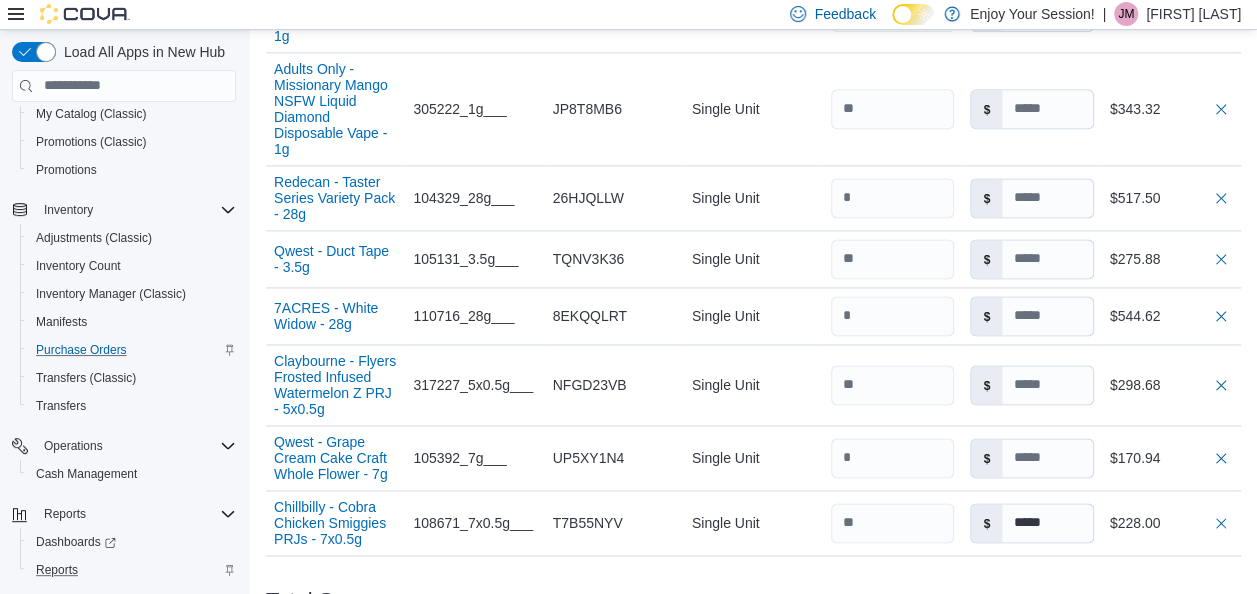 type 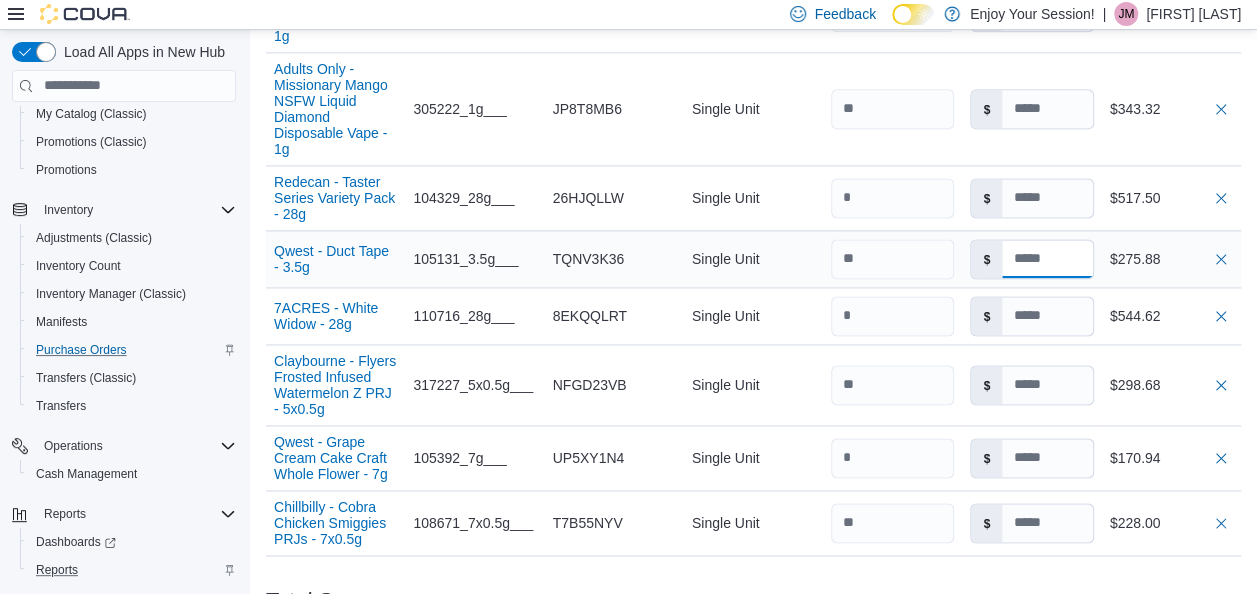 click at bounding box center [1047, 259] 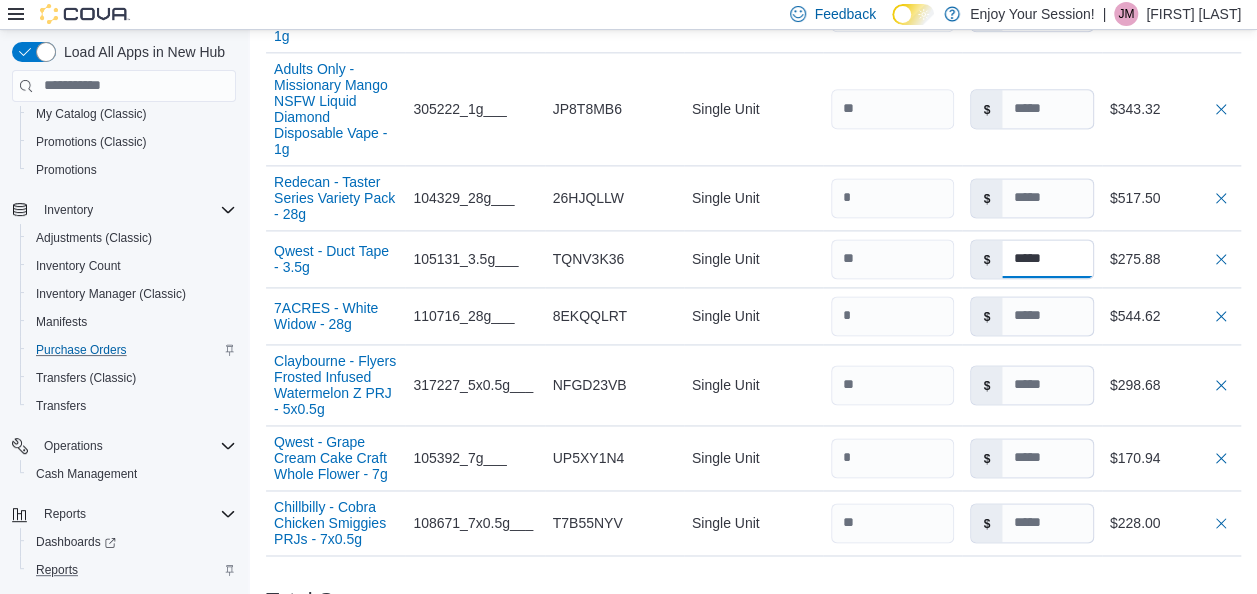 type on "*****" 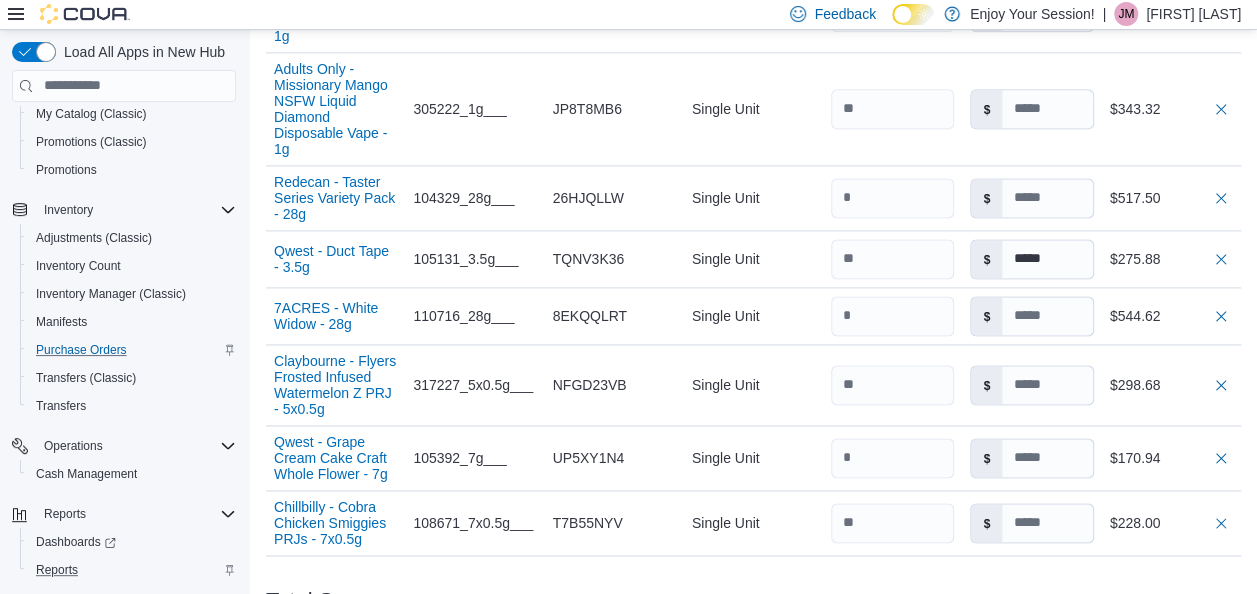 type on "*****" 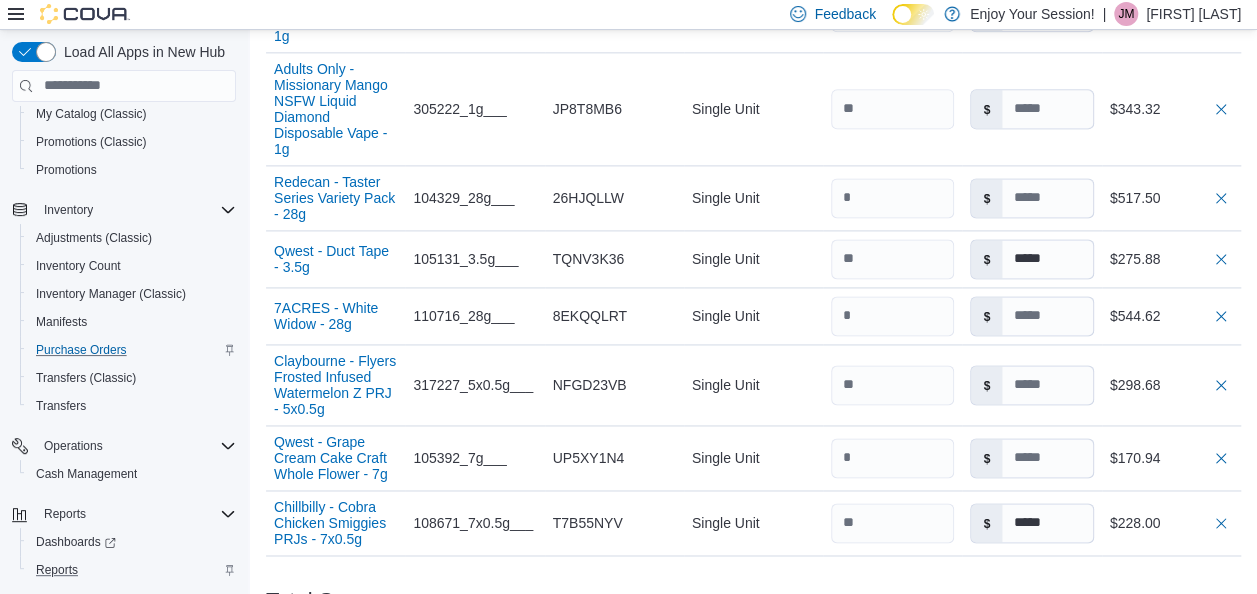 click on "Purchase Order: PO71JW-18515 Feedback Purchase Order Details   Edit Status Pending Supplier OCS Supplier Invoice Number SO005843819 Bill To [NAME] Ship To [NAME] Shipping Cost $0.00 Recycling Cost $0.00 Tax $550.35 ETA [DATE] Notes - Created On [DATE] [TIME] Submitted On - Last Received On - Completed On - Products (14)     Products Search or Scan to Add Product Quantity  Add or Browse Products from this Supplier Sorting EuiBasicTable with search callback Item Supplier SKU Catalog SKU Unit Qty Unit Cost Total Wild West - 95+ Blueberry Bronco Liquid Diamonds 510 - 0.95g Supplier SKU 307138_0.95g___ Catalog SKU C3WQ7R8L Unit Single Unit Qty Unit Cost $ Total $304.92 Tweed - Gorilla Berry Grape Liquid Diamonds AIO - 0.95g Supplier SKU 307163_0.95g___ Catalog SKU BTWERF7Y Unit Single Unit Qty Unit Cost $ Total $293.88 XMG+ Atomic Sours - Very Berry Rocket - 1 Pack Supplier SKU 330564_1 Pack___ Catalog SKU 0QEXVR1B Unit Single Unit Qty Unit Cost $ Total $22.32 Supplier SKU 302336_1.2g___ Unit" at bounding box center [753, -163] 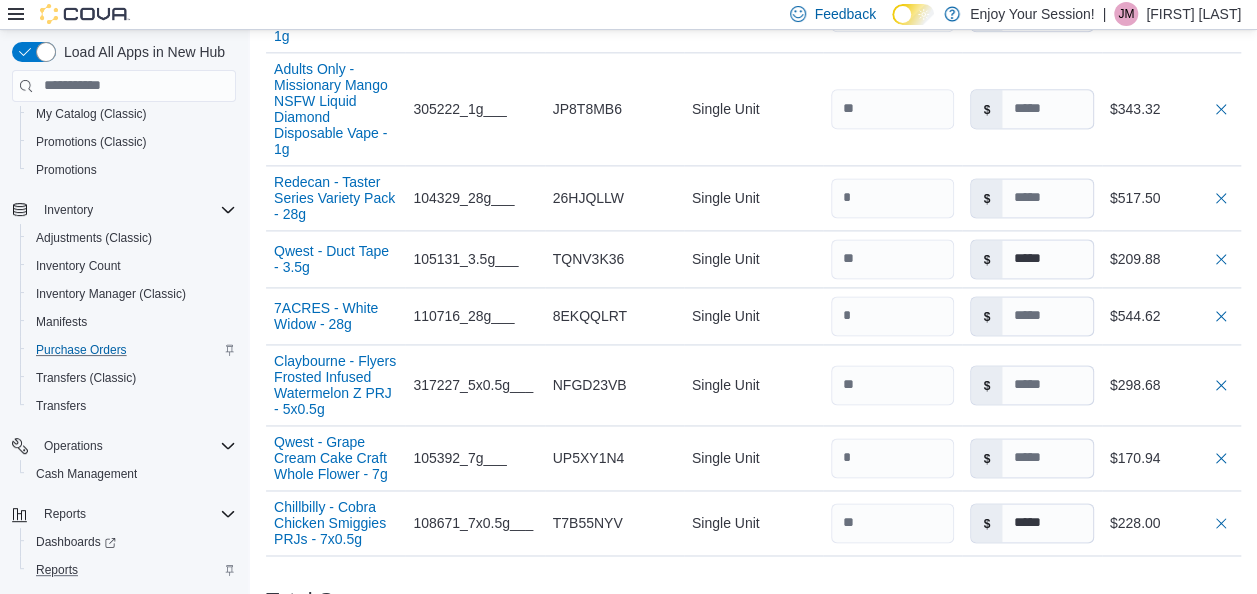 type 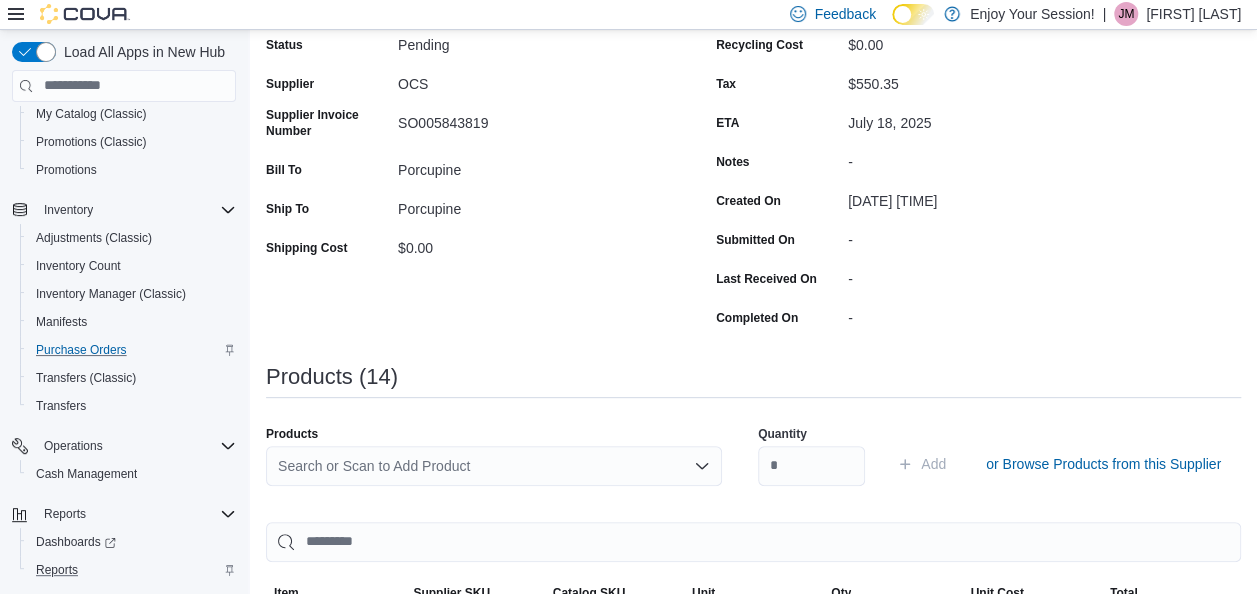 scroll, scrollTop: 188, scrollLeft: 0, axis: vertical 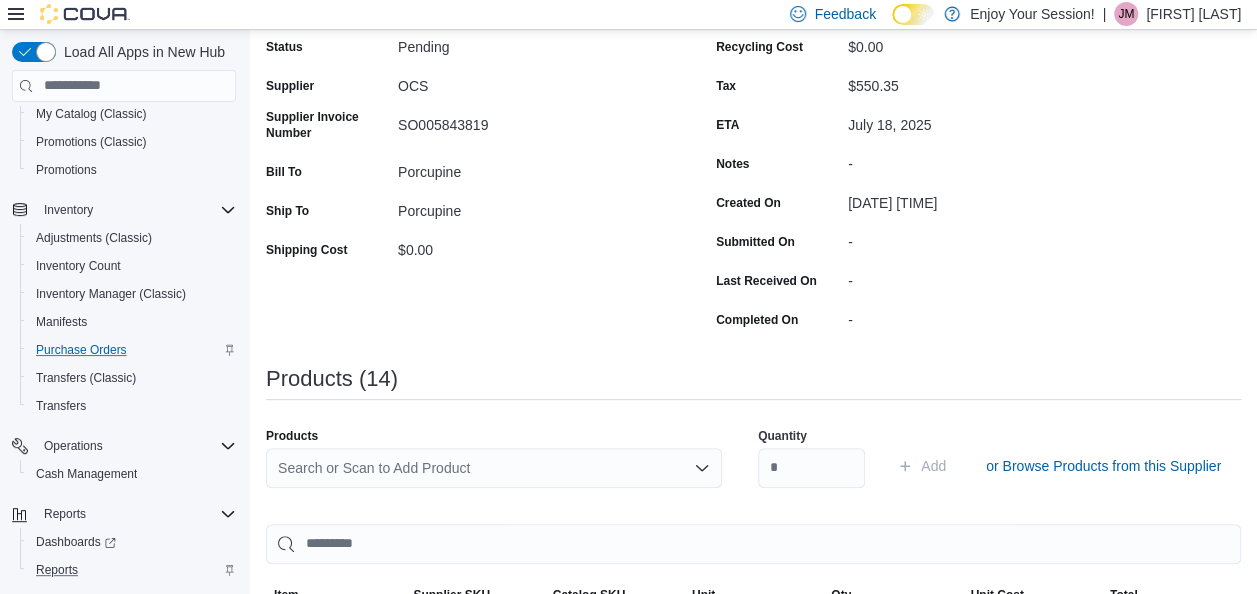 click on "Search or Scan to Add Product" at bounding box center (494, 468) 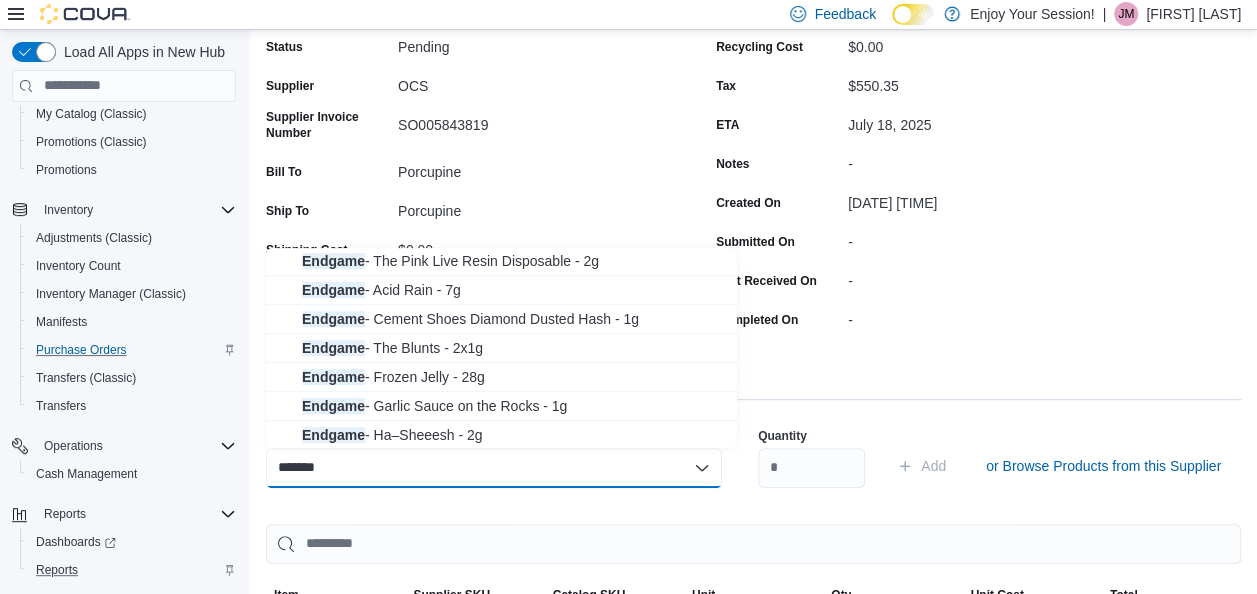 scroll, scrollTop: 409, scrollLeft: 0, axis: vertical 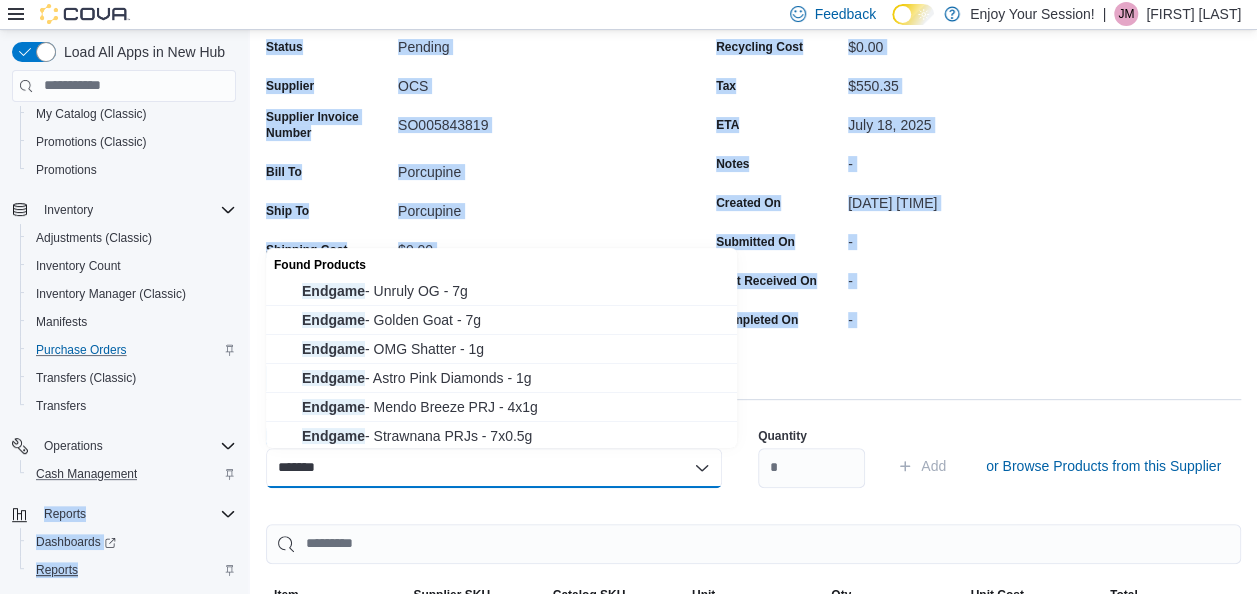 drag, startPoint x: 404, startPoint y: 468, endPoint x: 163, endPoint y: 475, distance: 241.10164 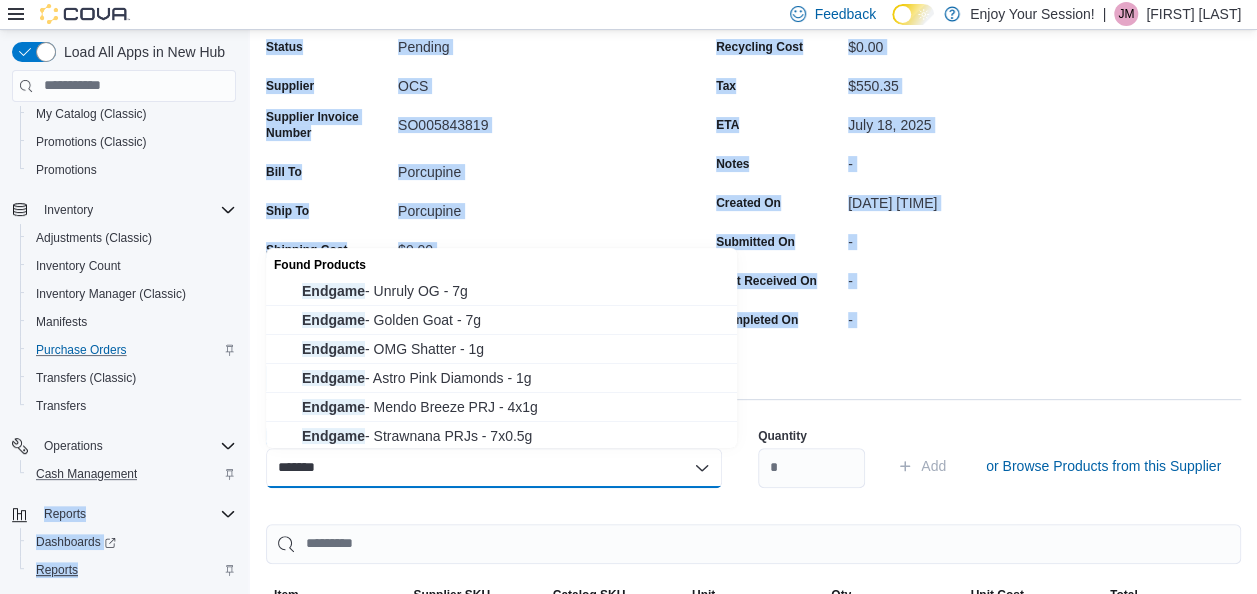 click on "Load All Apps in New Hub Home   Users   Users   Customers   Catalog   Classification (Classic)   My Catalog (Classic)   Promotions (Classic)   Promotions   Inventory   Adjustments (Classic)   Inventory Count   Inventory Manager (Classic)   Manifests   Purchase Orders   Transfers (Classic)   Transfers   Operations   Cash Management   Reports   Dashboards   Reports   Settings   Purchase Orders PO[ID]-[NUMBER] Purchase Order PO[ID]-[NUMBER] Feedback ***** ***** ****** Submit Purchase Order Purchase Order: PO[ID]-[NUMBER] Feedback Purchase Order Details   Edit Status Pending Supplier OCS Supplier Invoice Number SO[NUMBER] Bill To [NAME] Ship To [NAME] Shipping Cost $0.00 Recycling Cost $0.00 Tax $550.35 ETA [DATE] Notes - Created On [DATE] [TIME] Submitted On - Last Received On - Completed On - Products (14)     Products ******* Quantity  Add or Browse Products from this Supplier Sorting EuiBasicTable with search callback Item Supplier SKU Catalog SKU Unit Qty Unit Cost Total Supplier SKU Catalog SKU" at bounding box center [628, 905] 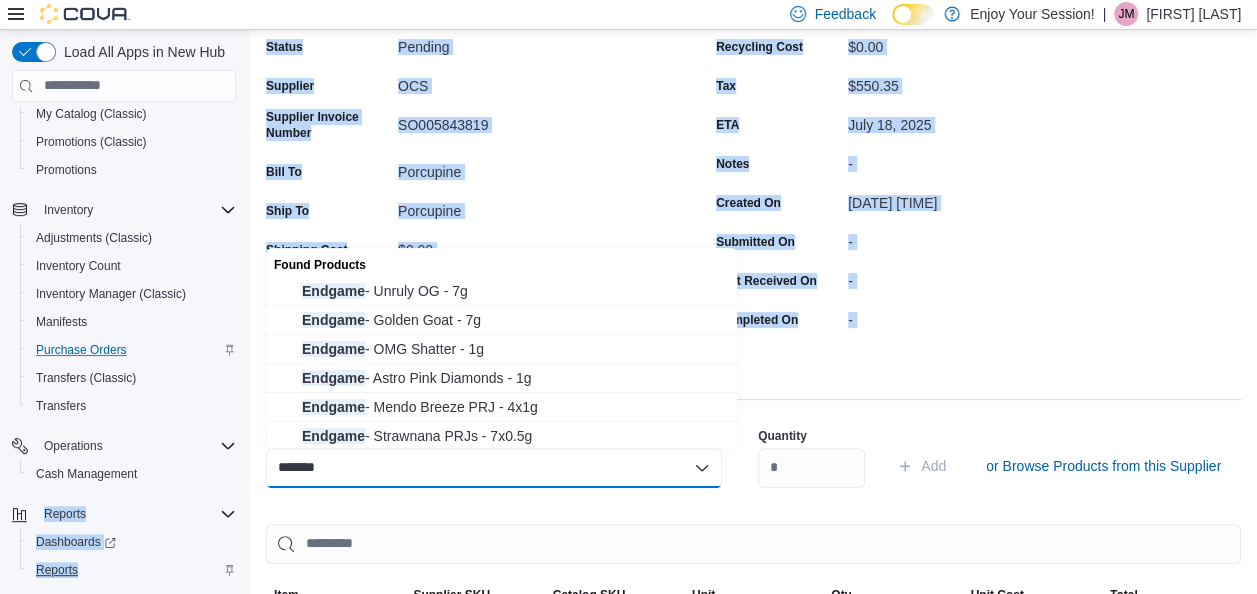 drag, startPoint x: 163, startPoint y: 475, endPoint x: 342, endPoint y: 465, distance: 179.27911 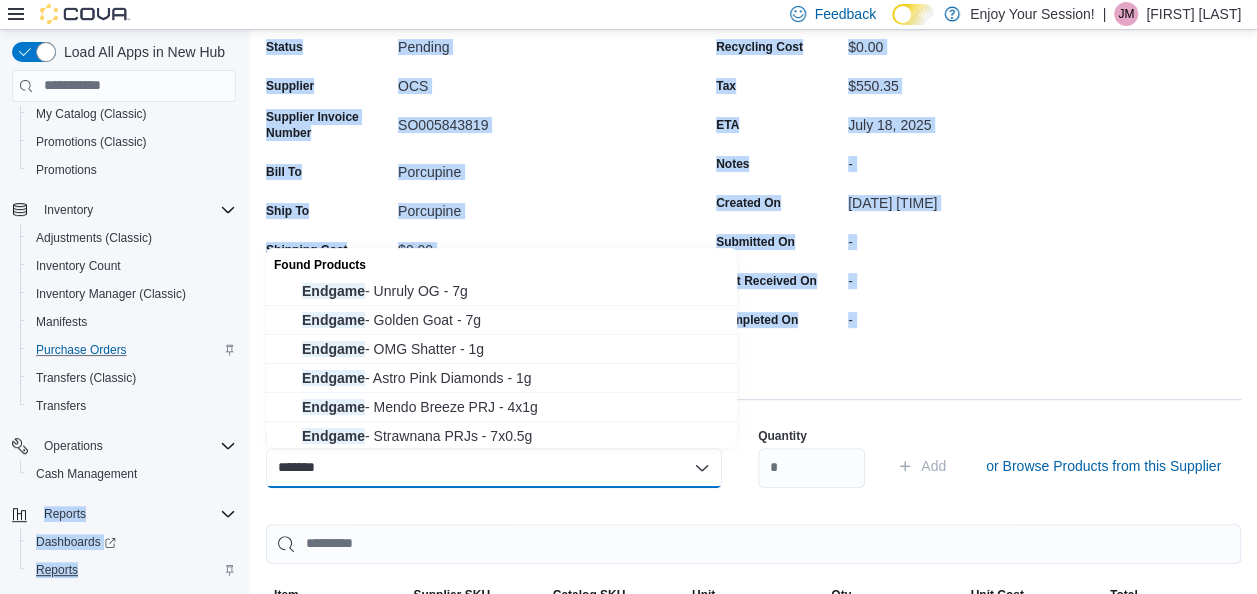 click on "*******" at bounding box center (494, 468) 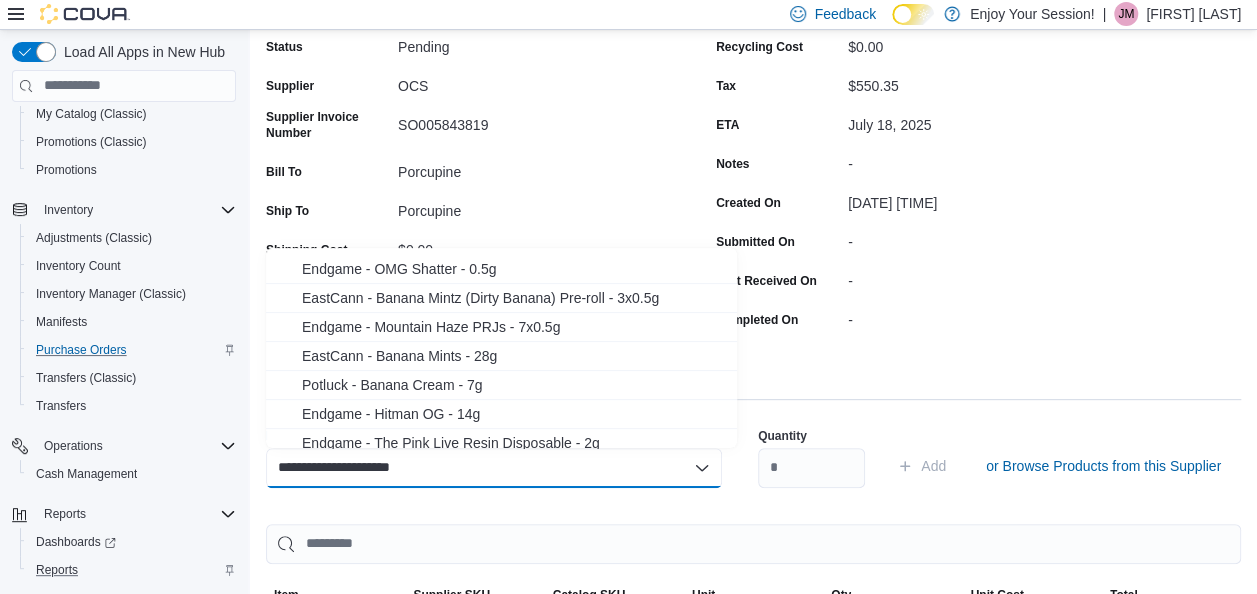 scroll, scrollTop: 409, scrollLeft: 0, axis: vertical 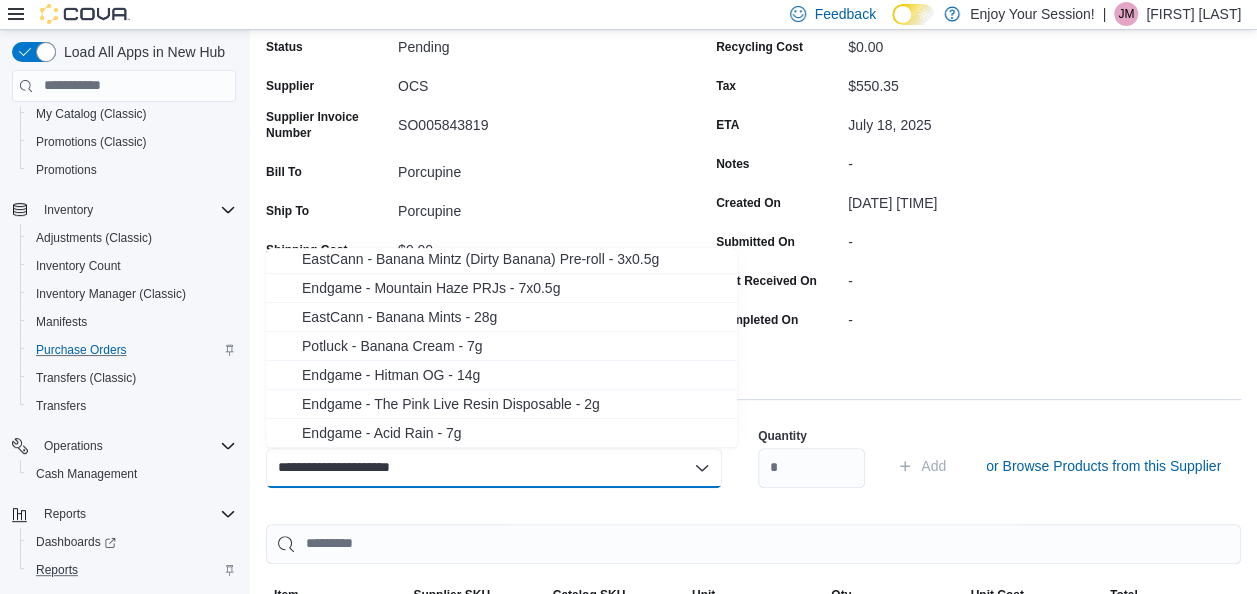 type on "**********" 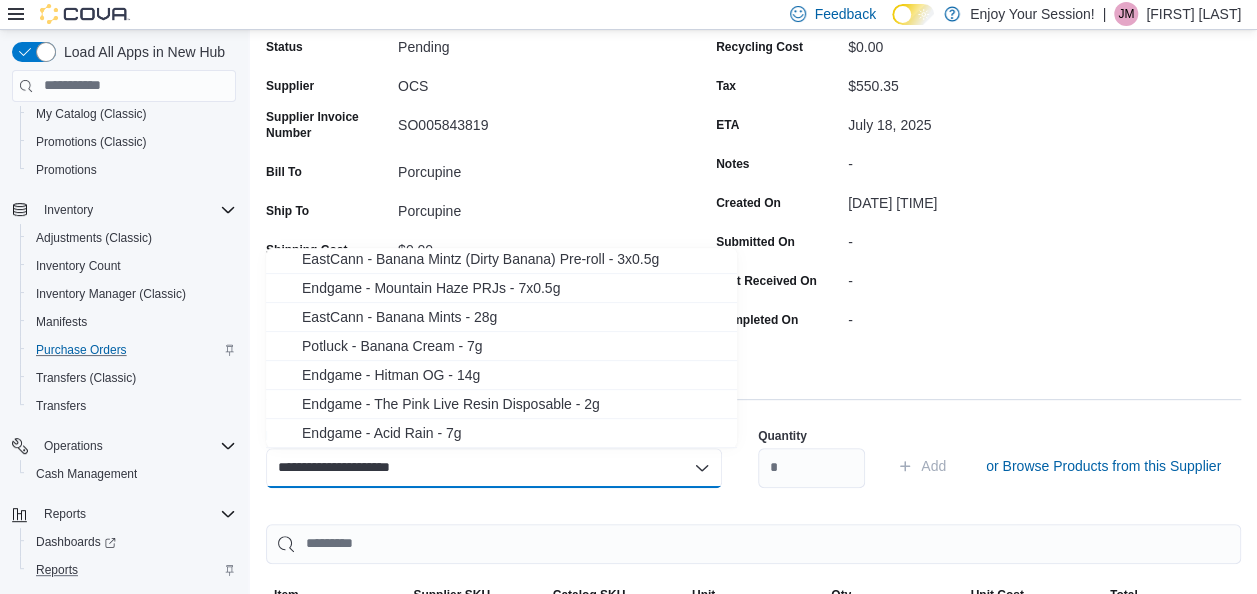 click on "Products (14)" at bounding box center [753, 379] 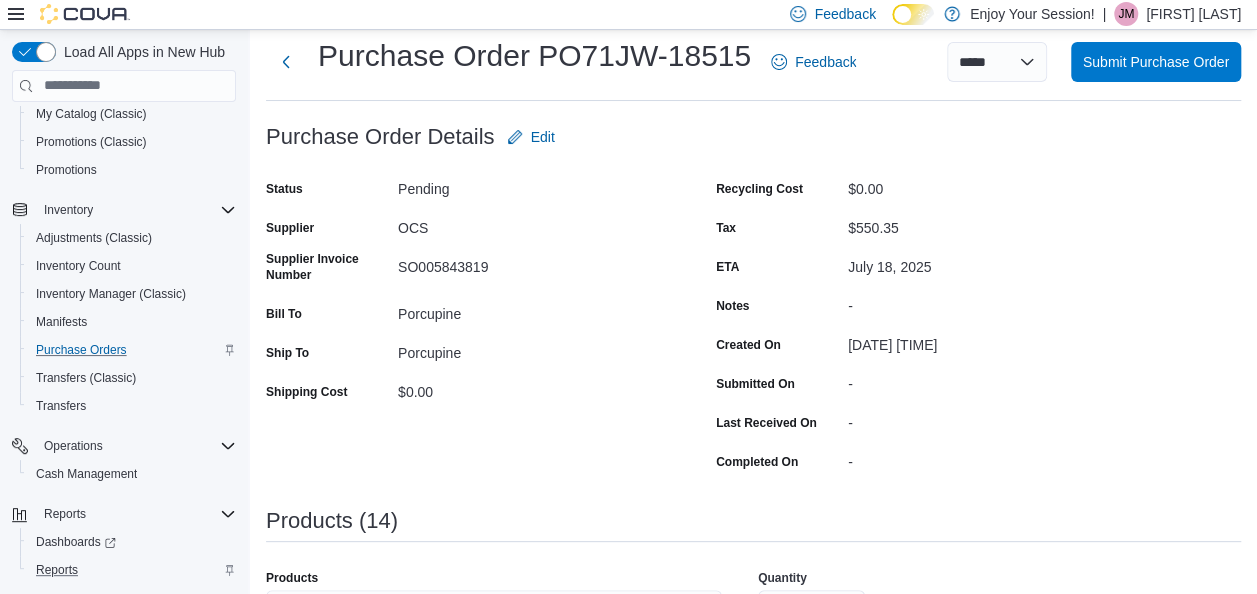 scroll, scrollTop: 44, scrollLeft: 0, axis: vertical 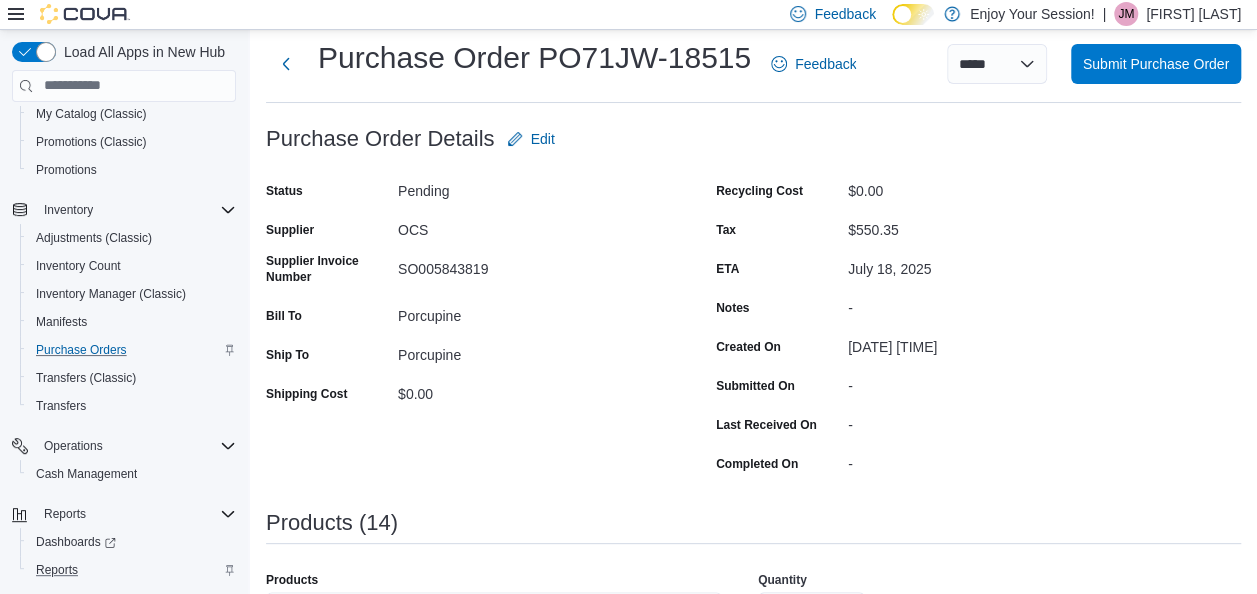 click on "**********" at bounding box center [753, 1107] 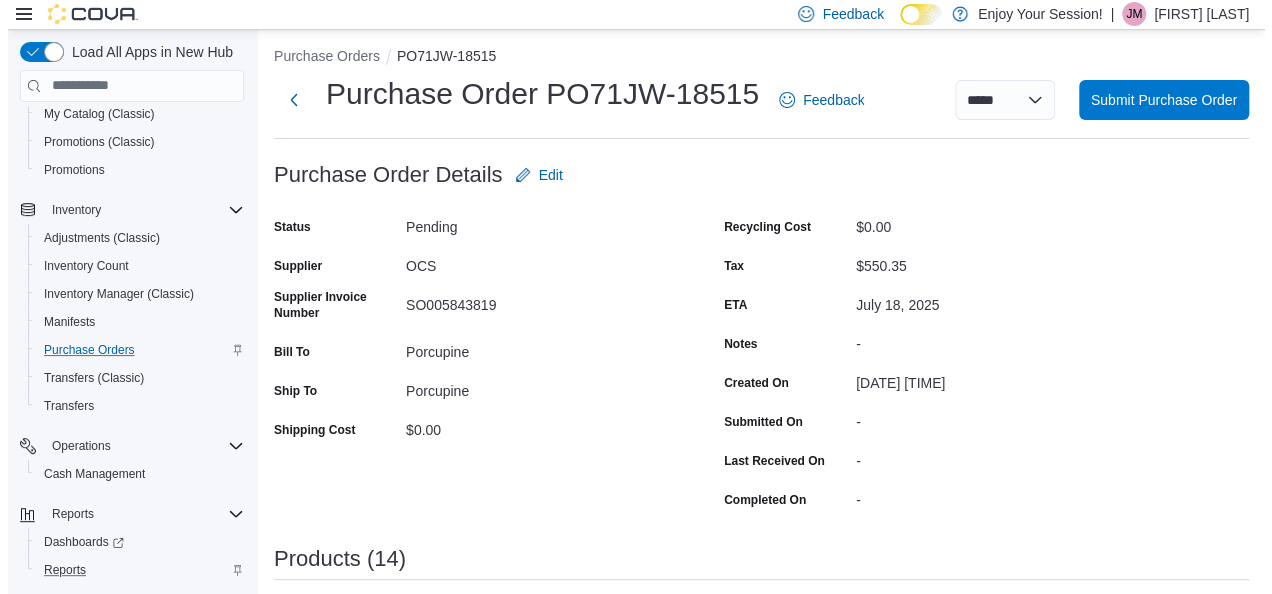 scroll, scrollTop: 0, scrollLeft: 0, axis: both 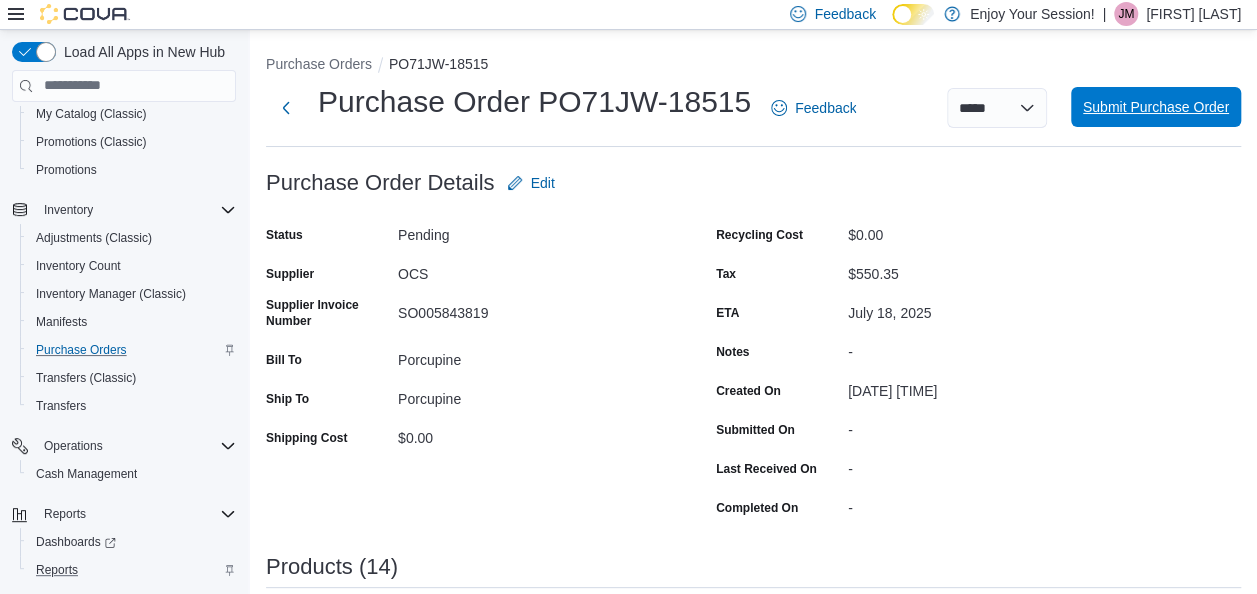 click on "Submit Purchase Order" at bounding box center (1156, 107) 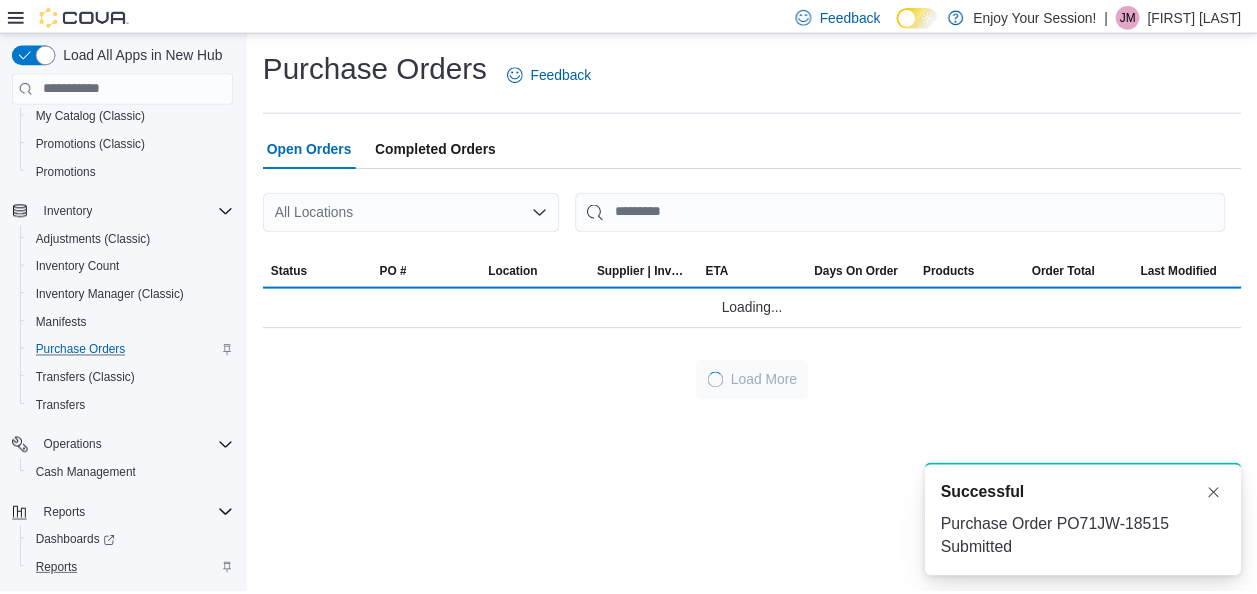 scroll, scrollTop: 0, scrollLeft: 0, axis: both 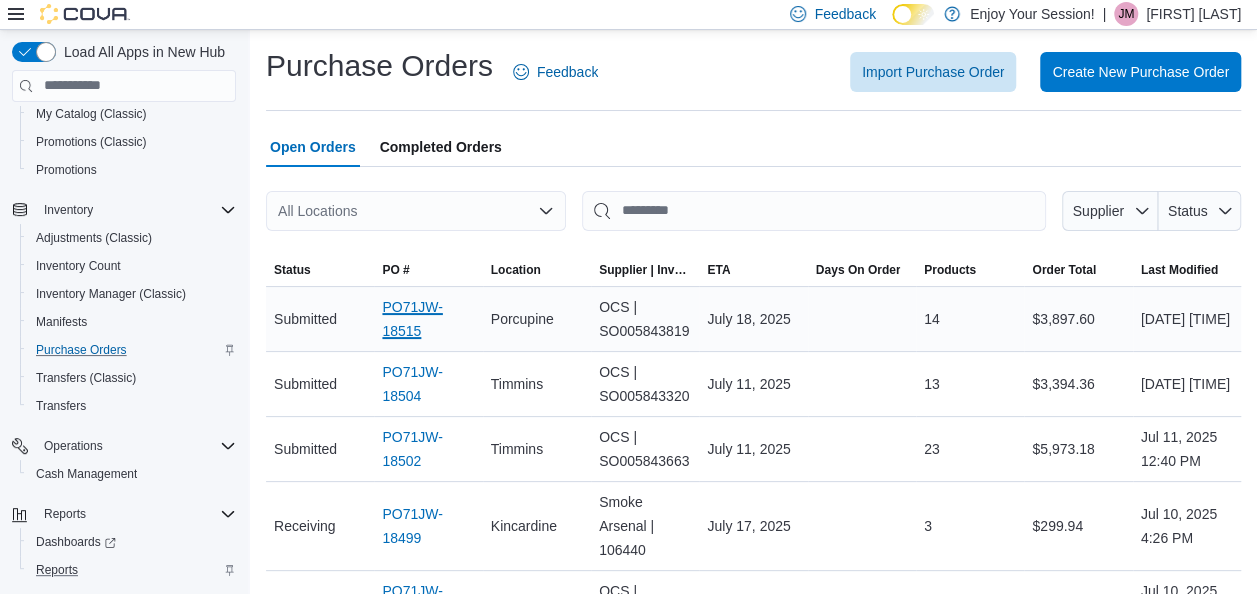 click on "PO71JW-18515" at bounding box center (428, 319) 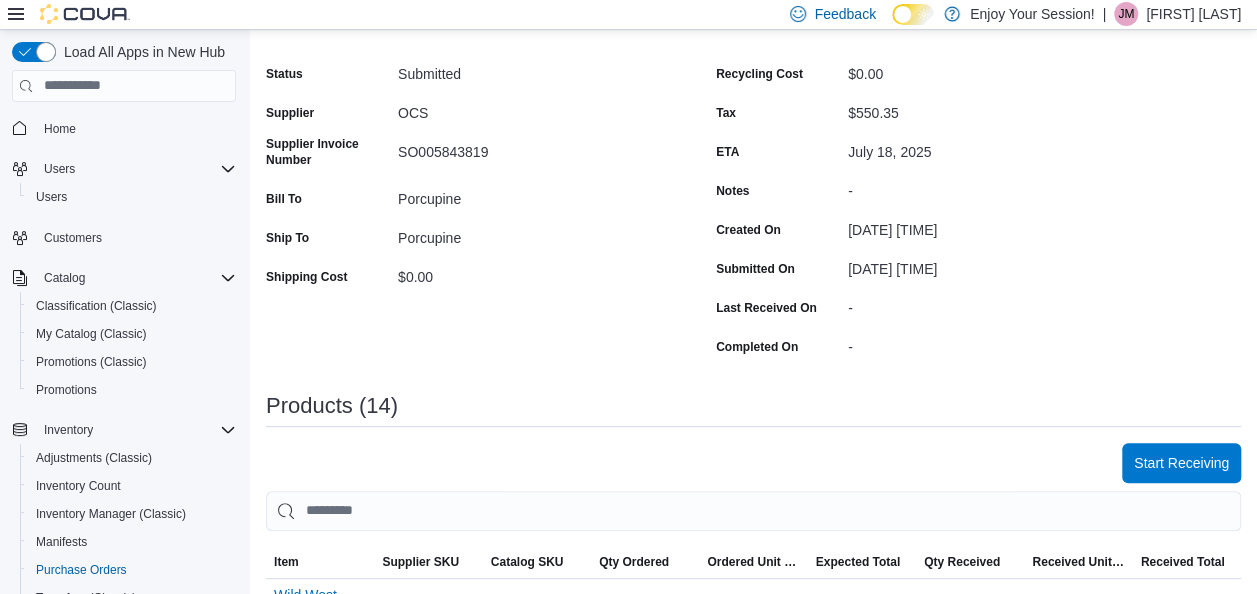 scroll, scrollTop: 129, scrollLeft: 0, axis: vertical 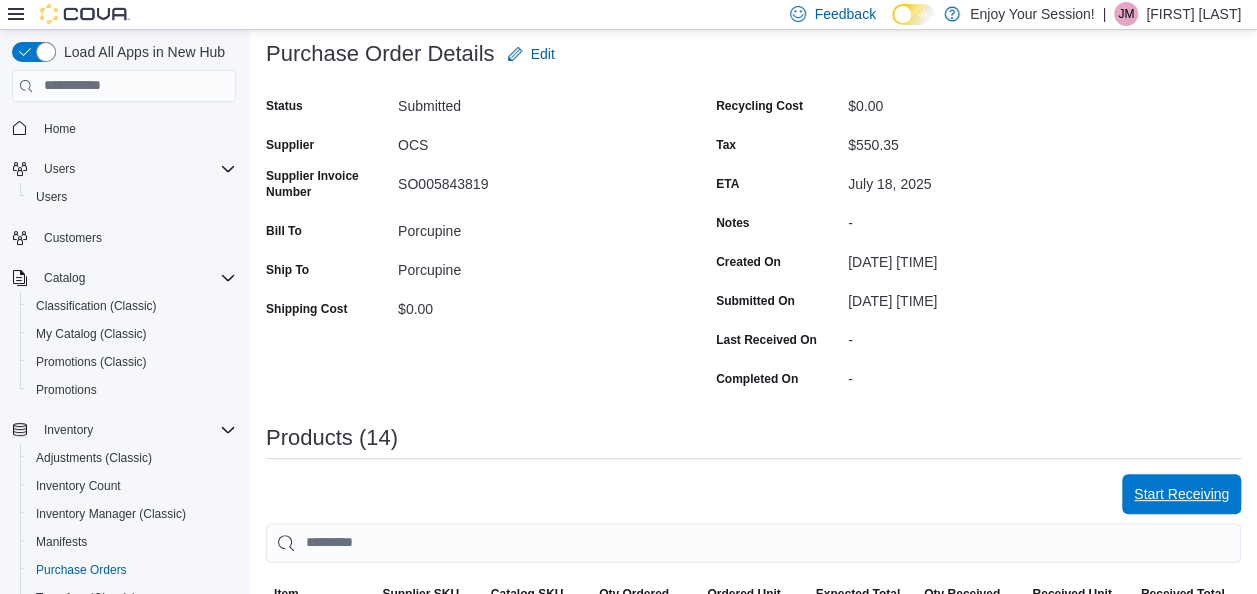click on "Start Receiving" at bounding box center (1181, 494) 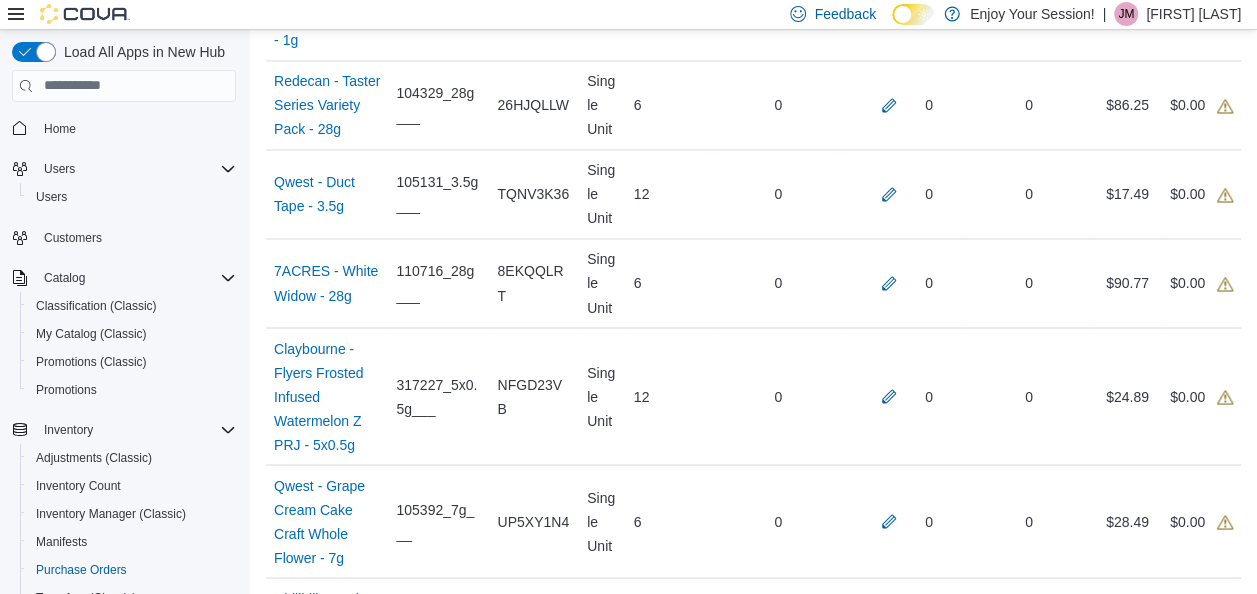 scroll, scrollTop: 1874, scrollLeft: 0, axis: vertical 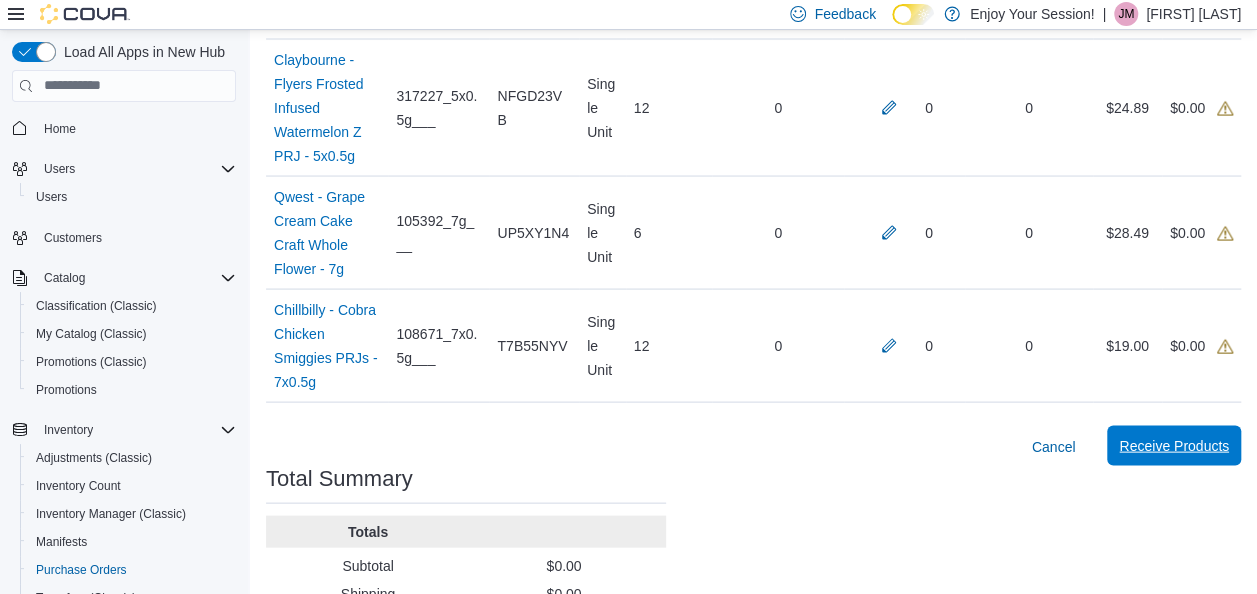 click on "Receive Products" at bounding box center (1174, 445) 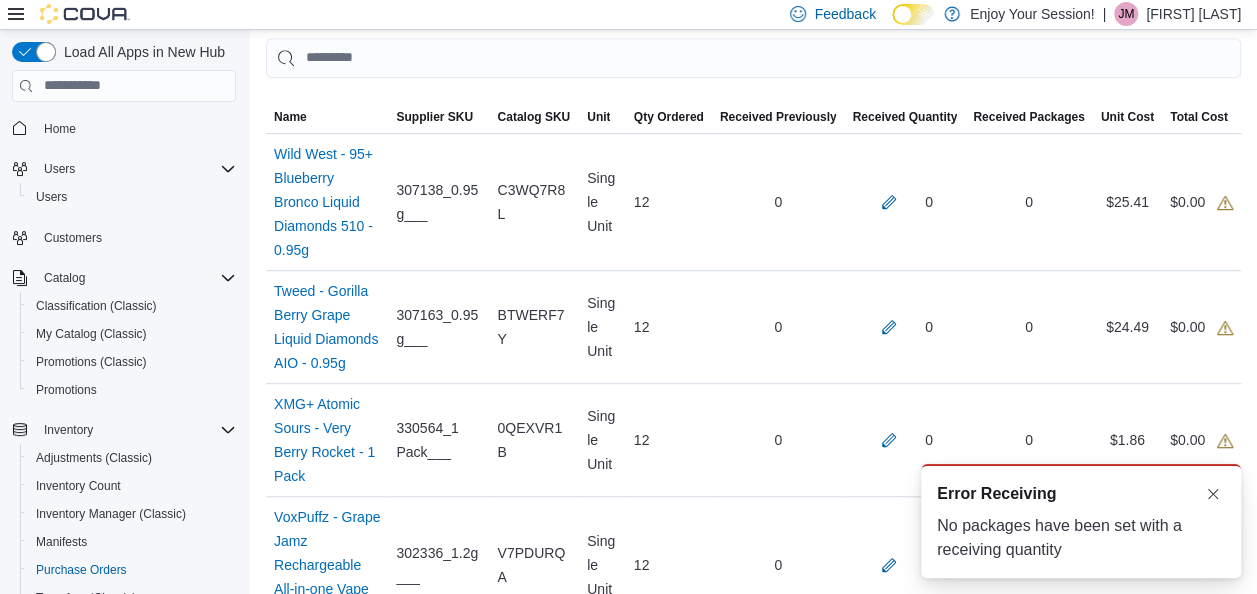 scroll, scrollTop: 448, scrollLeft: 0, axis: vertical 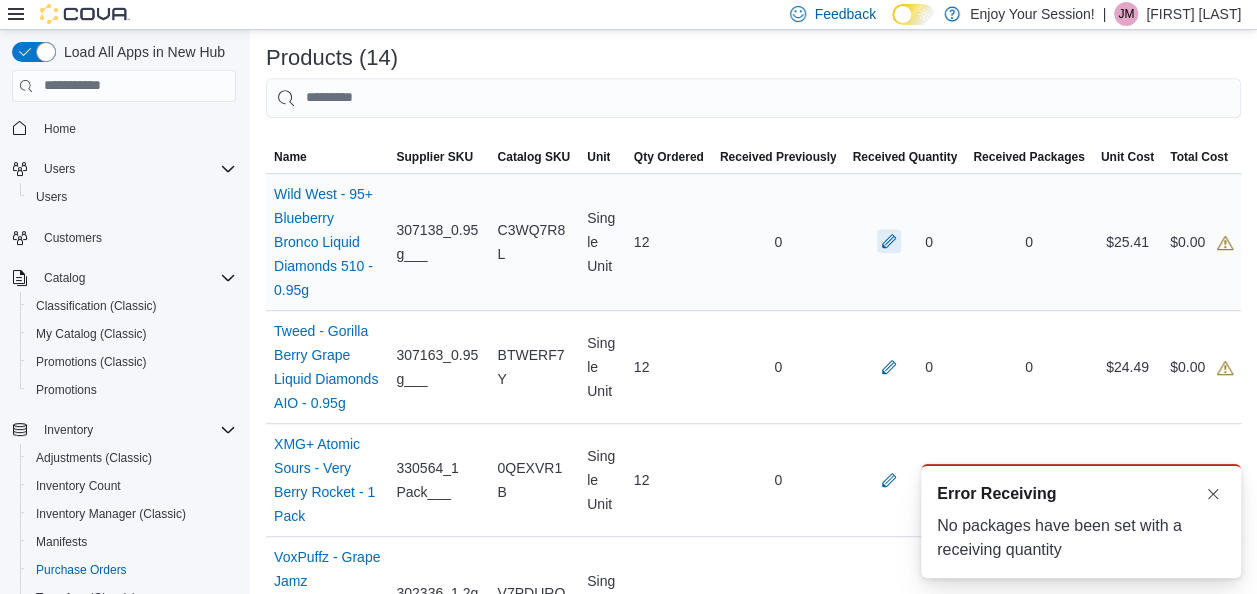 click at bounding box center [889, 241] 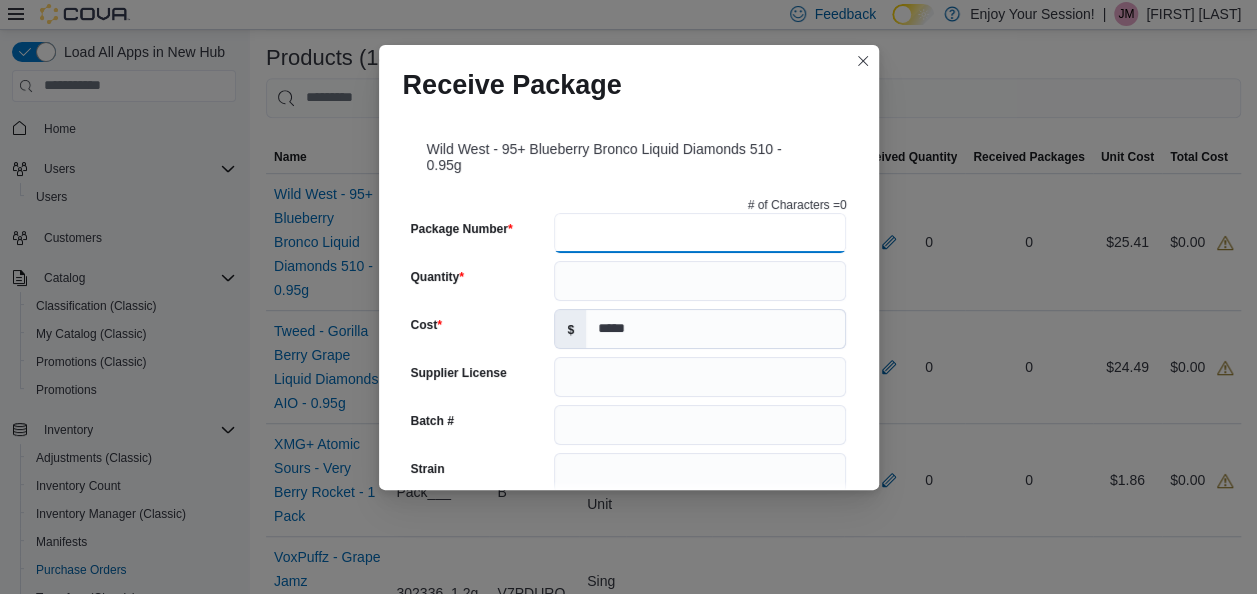 click on "Package Number" at bounding box center [700, 233] 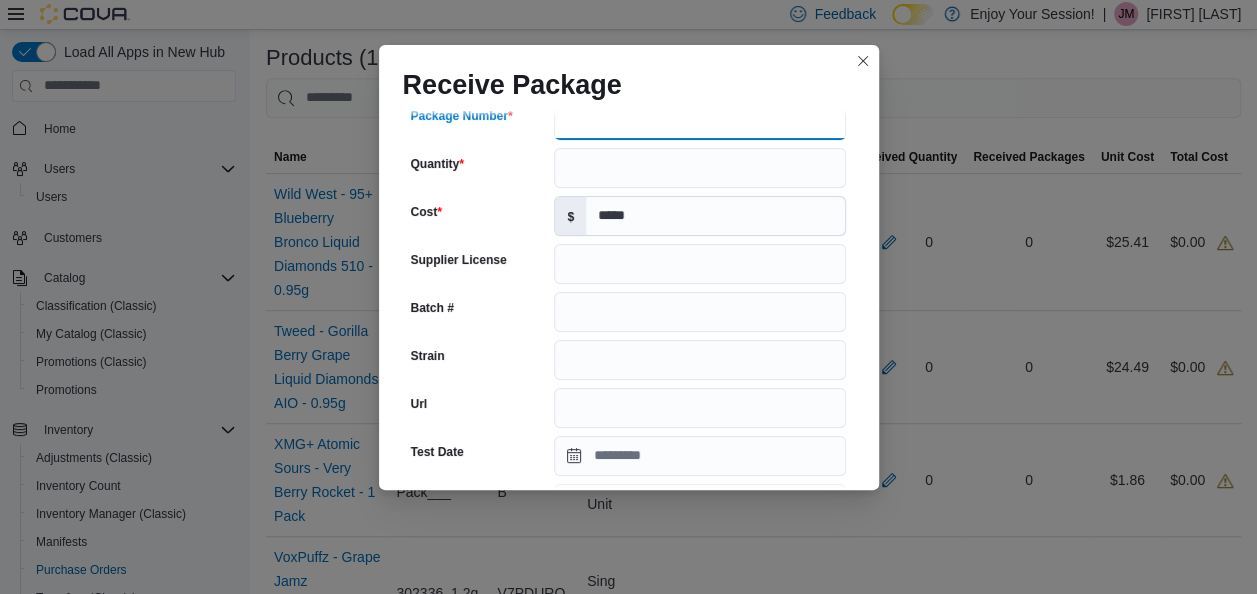 scroll, scrollTop: 0, scrollLeft: 0, axis: both 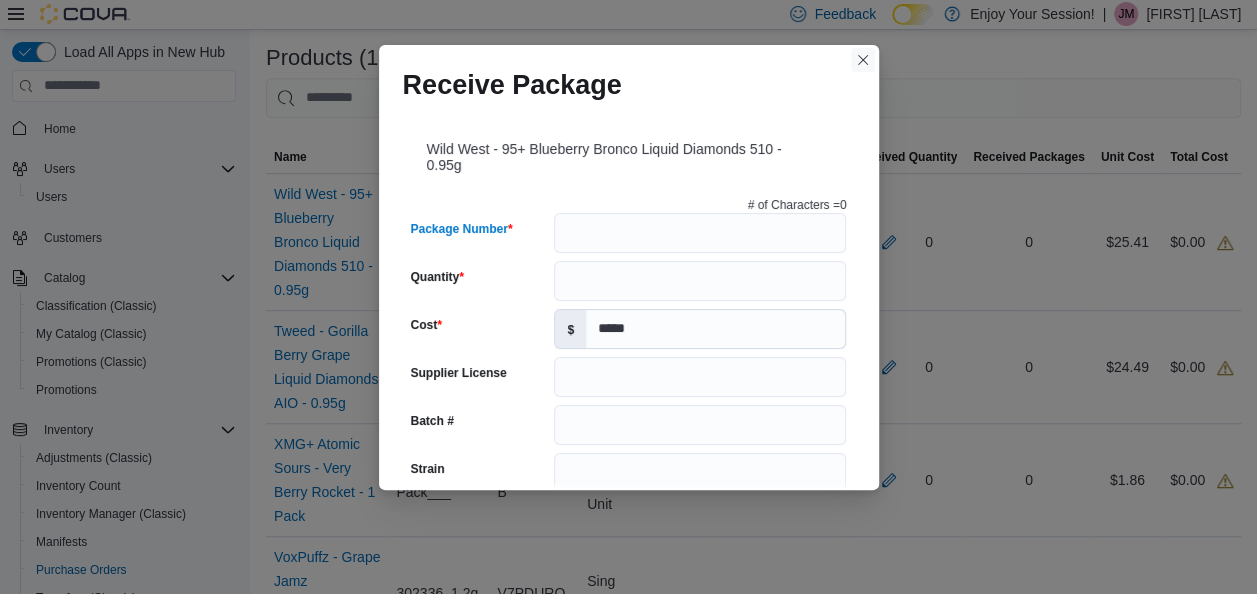 click at bounding box center [863, 60] 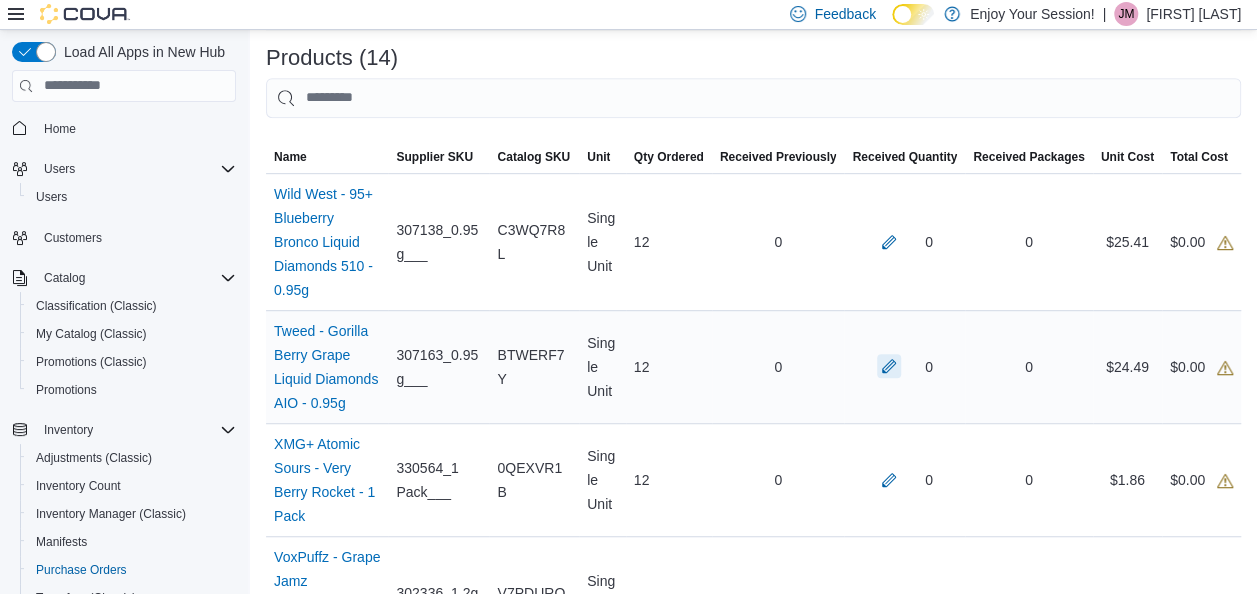 click at bounding box center (889, 366) 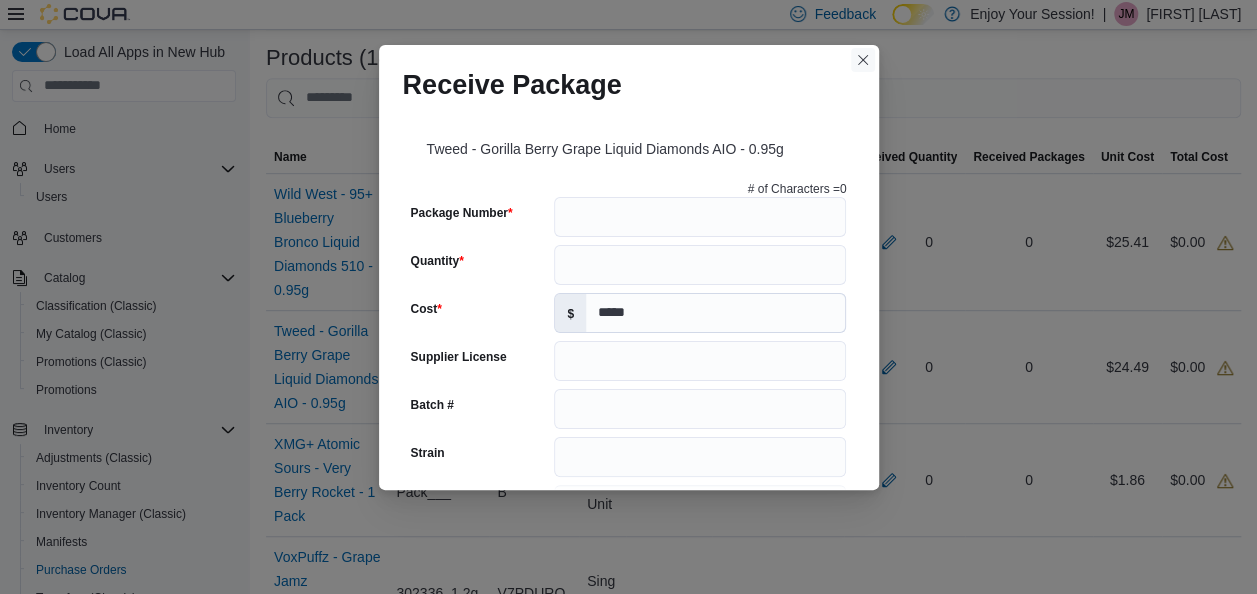 click at bounding box center [863, 60] 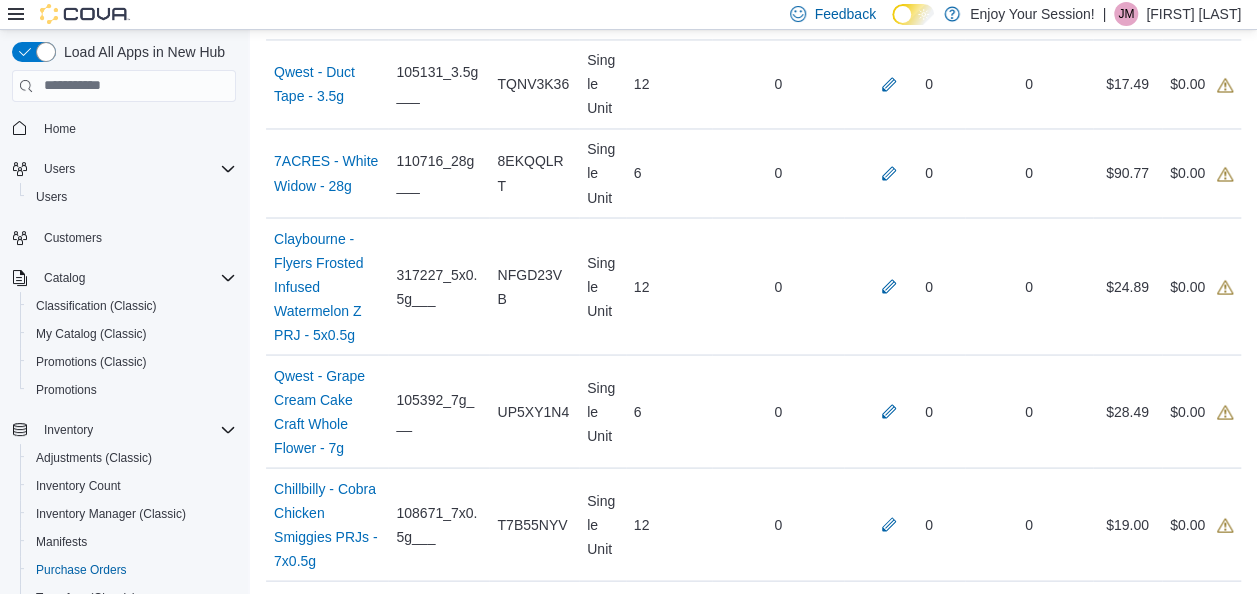 scroll, scrollTop: 1874, scrollLeft: 0, axis: vertical 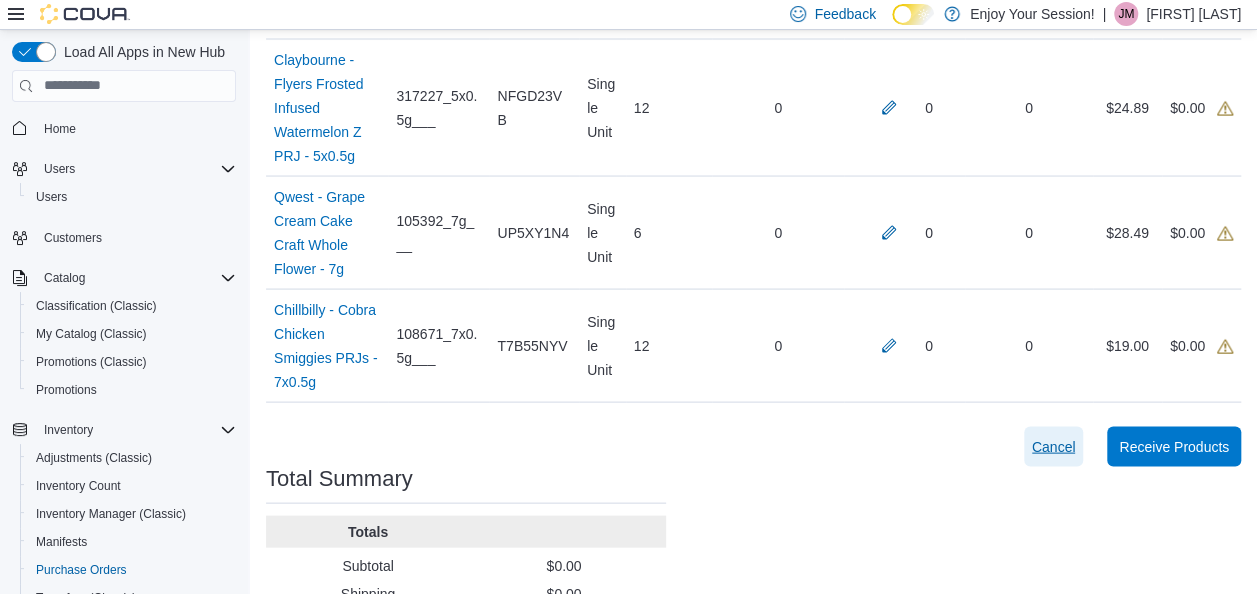 click on "Cancel" at bounding box center [1054, 446] 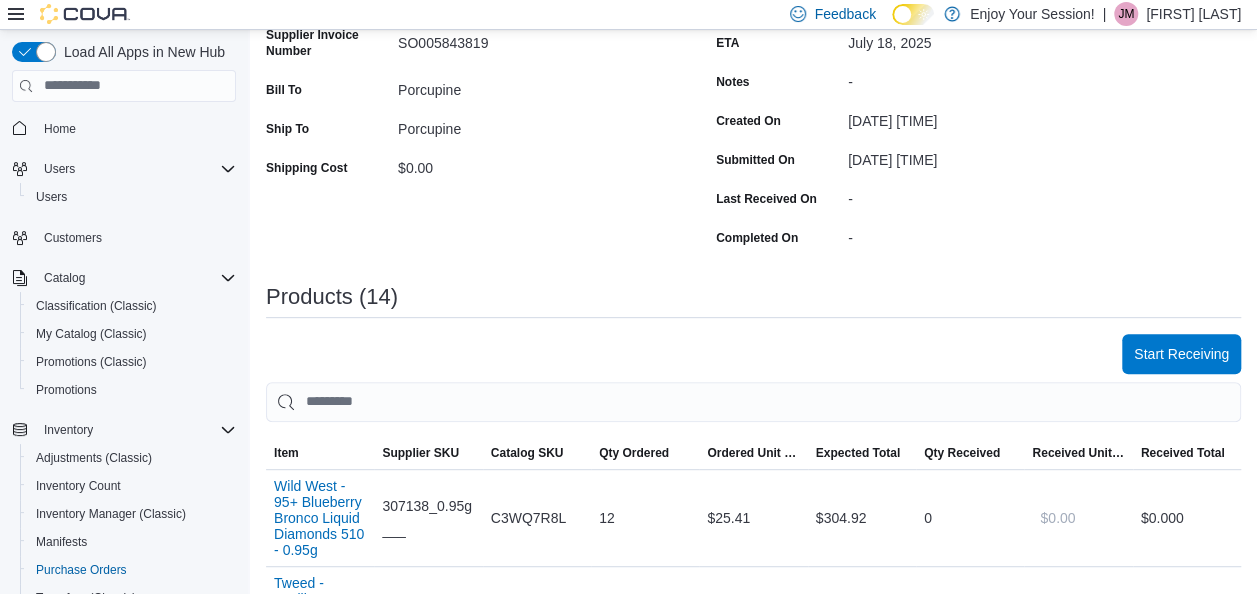 scroll, scrollTop: 0, scrollLeft: 0, axis: both 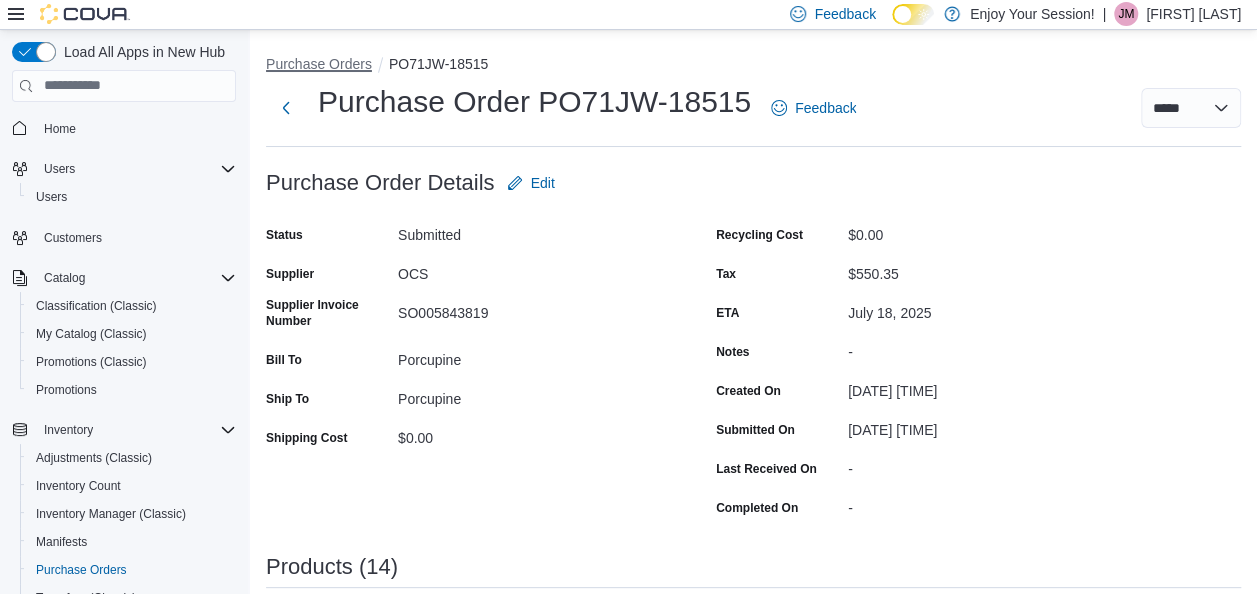 click on "Purchase Orders" at bounding box center [319, 64] 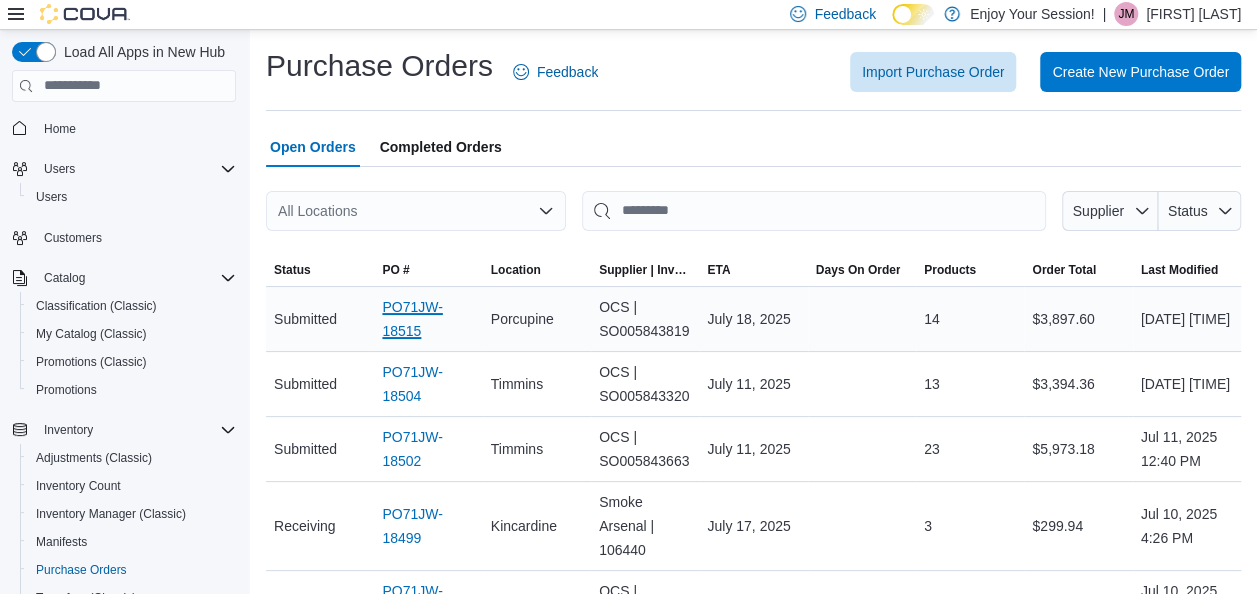 click on "PO71JW-18515" at bounding box center (428, 319) 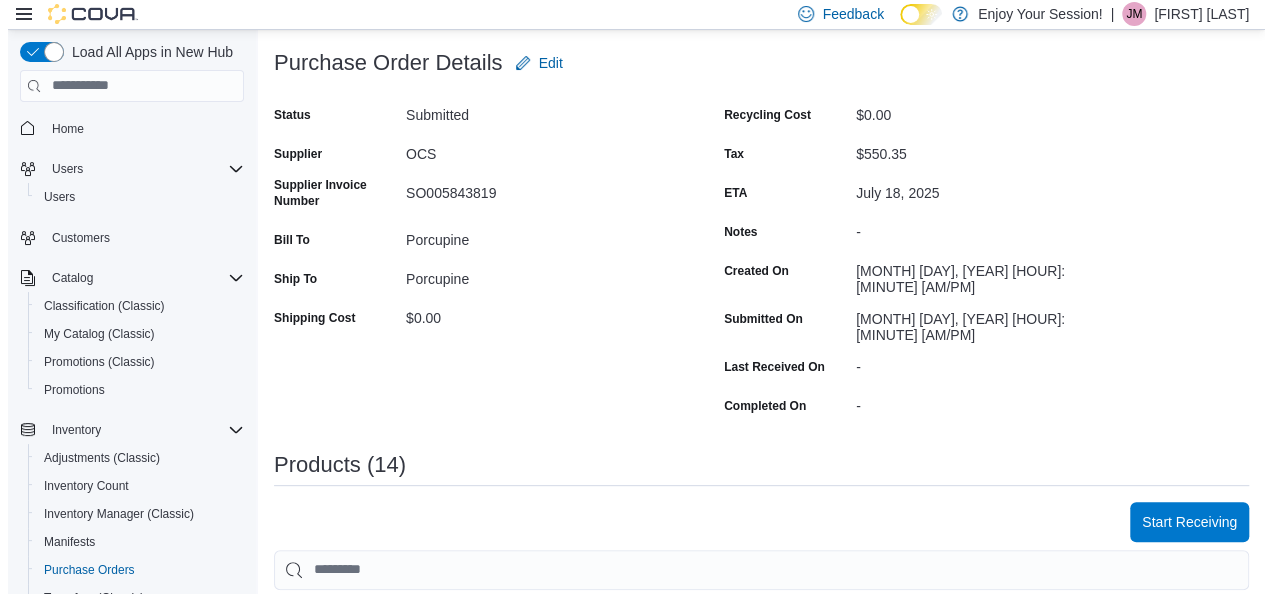scroll, scrollTop: 0, scrollLeft: 0, axis: both 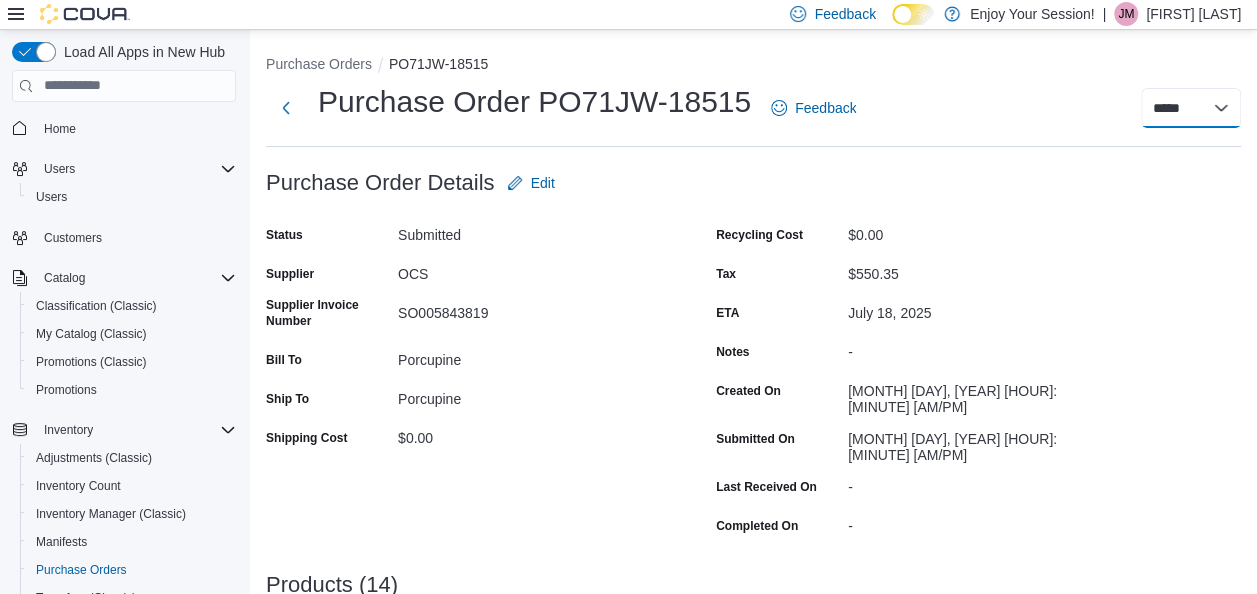 click on "***** ***** ******" at bounding box center [1191, 108] 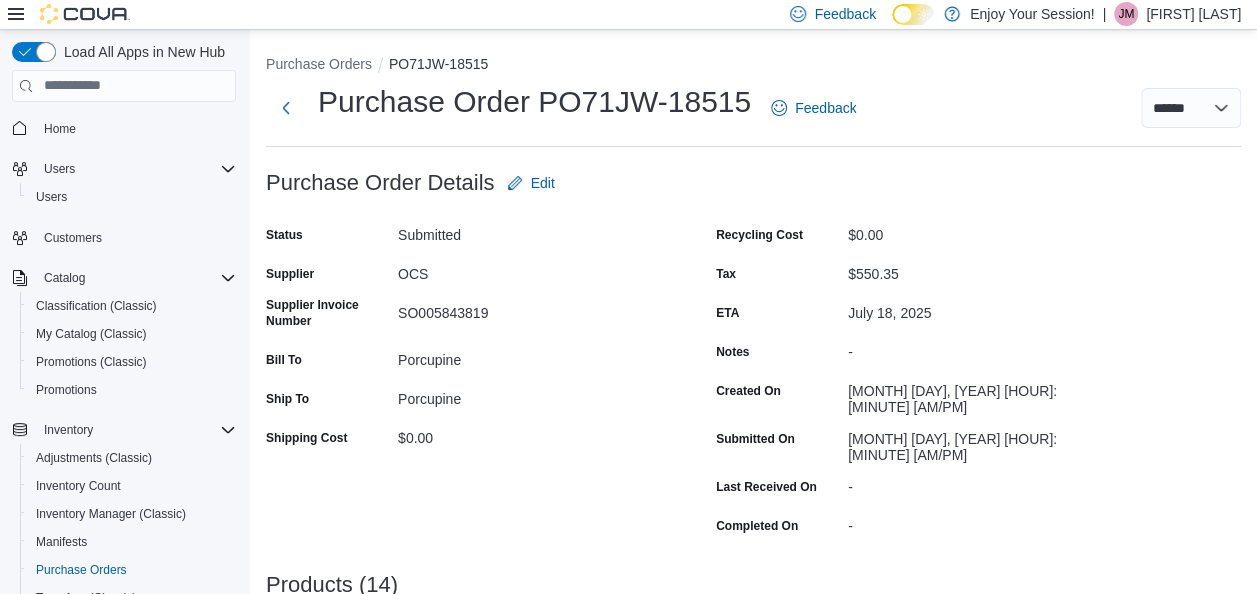 select 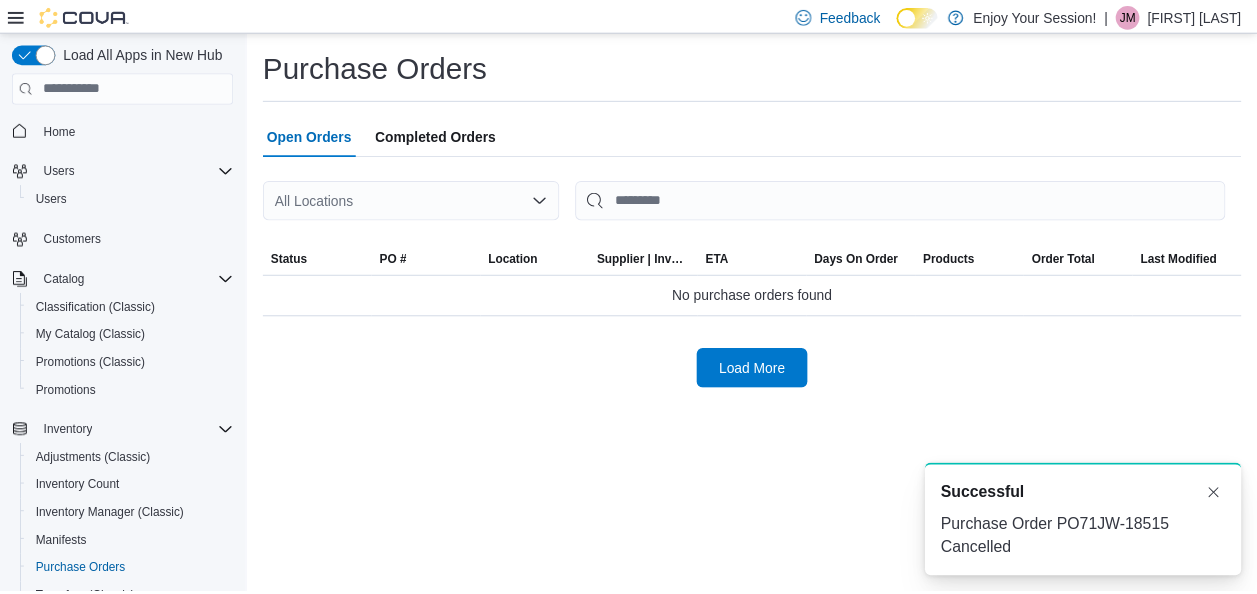 scroll, scrollTop: 0, scrollLeft: 0, axis: both 